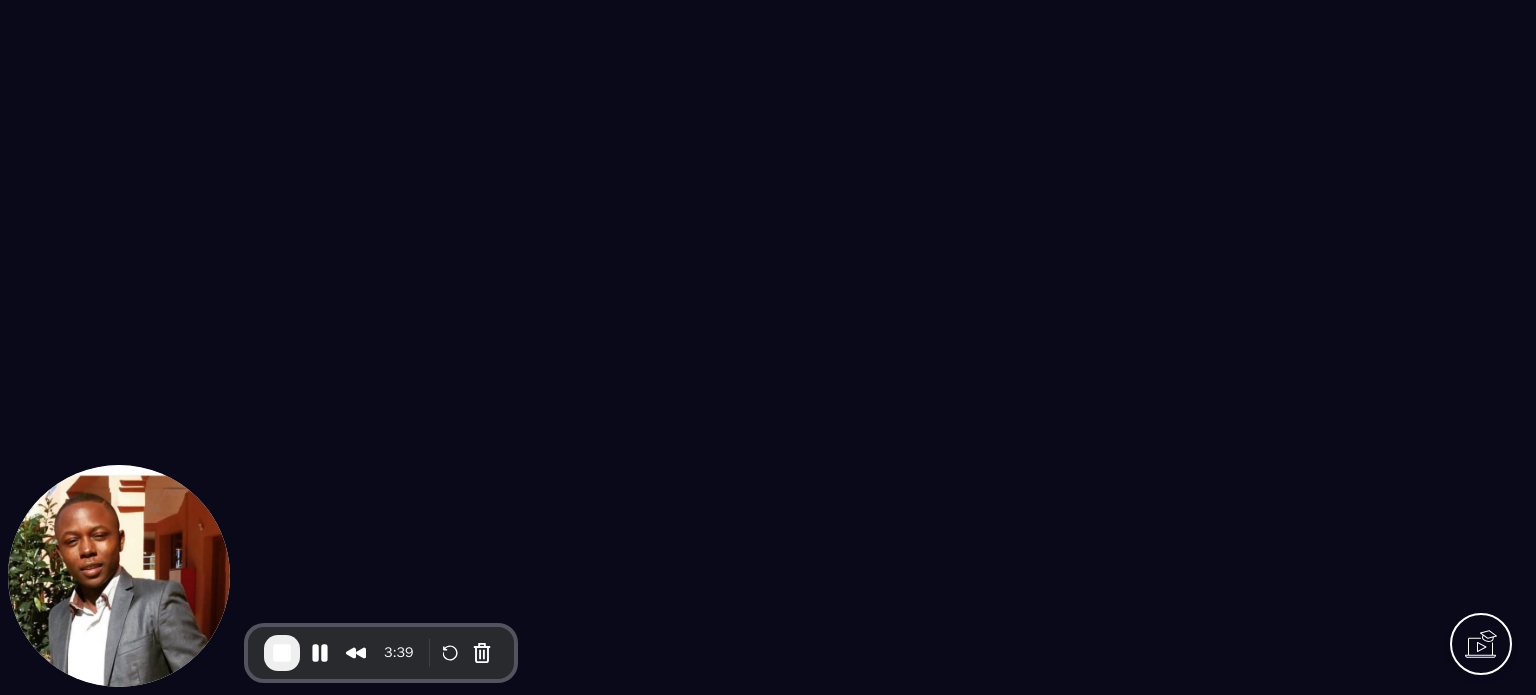 scroll, scrollTop: 0, scrollLeft: 0, axis: both 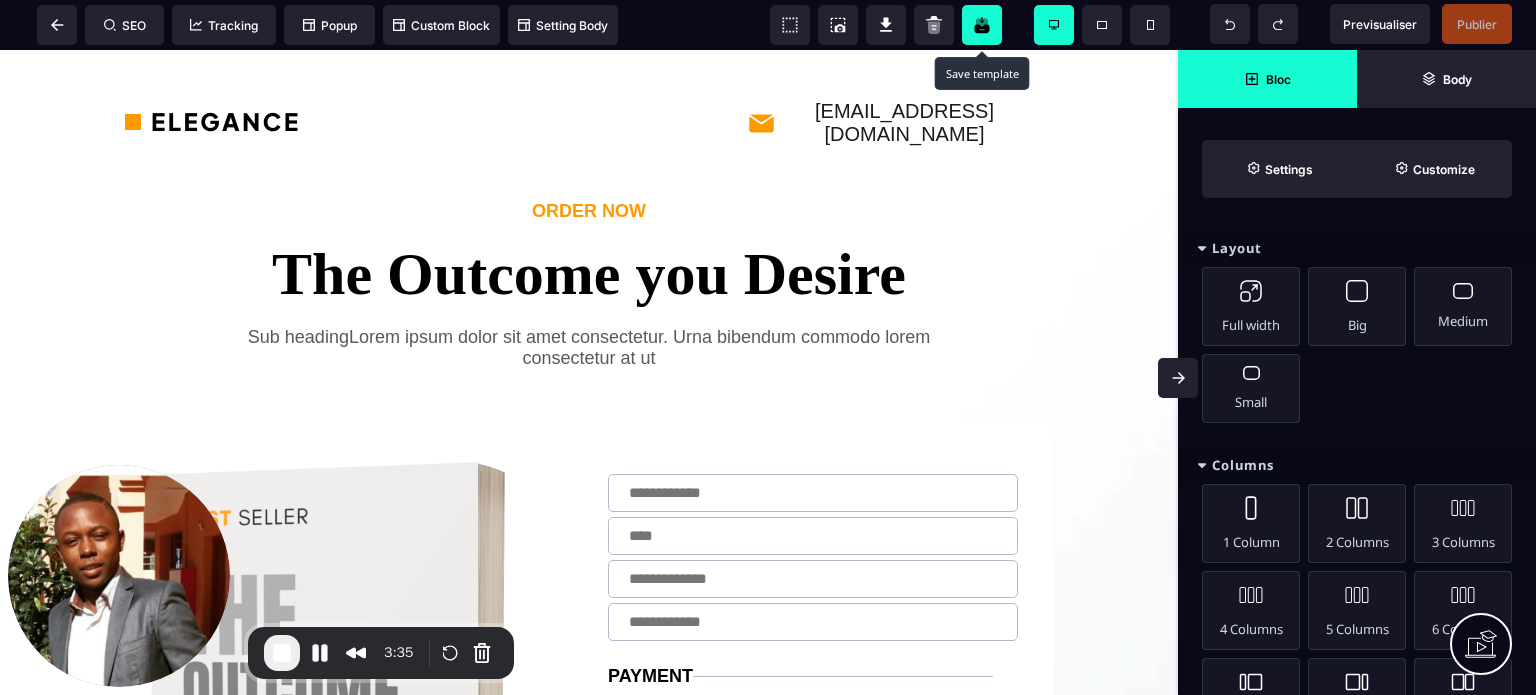 click at bounding box center [982, 25] 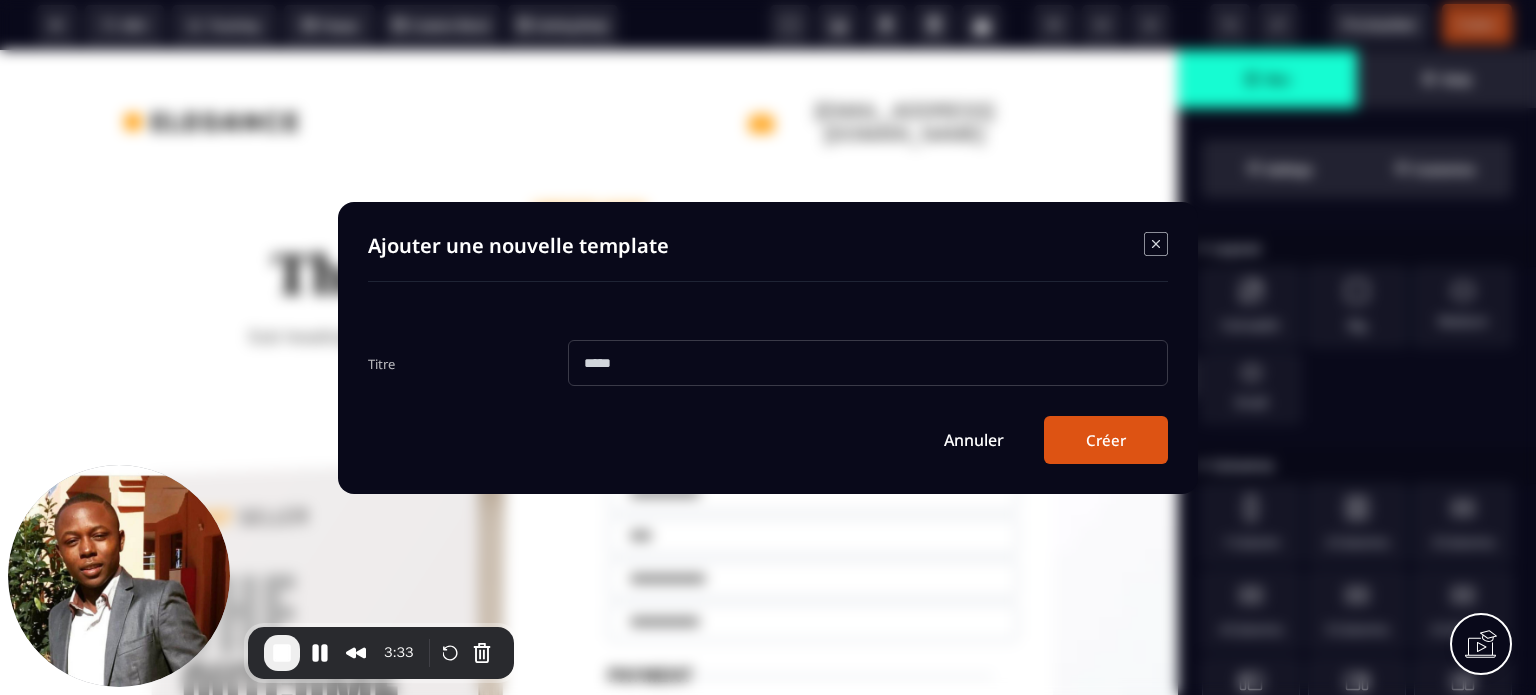 click at bounding box center [868, 363] 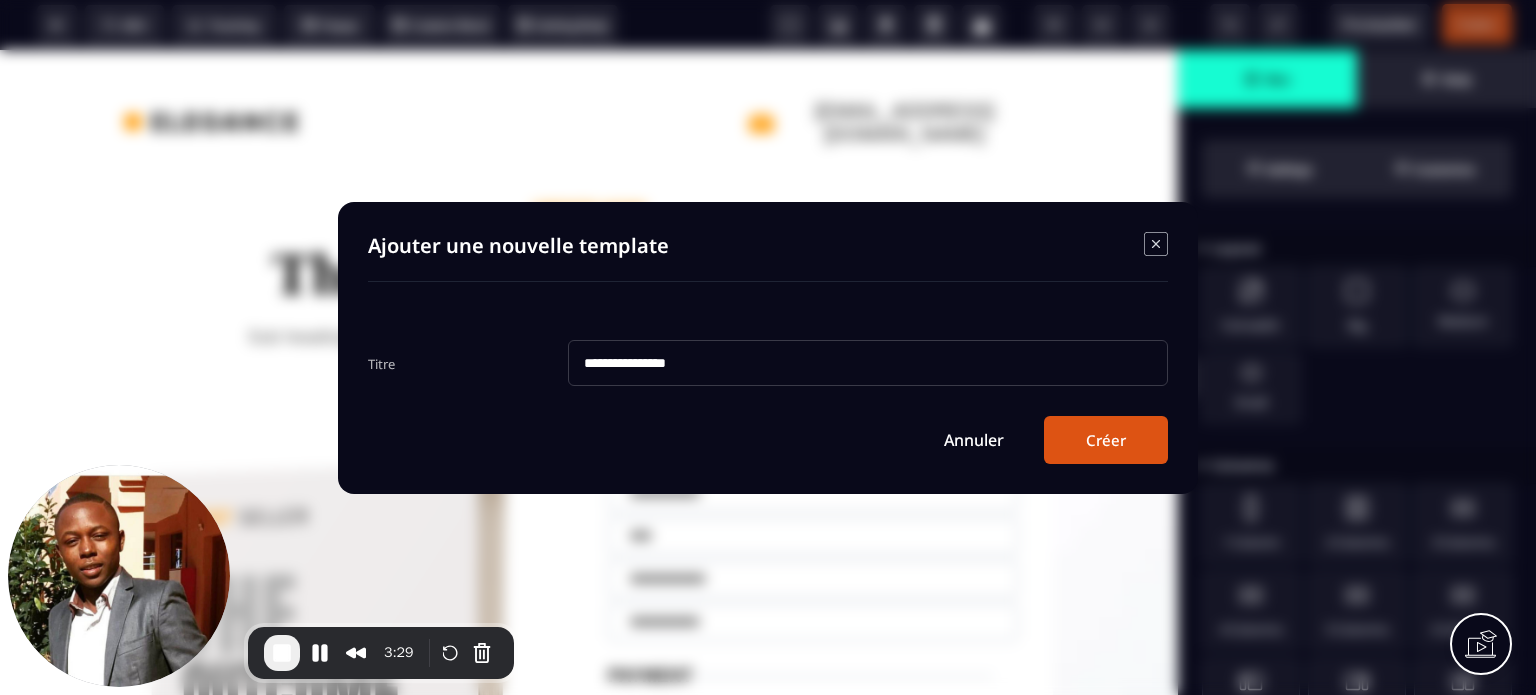 type on "**********" 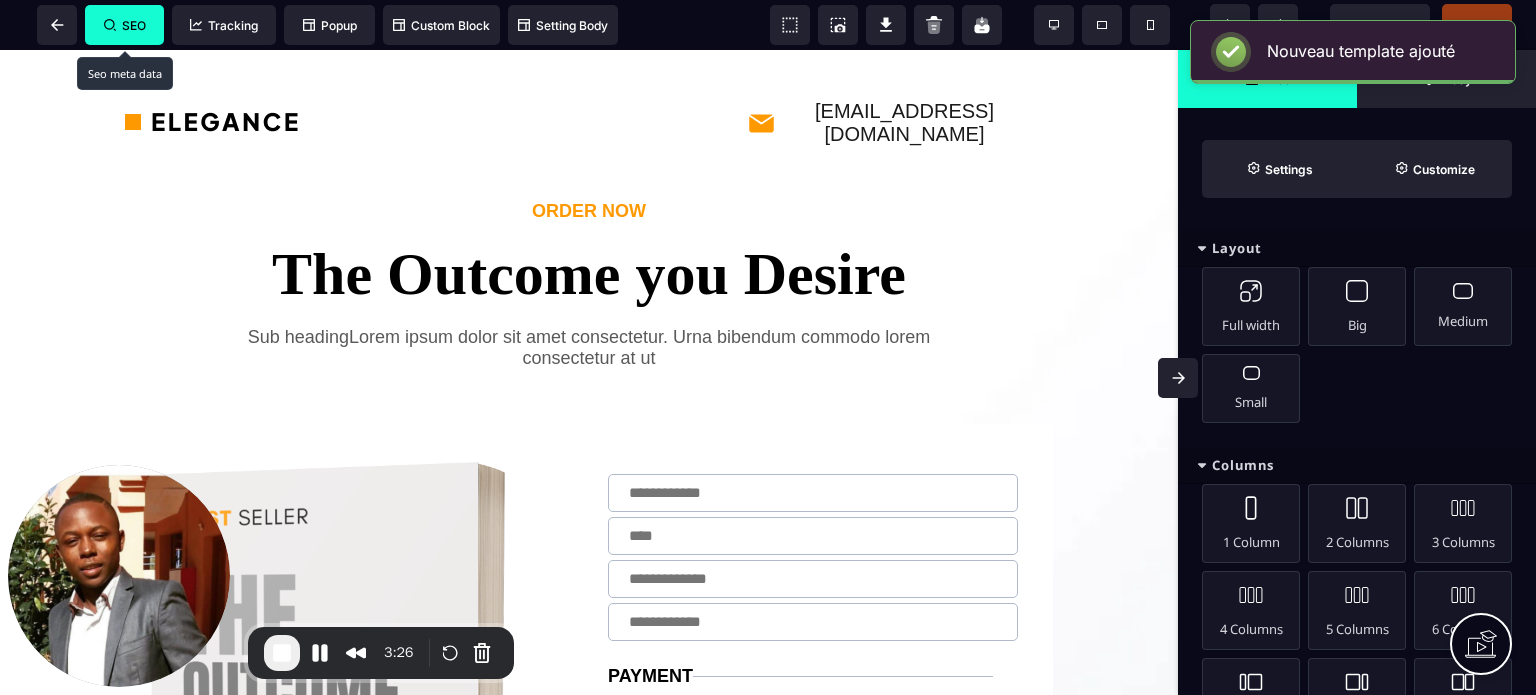 click on "SEO" at bounding box center (125, 25) 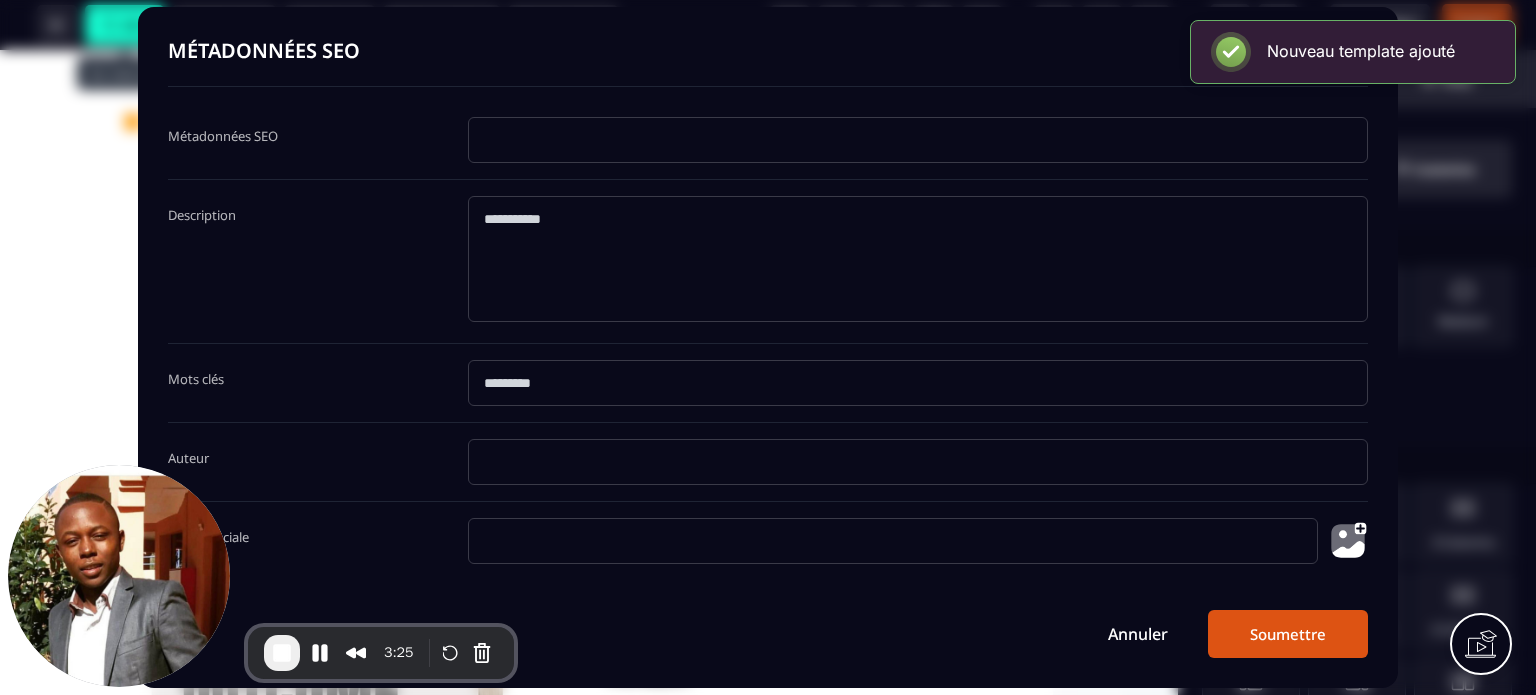 click at bounding box center (918, 140) 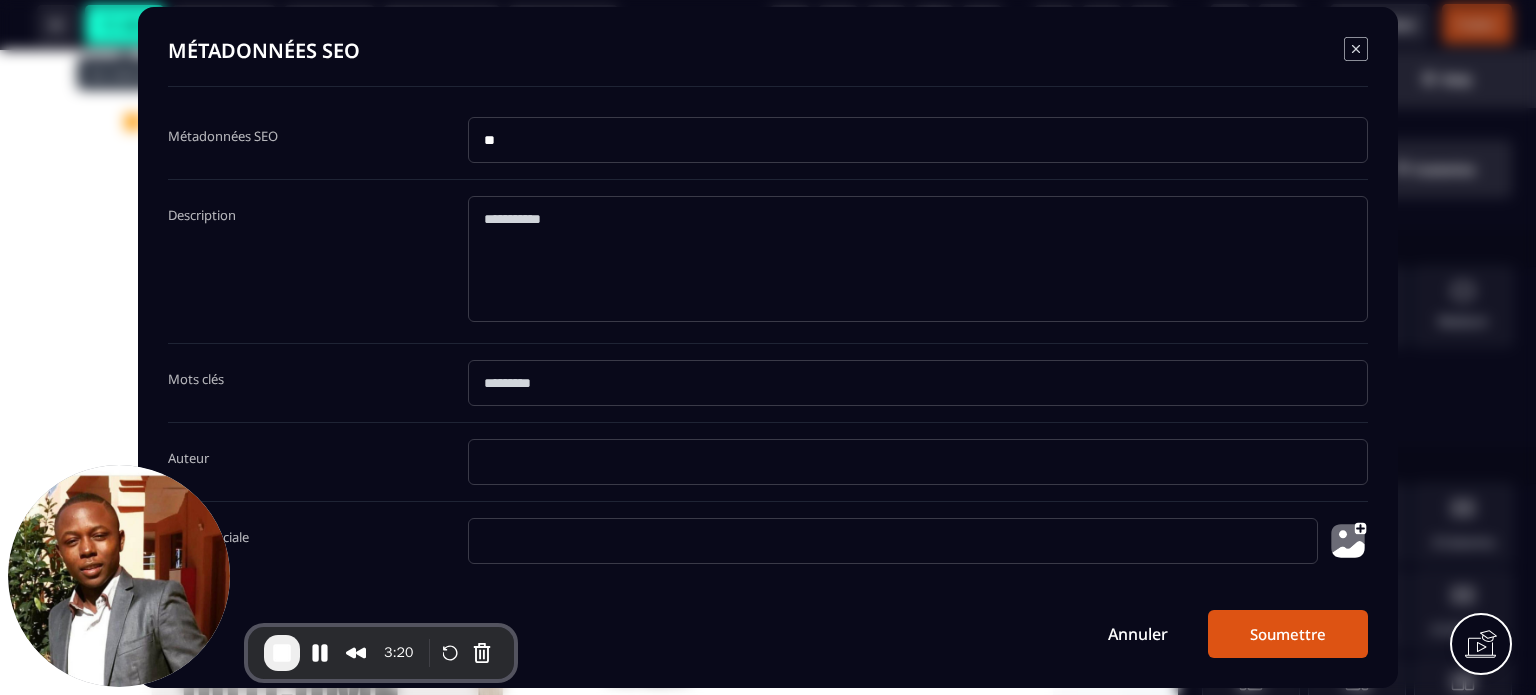 type on "*" 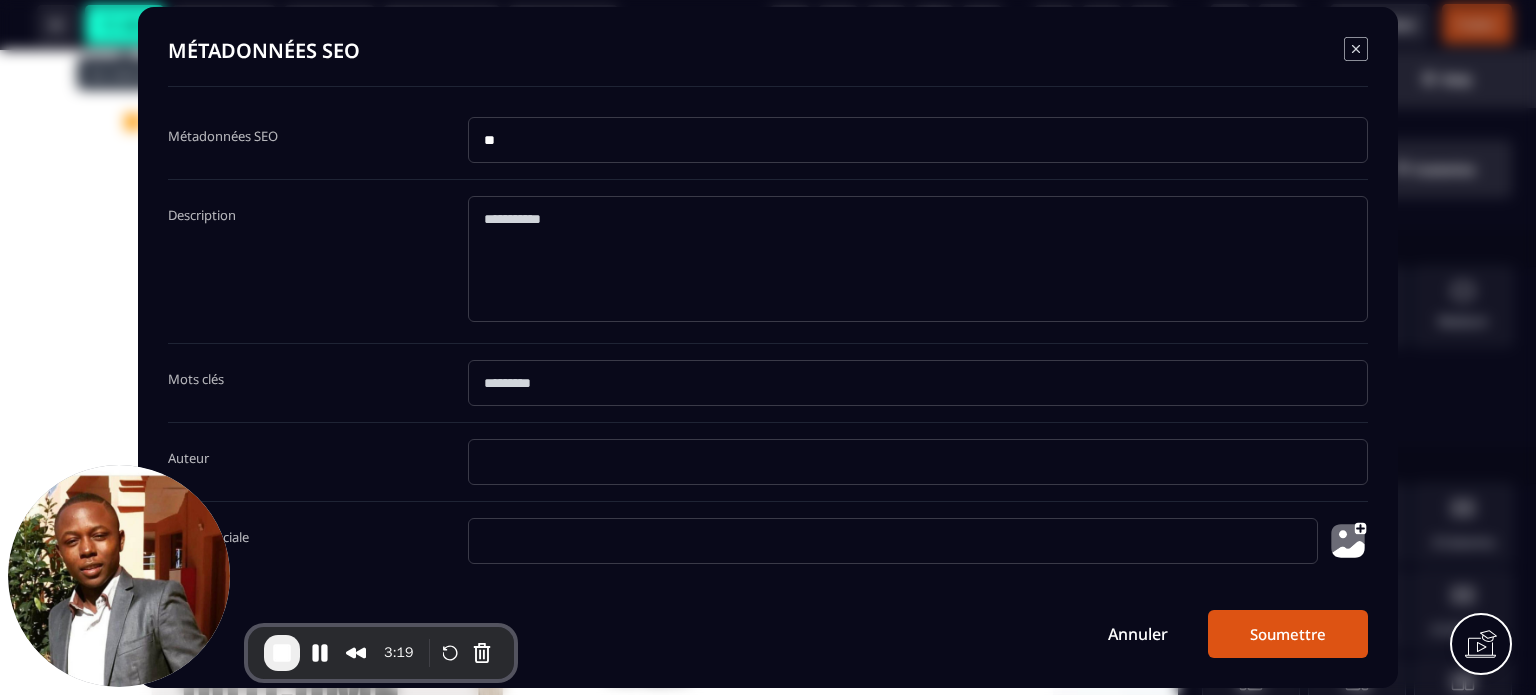 type on "*" 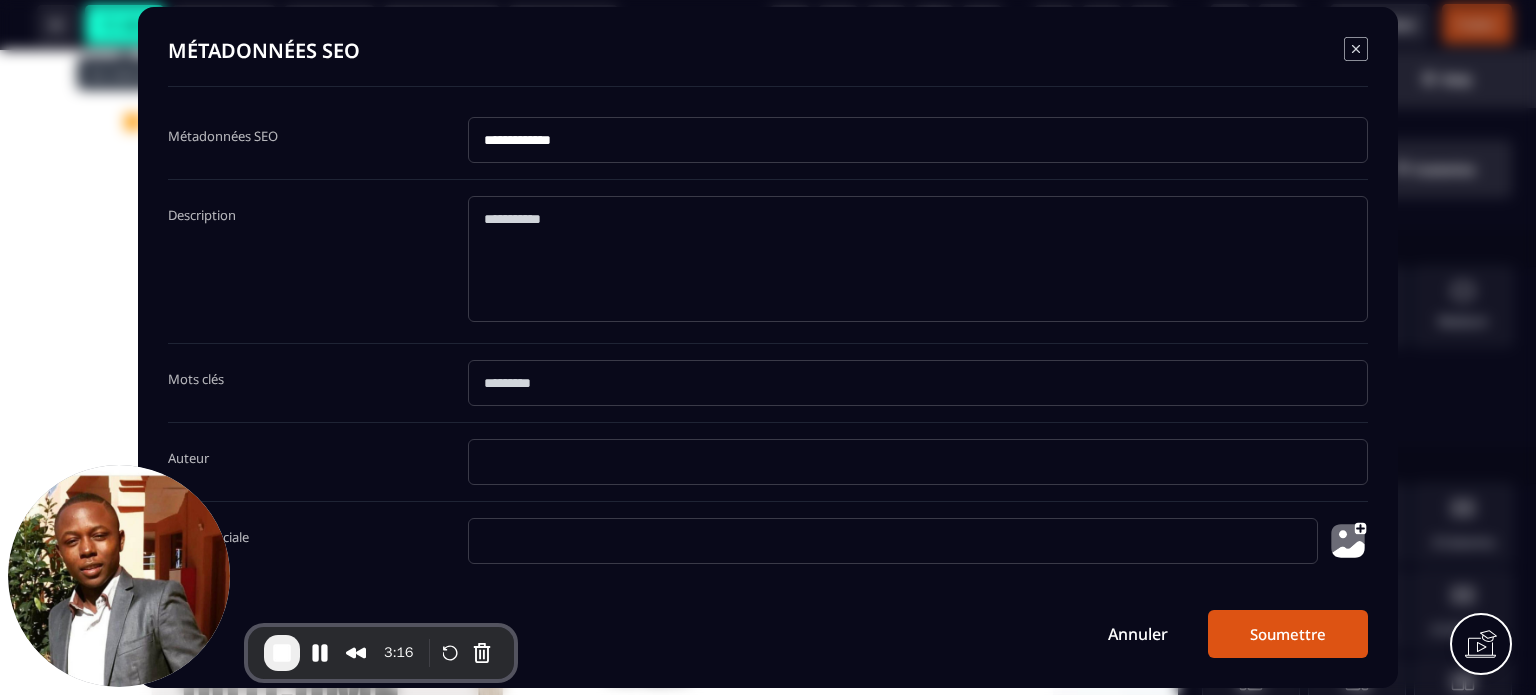 type on "**********" 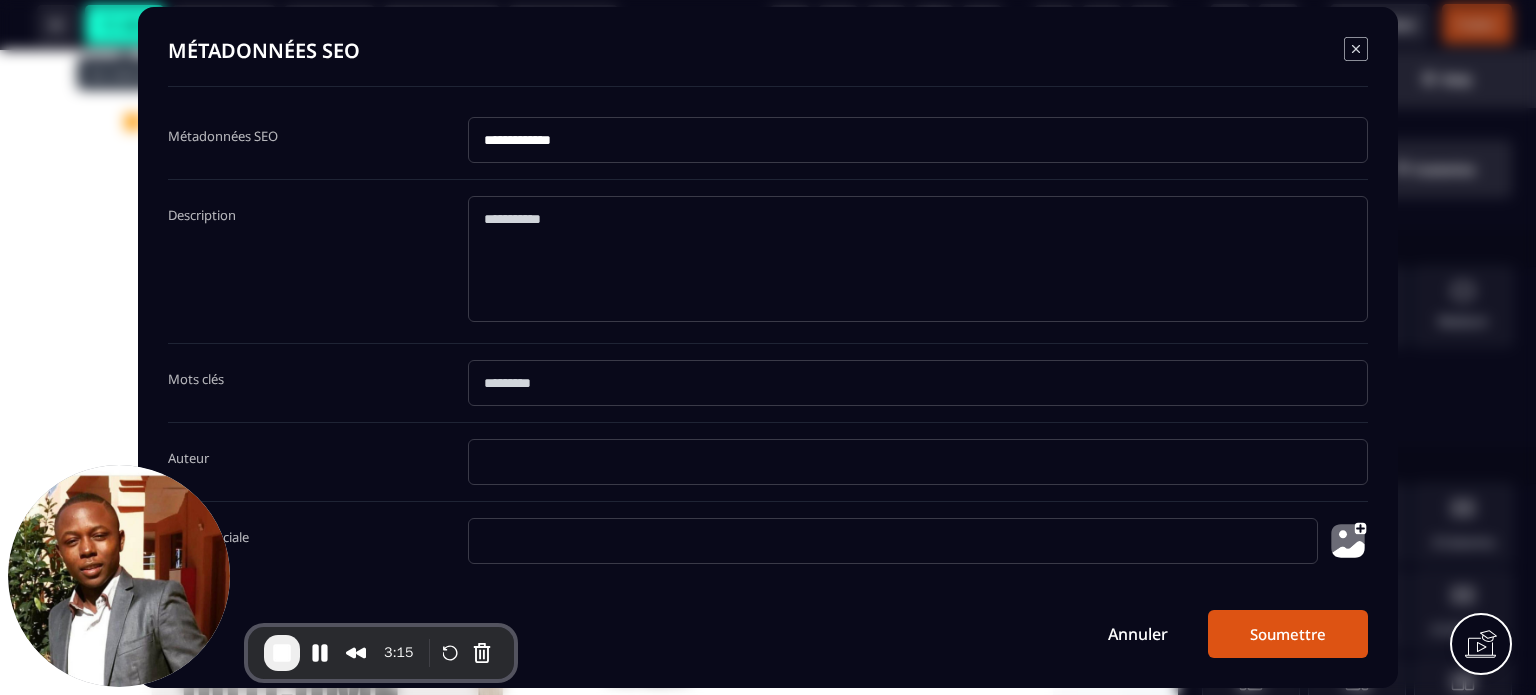 click 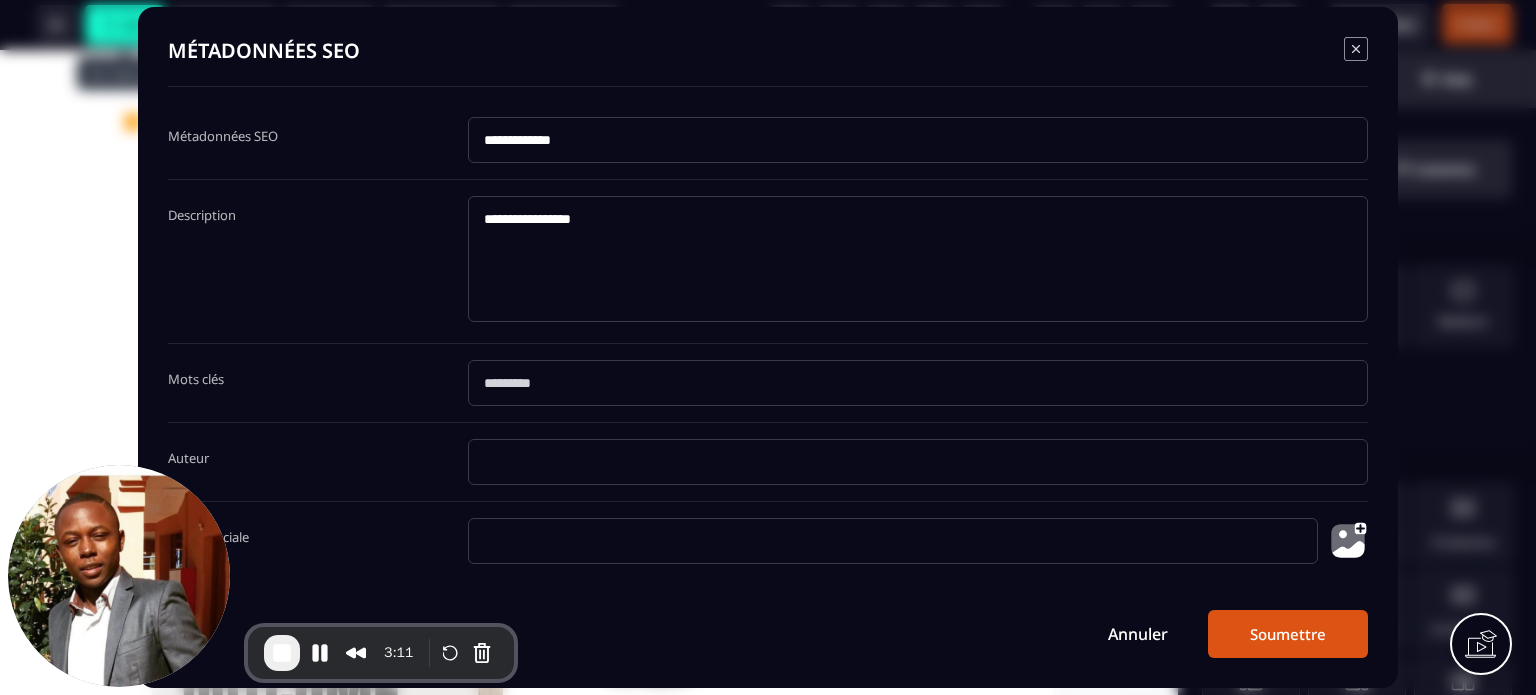 type on "**********" 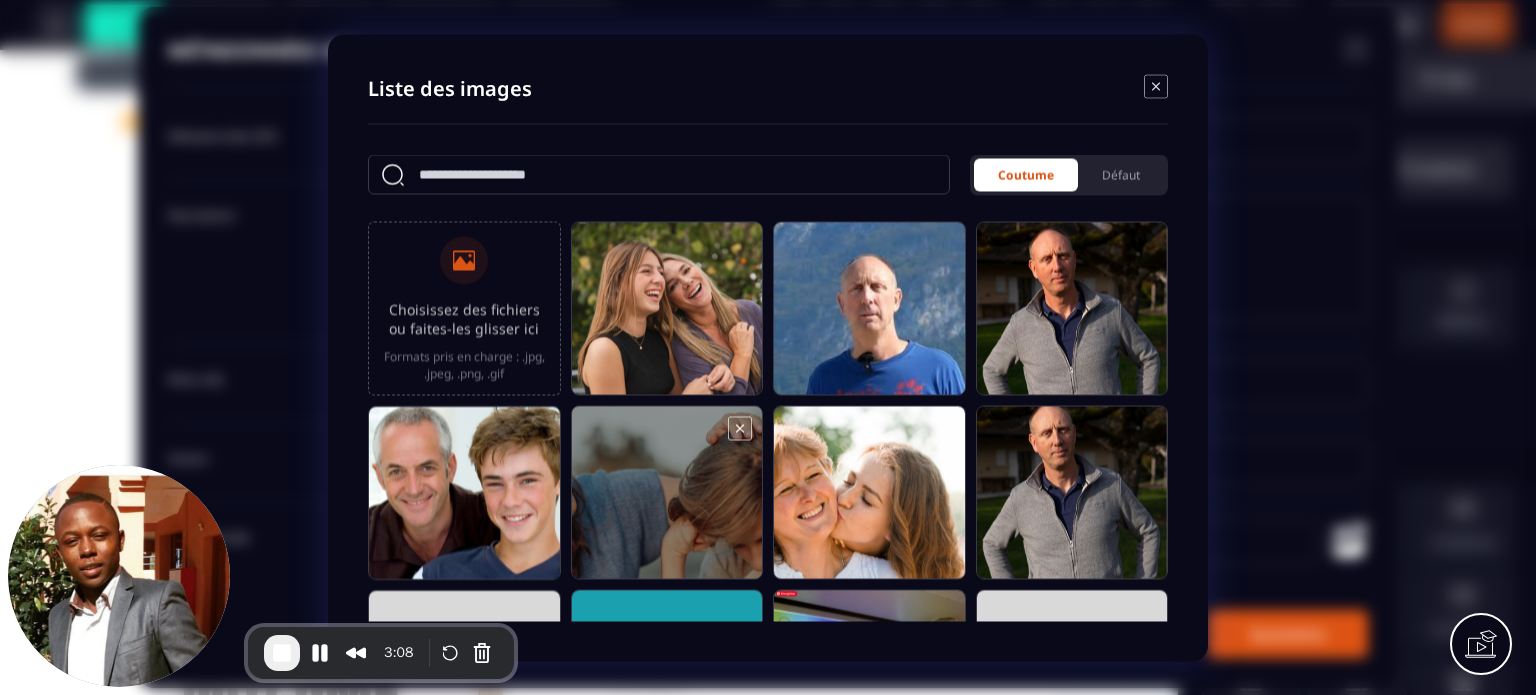 click at bounding box center [667, 501] 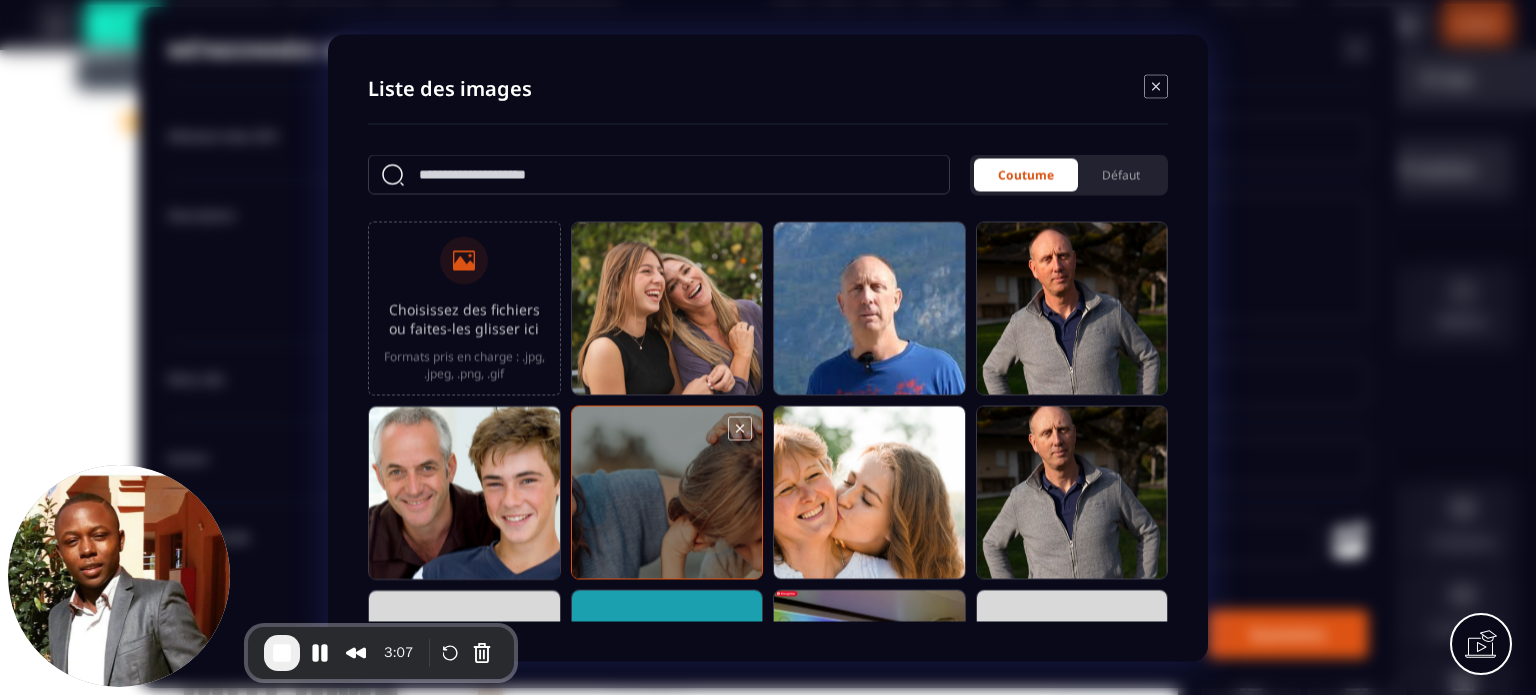 click at bounding box center [667, 501] 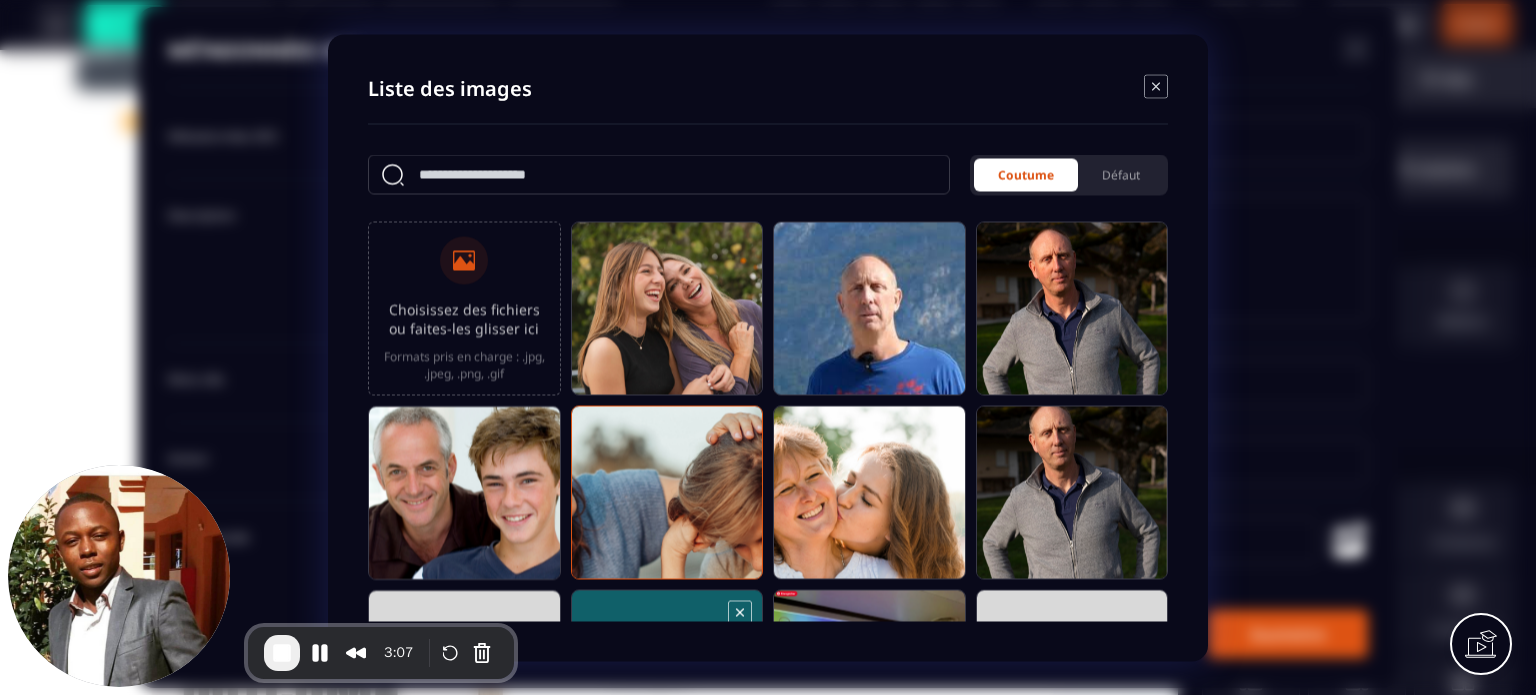 click at bounding box center [667, 685] 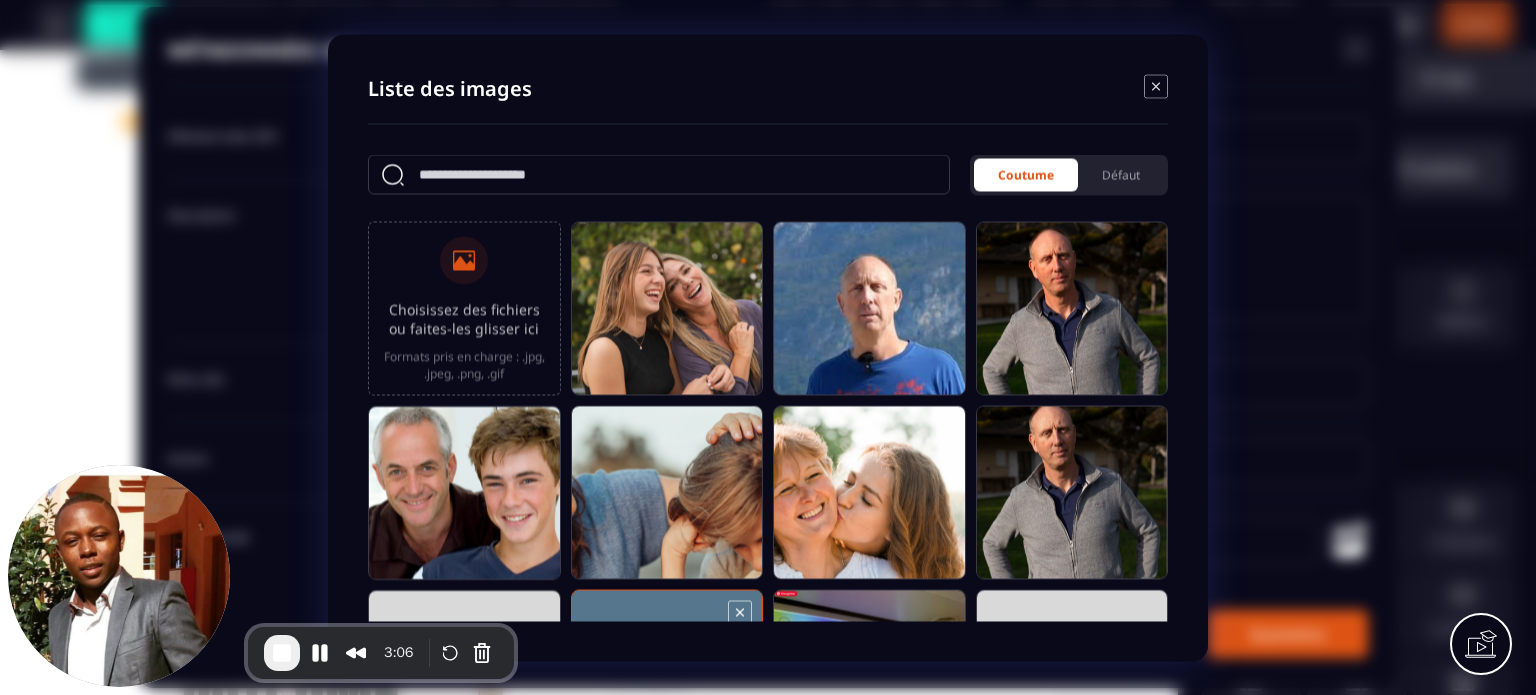 click at bounding box center (667, 685) 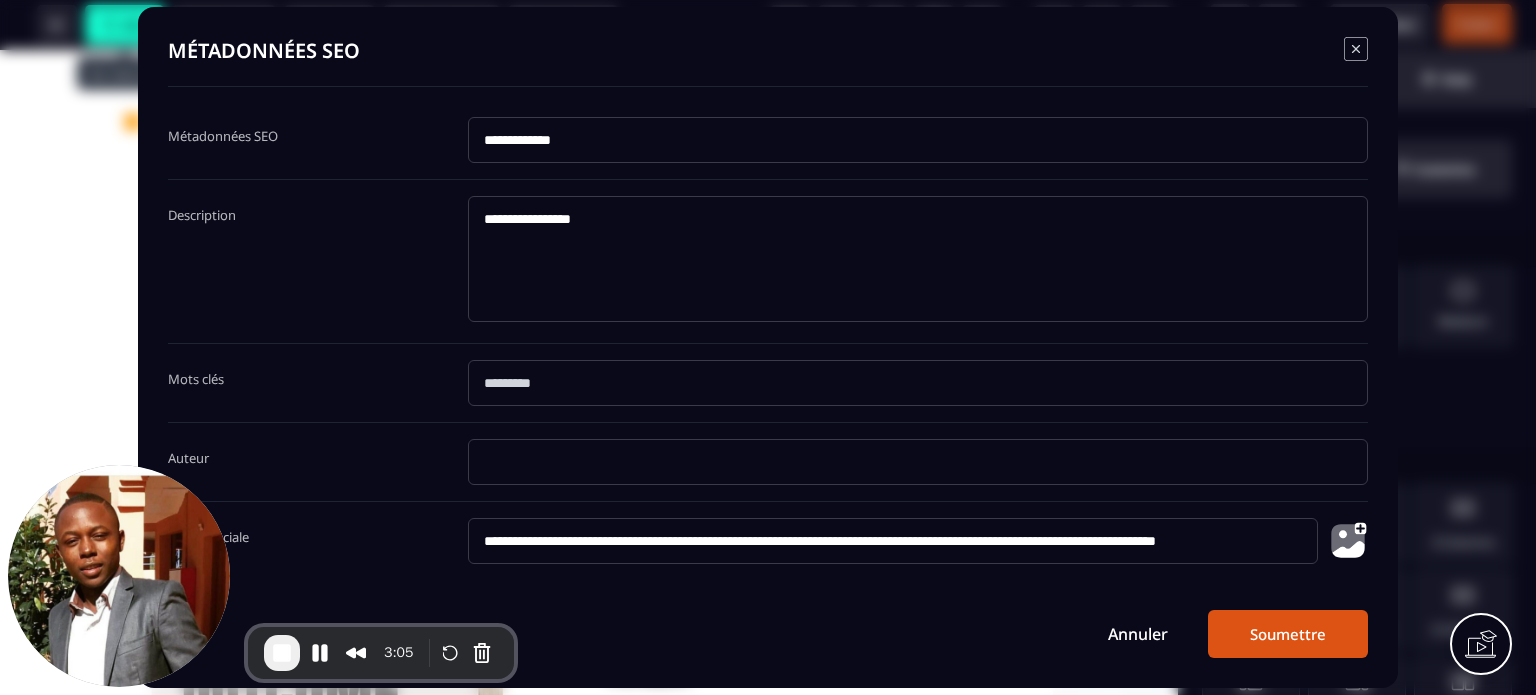 click on "Soumettre" at bounding box center (1288, 634) 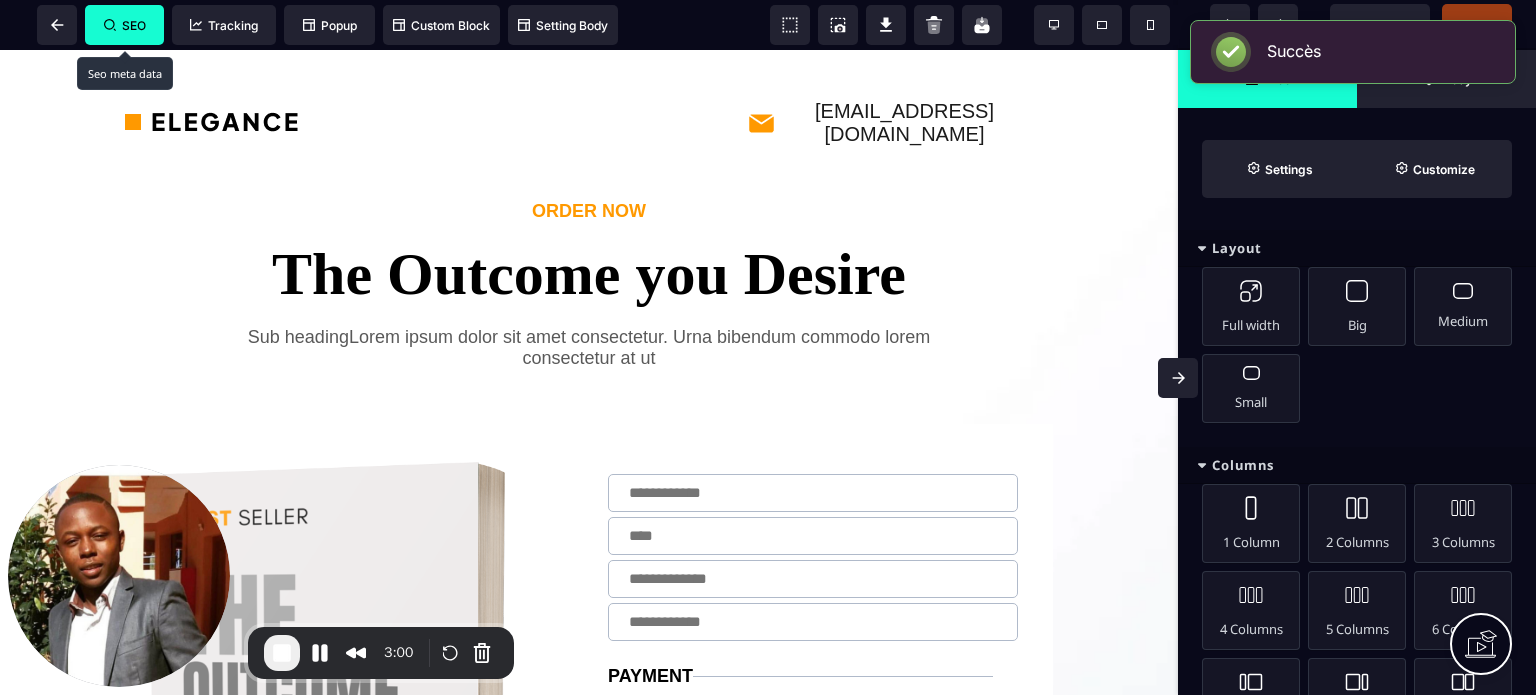 click on "Layout" at bounding box center [1357, 248] 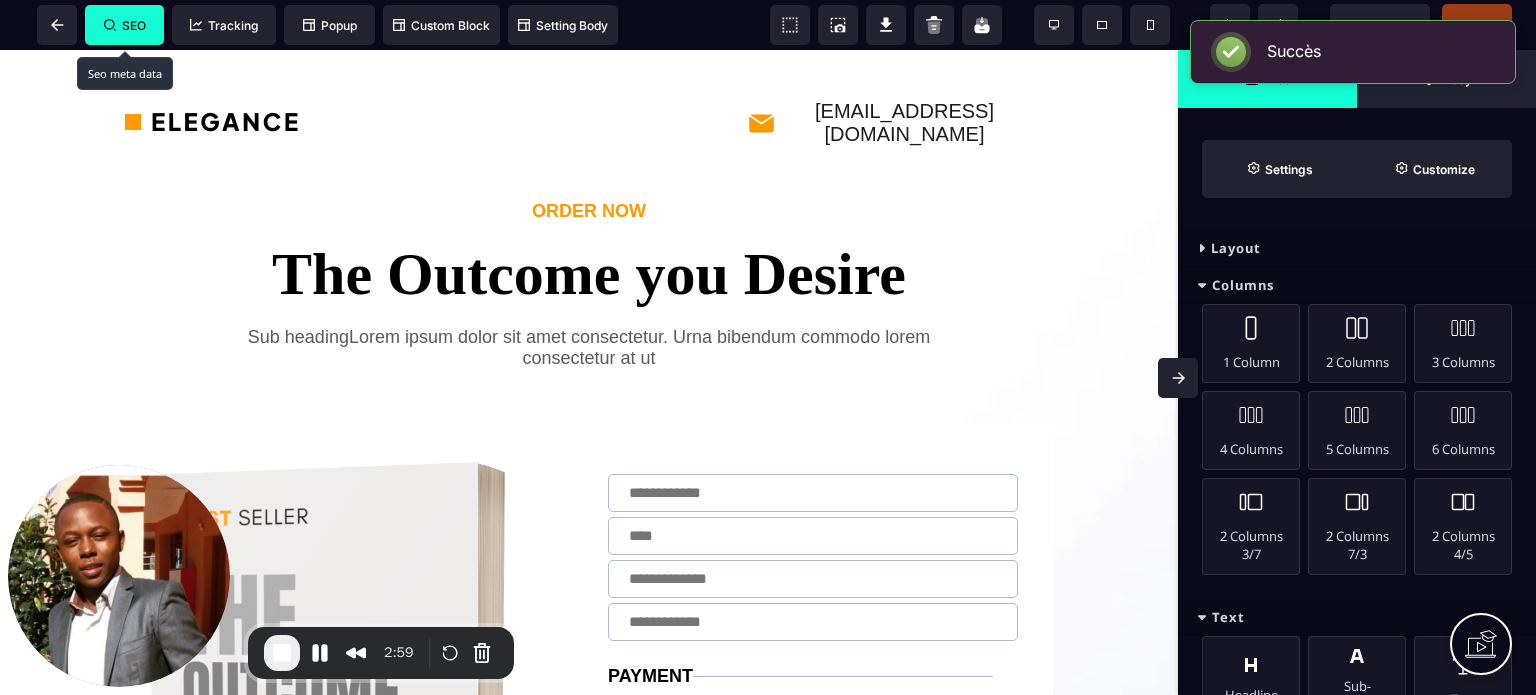 click on "Columns" at bounding box center [1357, 285] 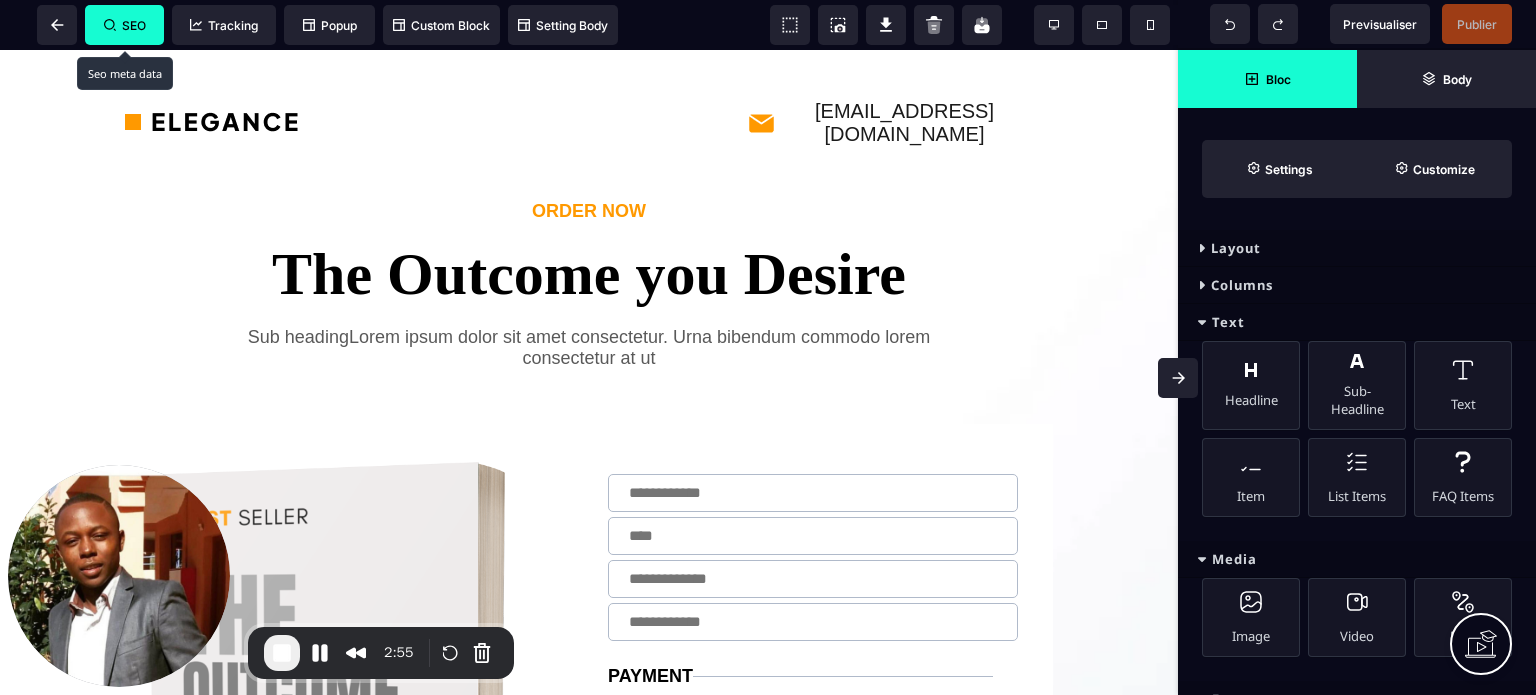 click on "Text" at bounding box center [1357, 322] 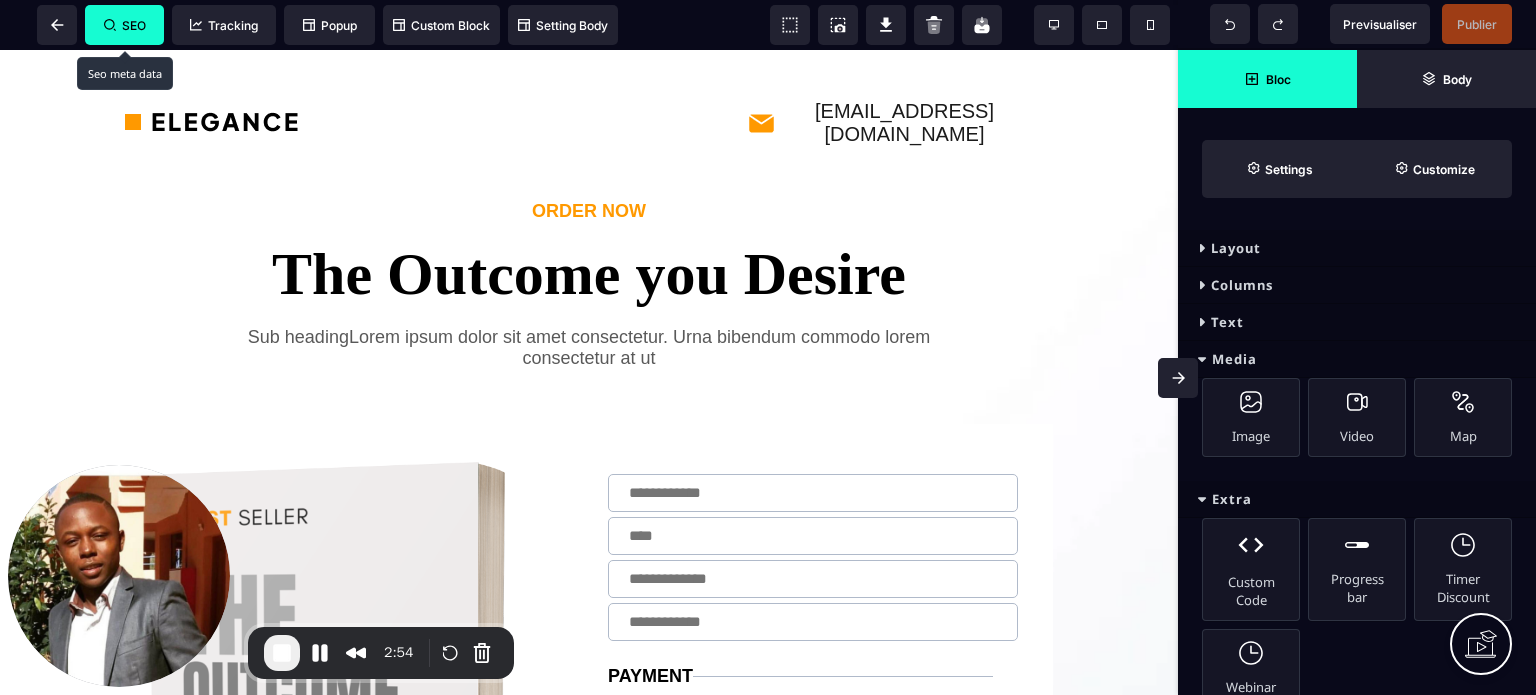 click on "Media" at bounding box center (1357, 359) 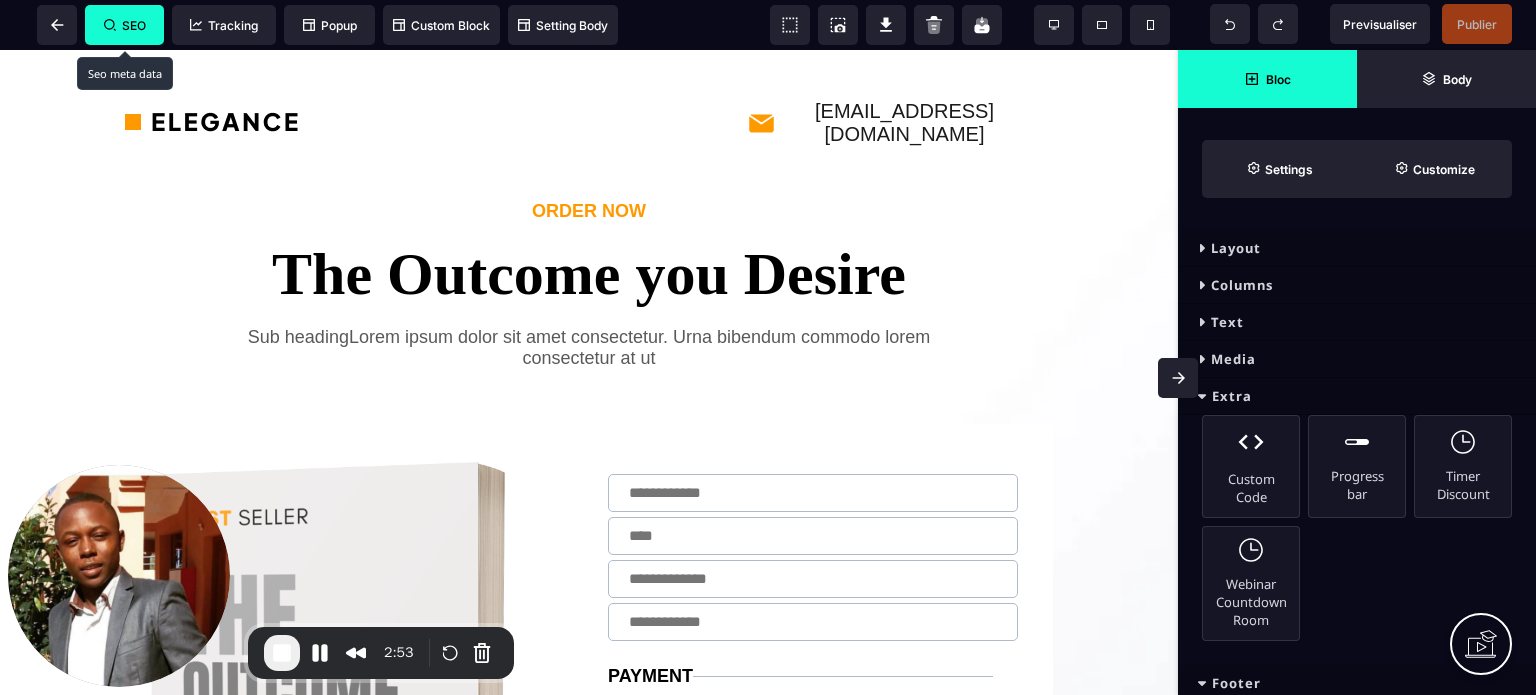 click on "Extra" at bounding box center (1357, 396) 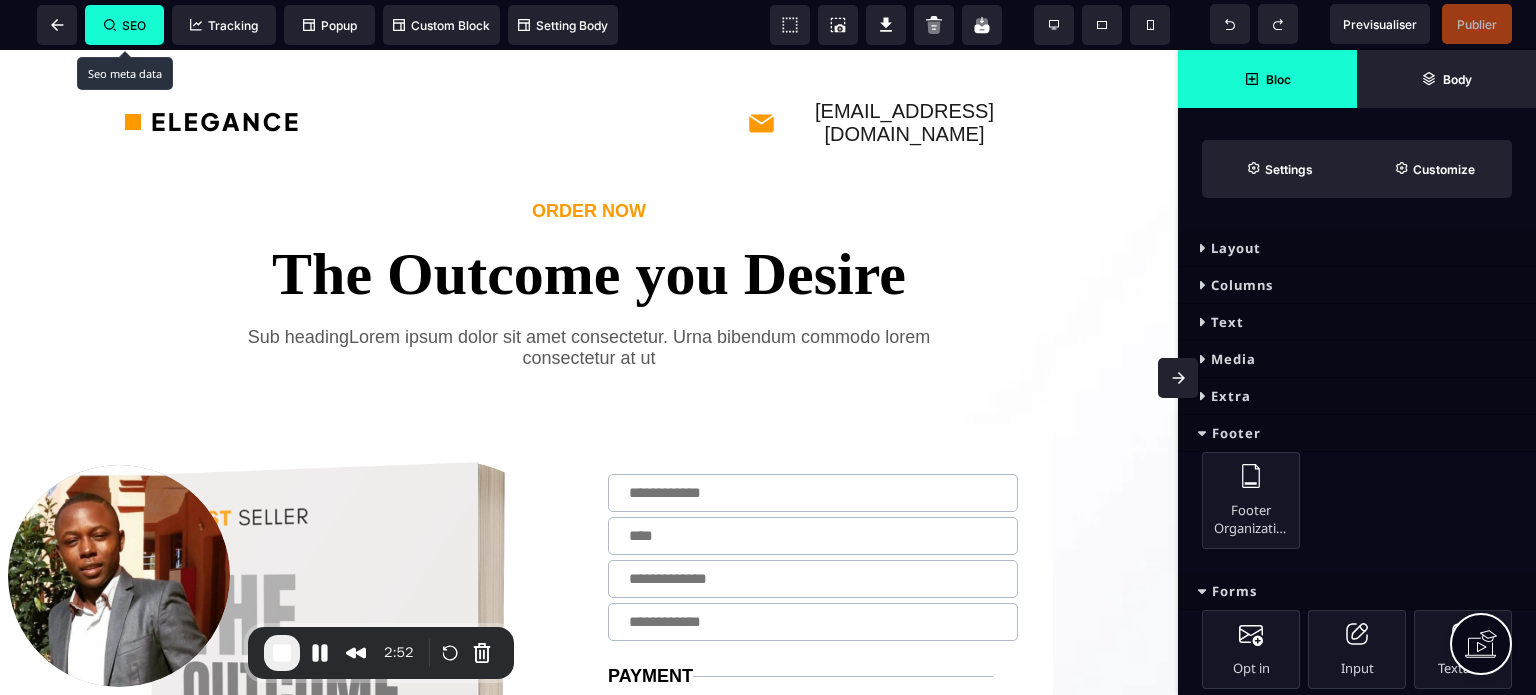 click on "Footer" at bounding box center (1357, 433) 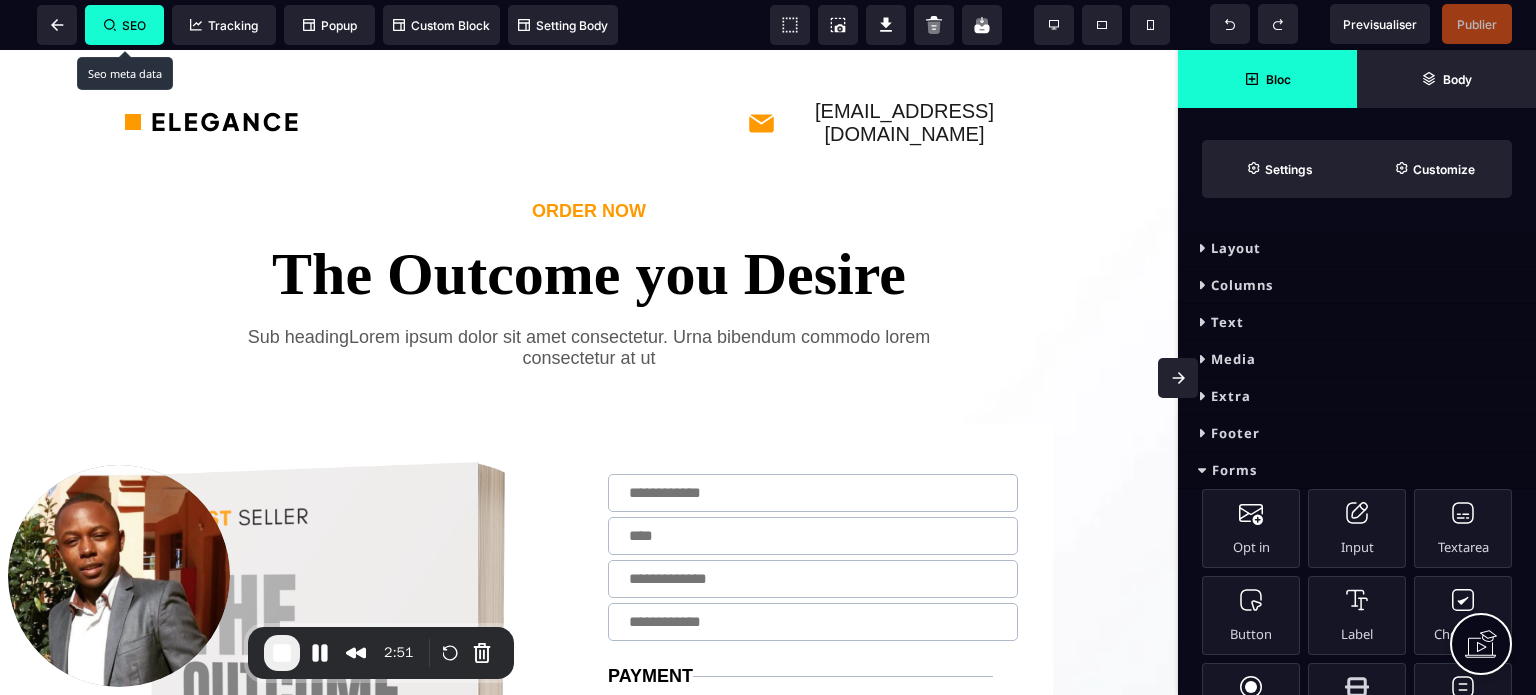 click on "Forms" at bounding box center (1357, 470) 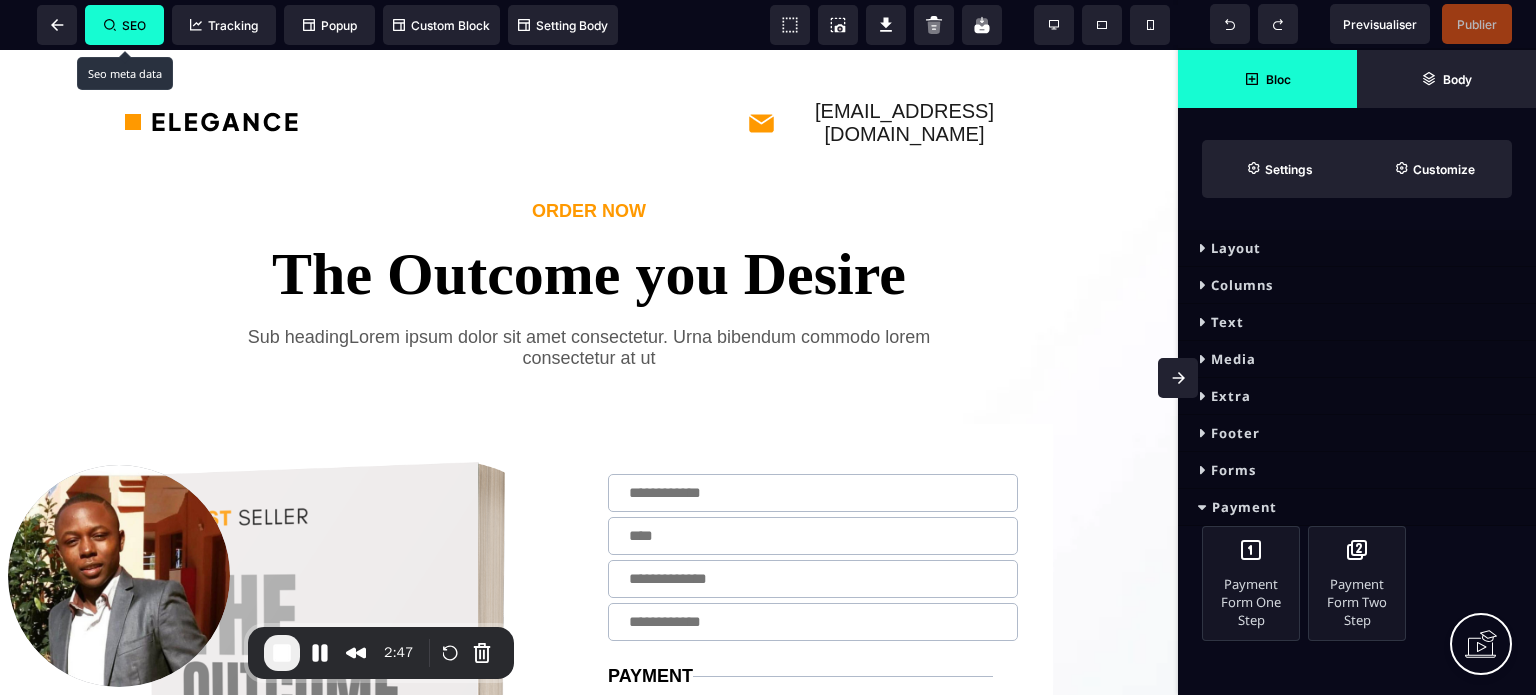 click on "Layout" at bounding box center (1357, 248) 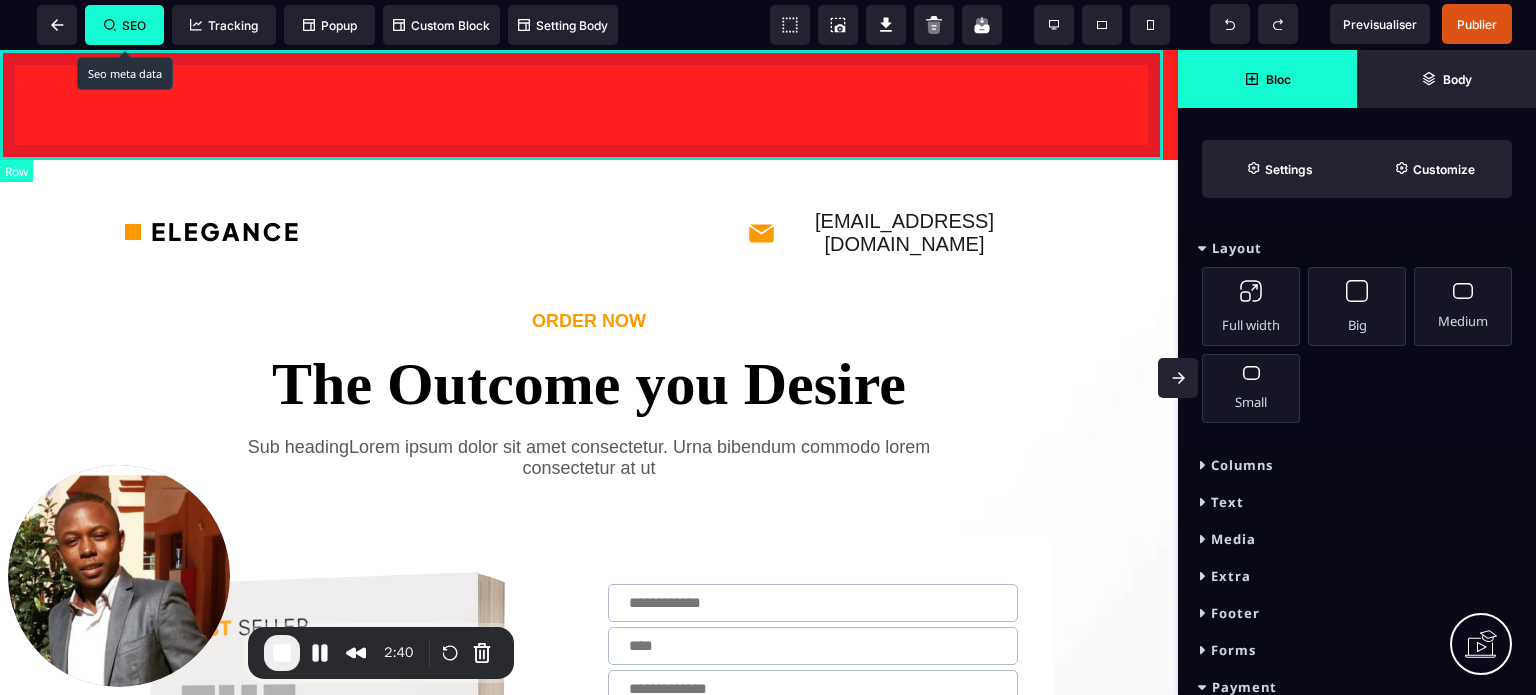 click at bounding box center [589, 105] 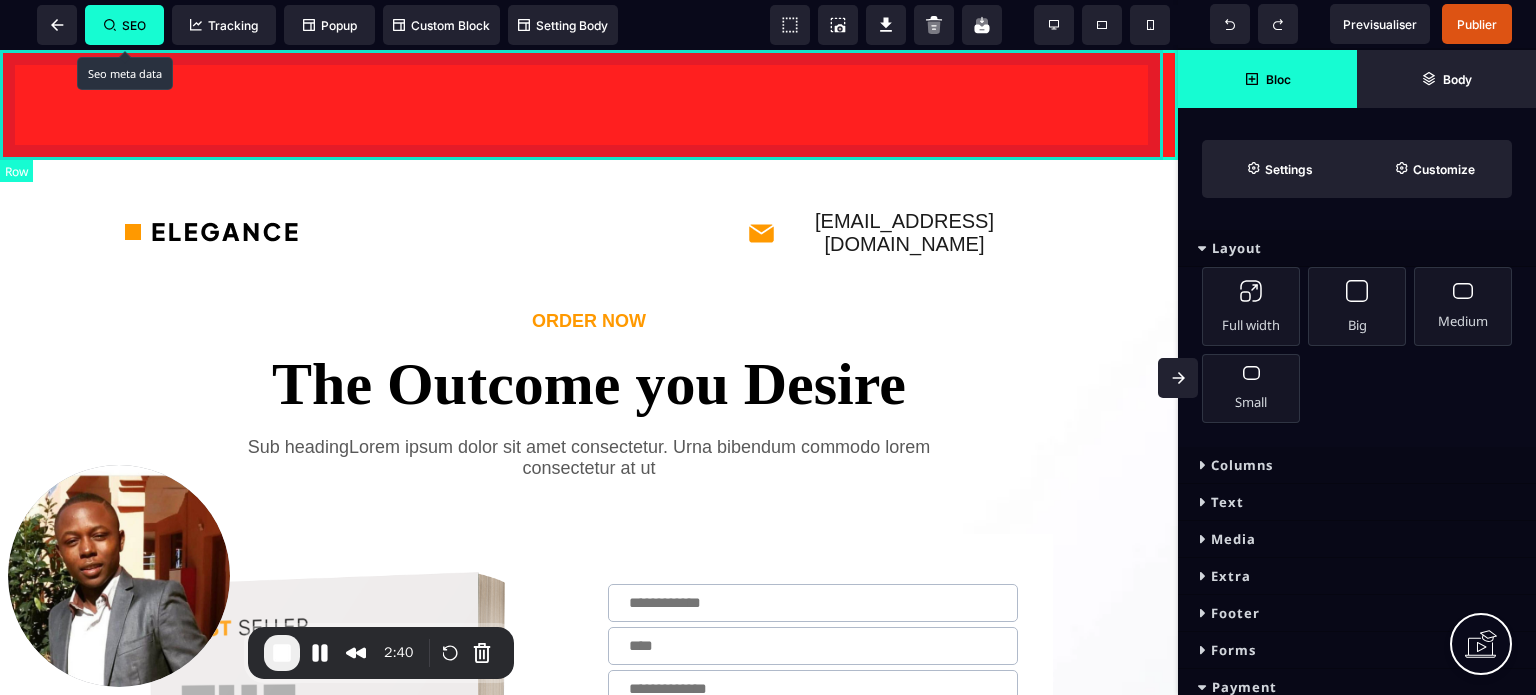 select on "*" 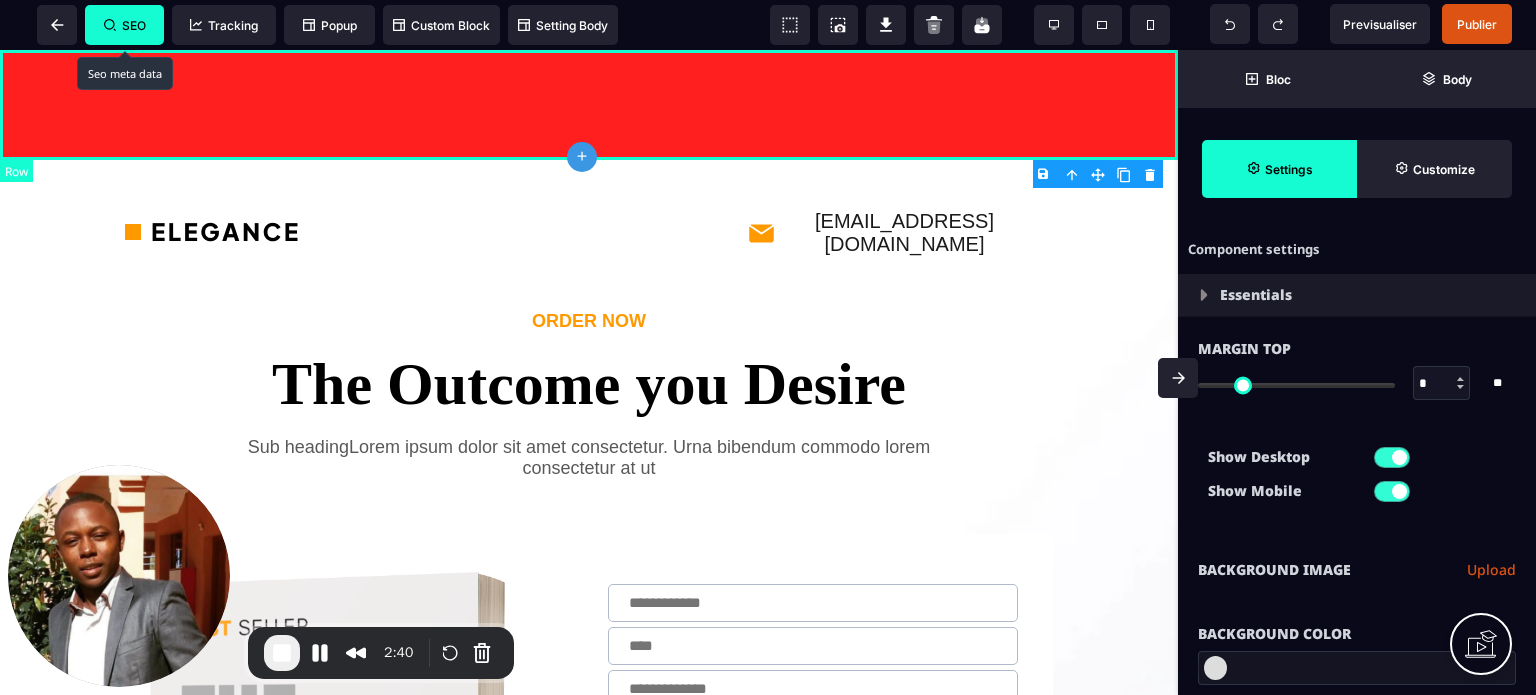 type on "*" 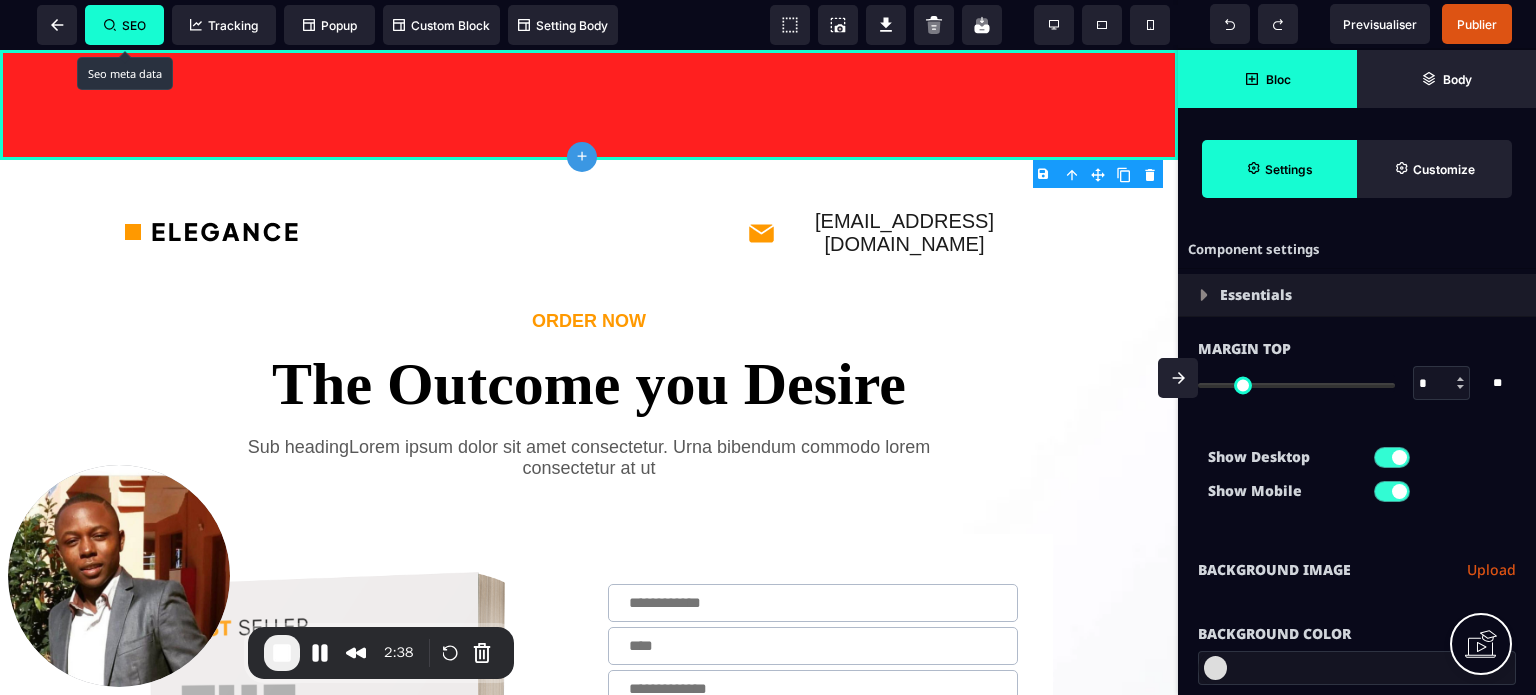 click on "Bloc" at bounding box center [1267, 79] 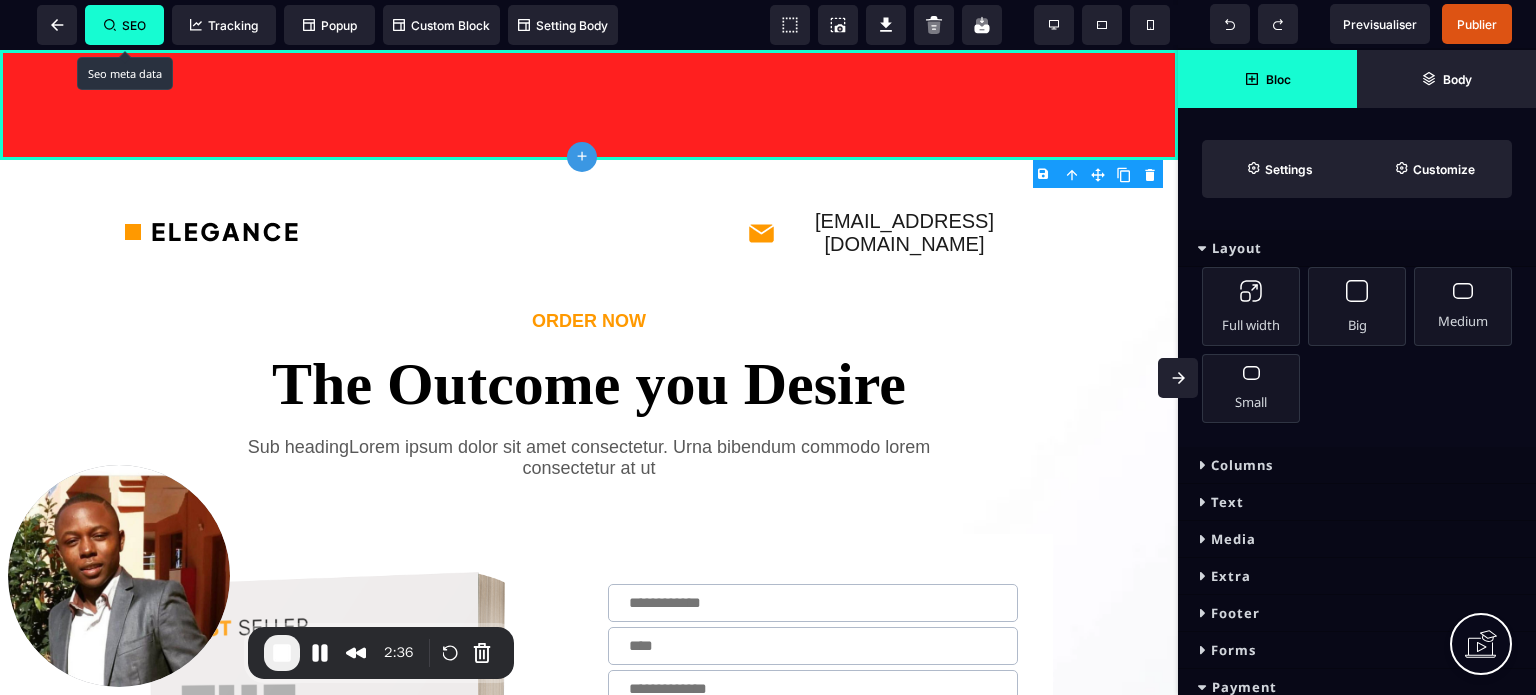 click on "Layout" at bounding box center [1357, 248] 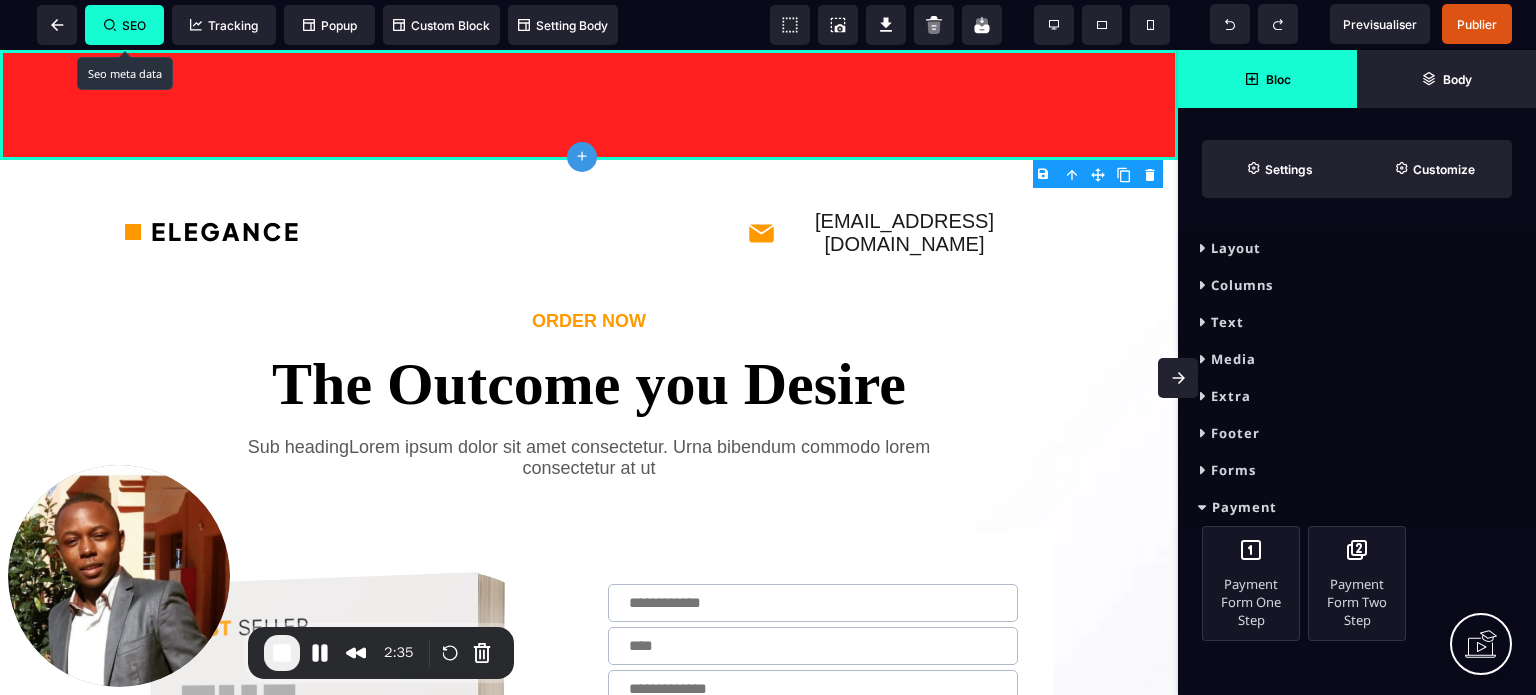 click on "Columns" at bounding box center [1357, 285] 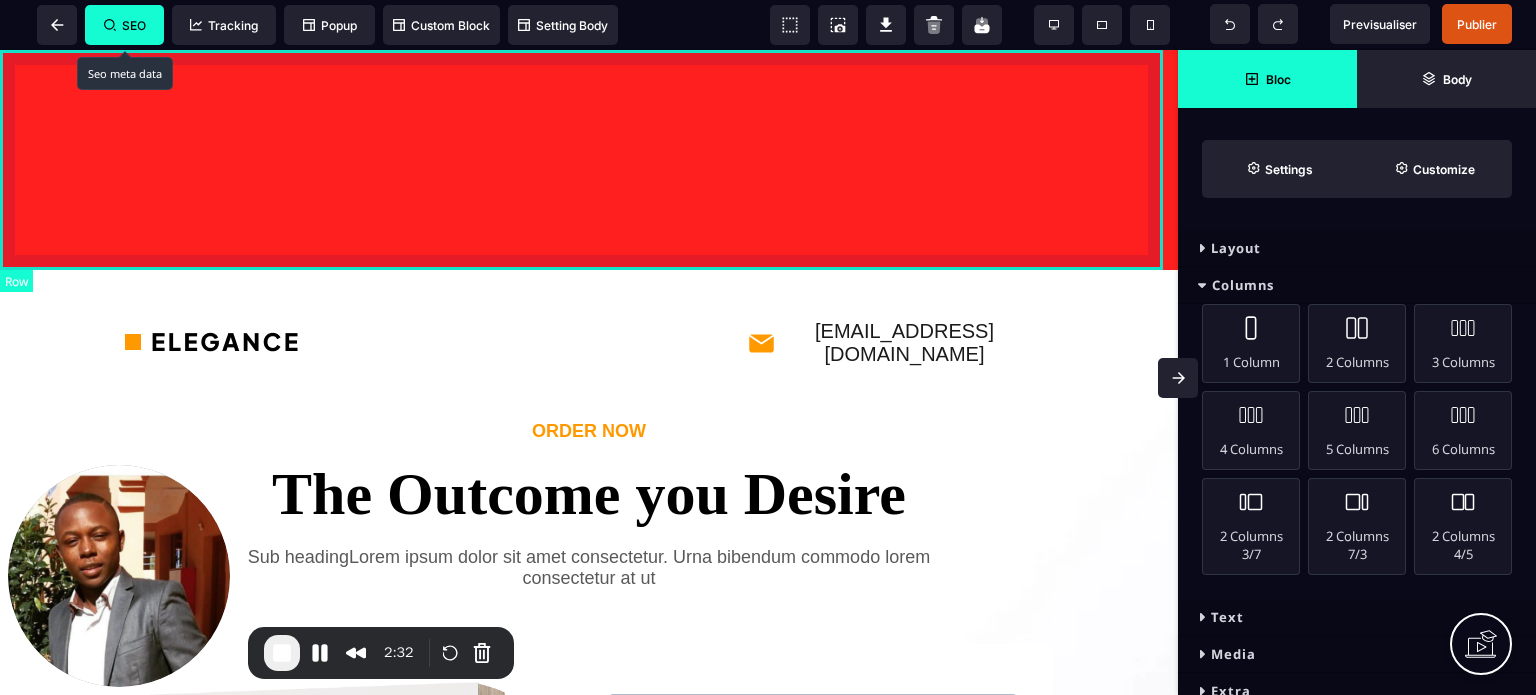 click at bounding box center [589, 160] 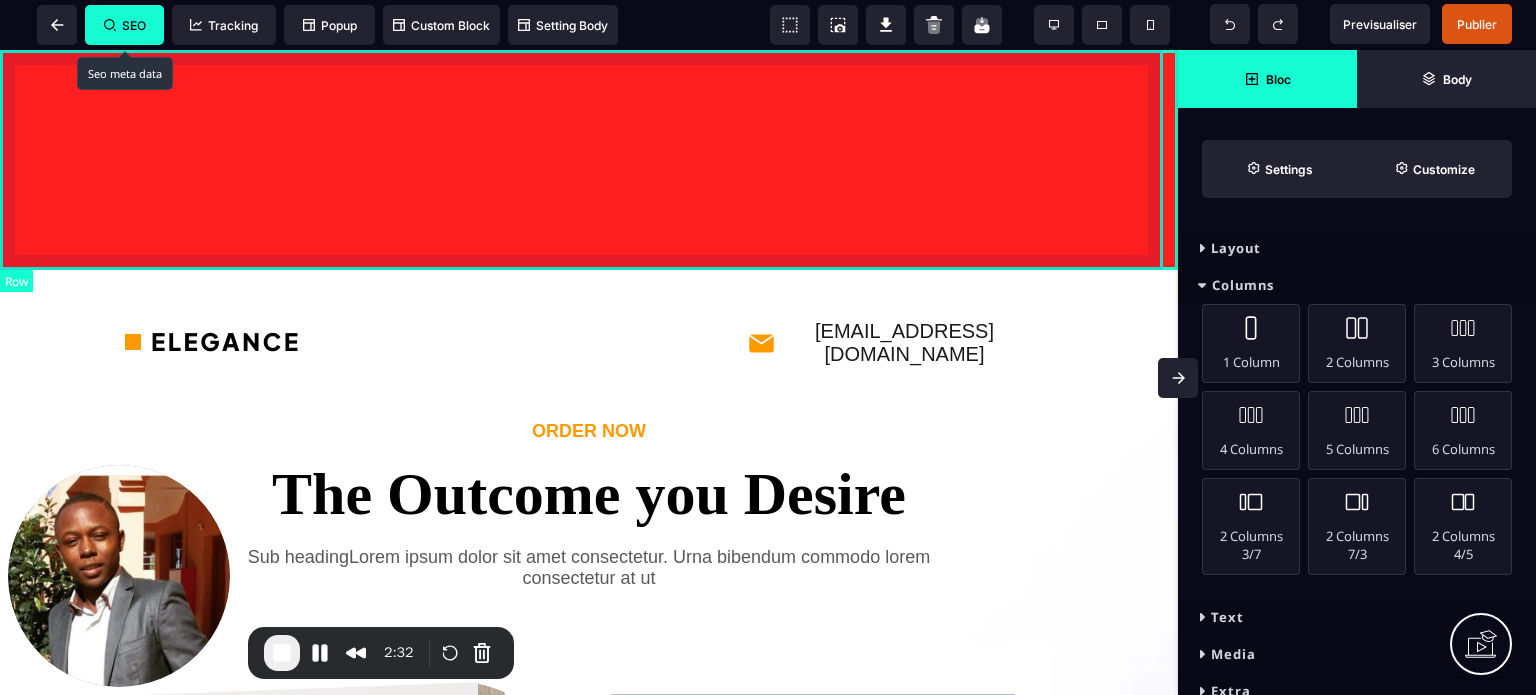 select on "**" 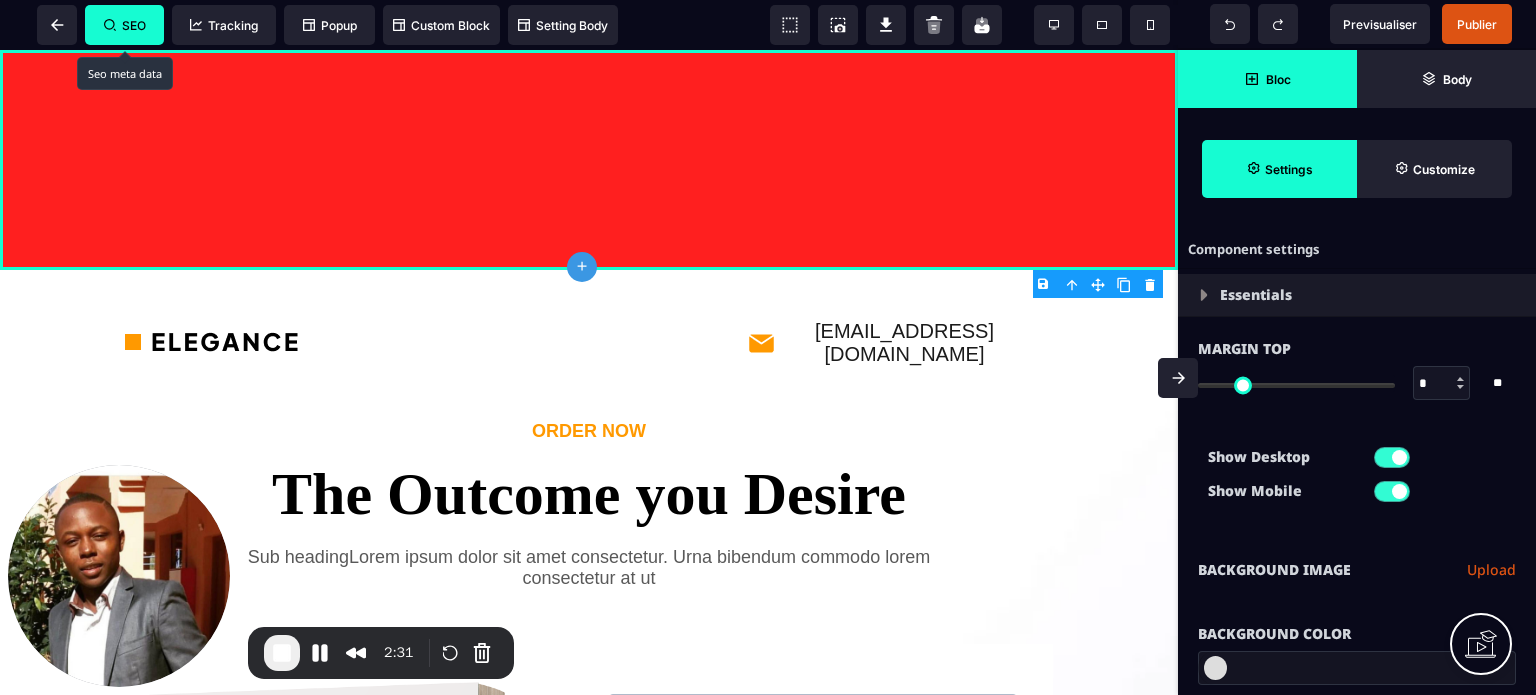 click on "**********" at bounding box center [1357, 570] 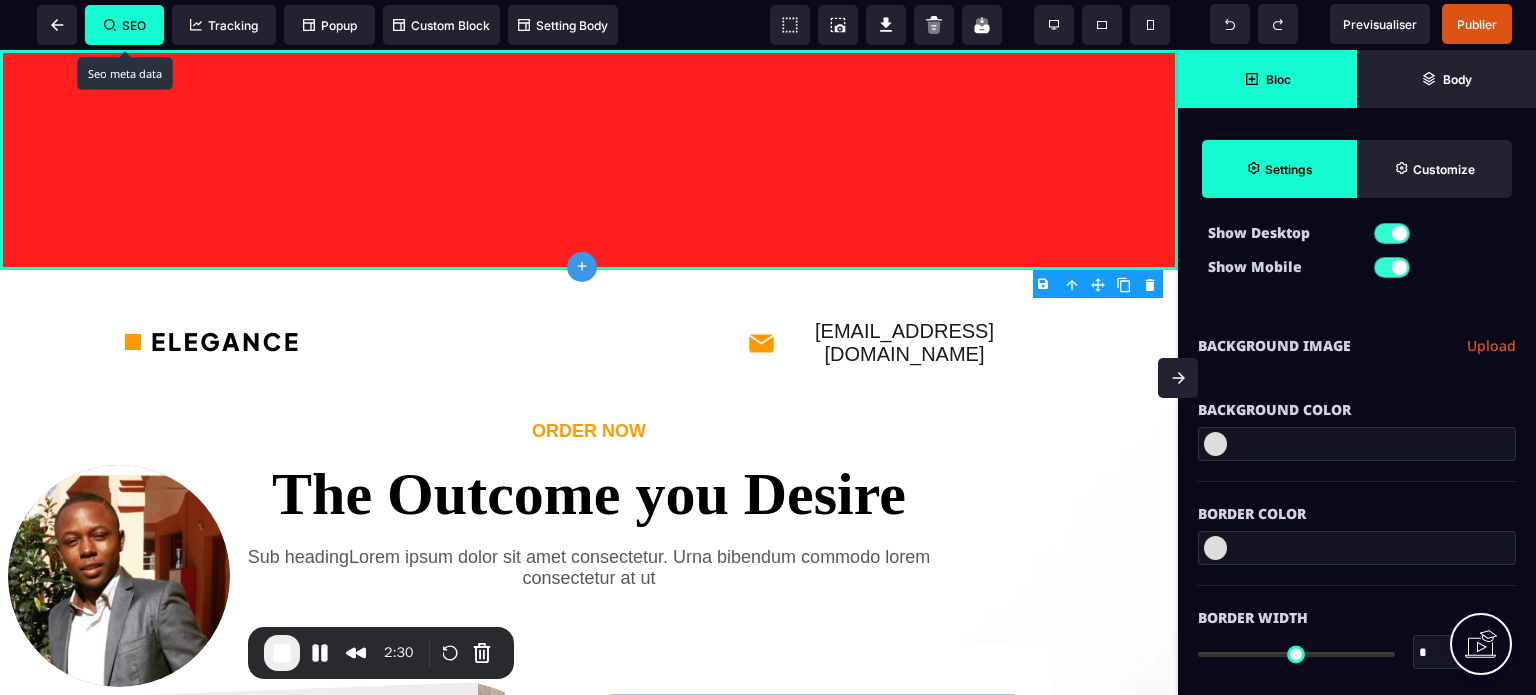 scroll, scrollTop: 240, scrollLeft: 0, axis: vertical 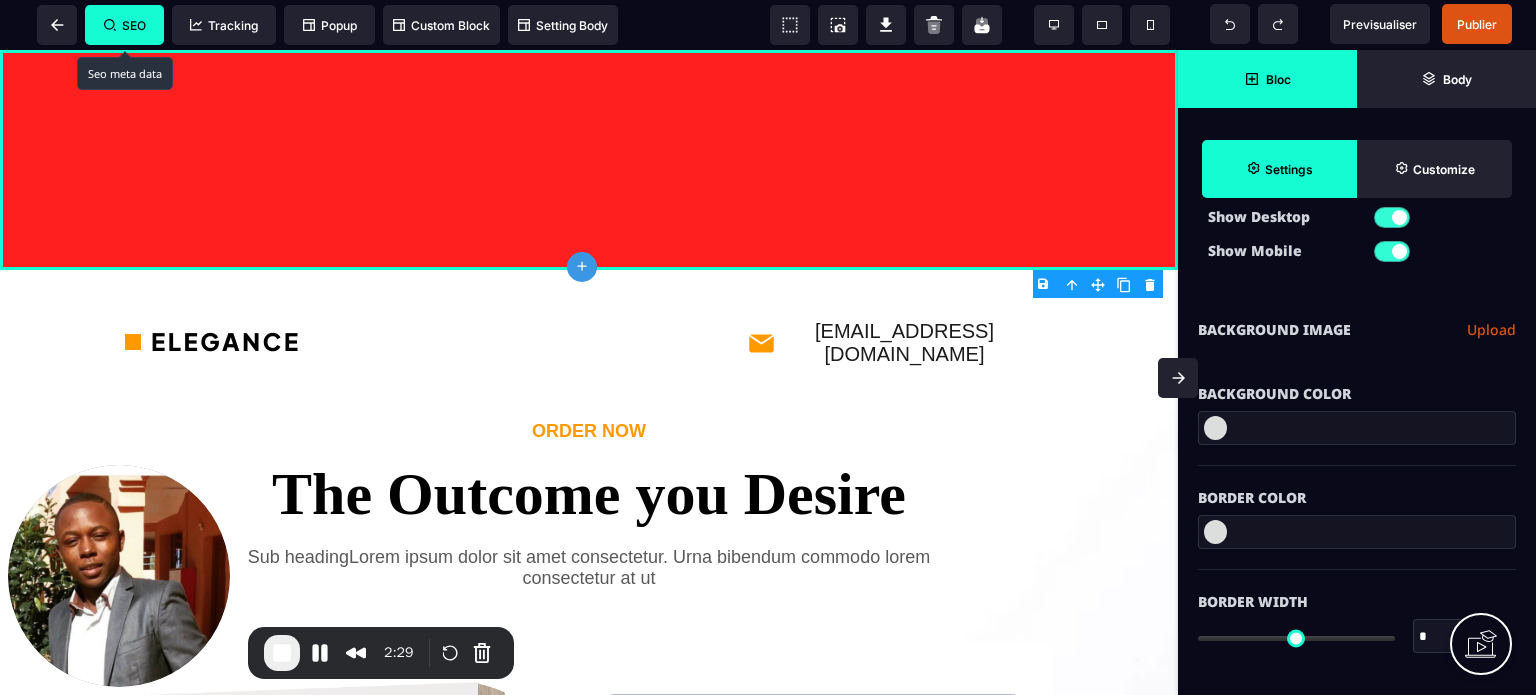 drag, startPoint x: 1412, startPoint y: 548, endPoint x: 1423, endPoint y: 542, distance: 12.529964 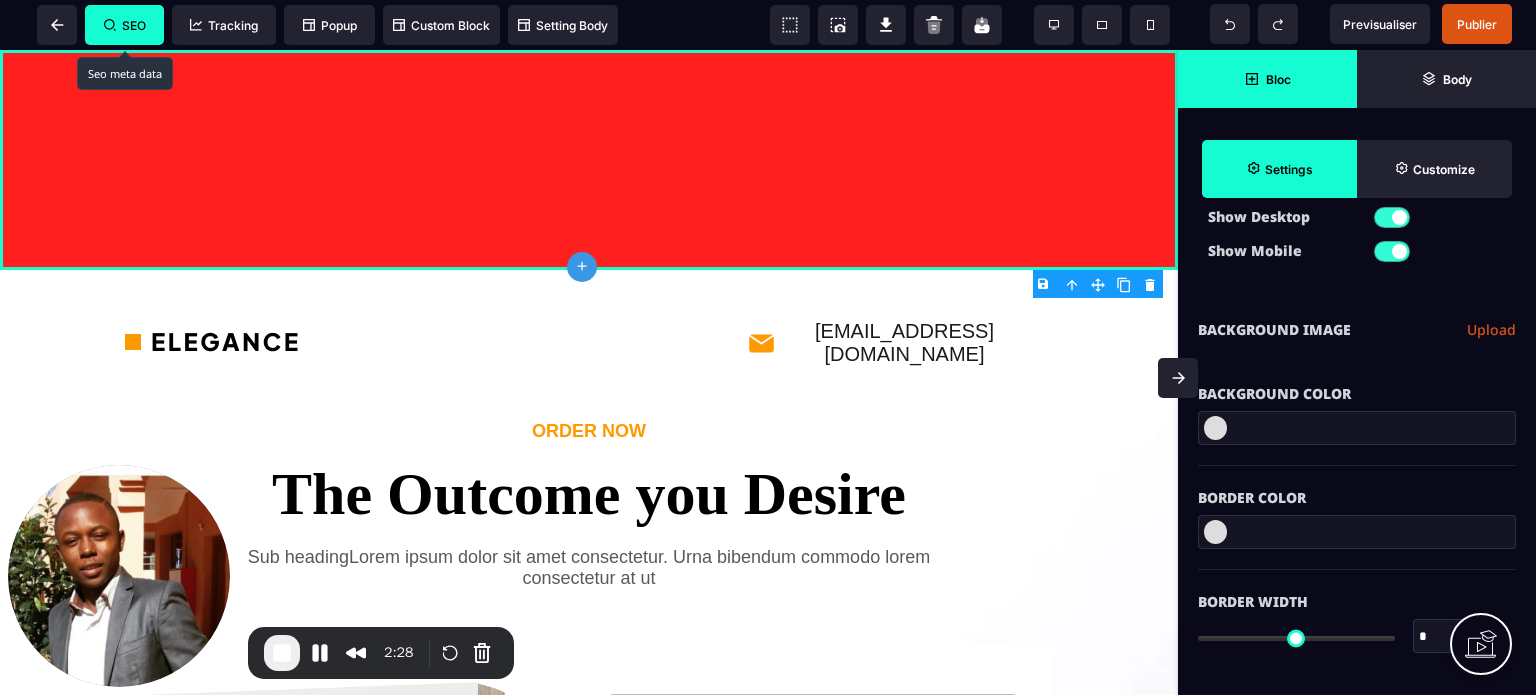 click on "Background Image
Upload" at bounding box center [1357, 330] 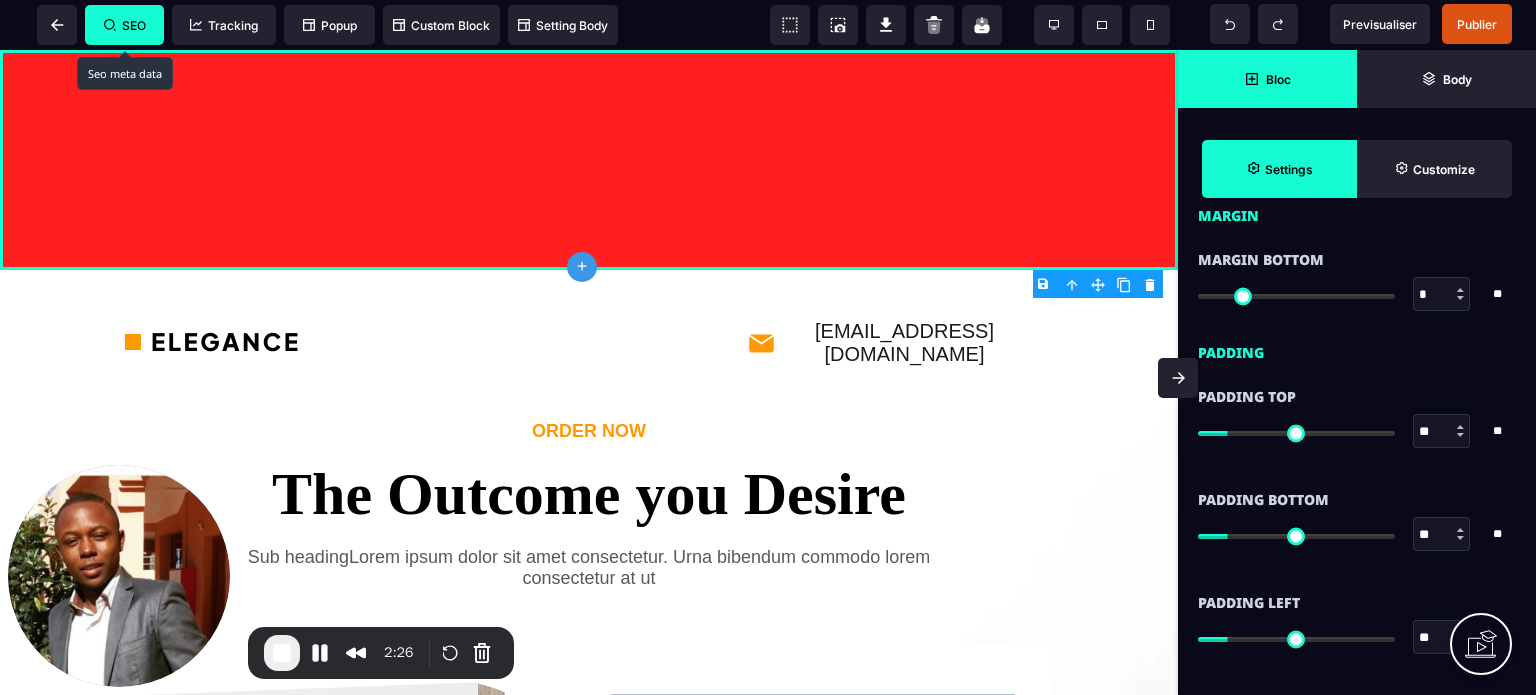 scroll, scrollTop: 1640, scrollLeft: 0, axis: vertical 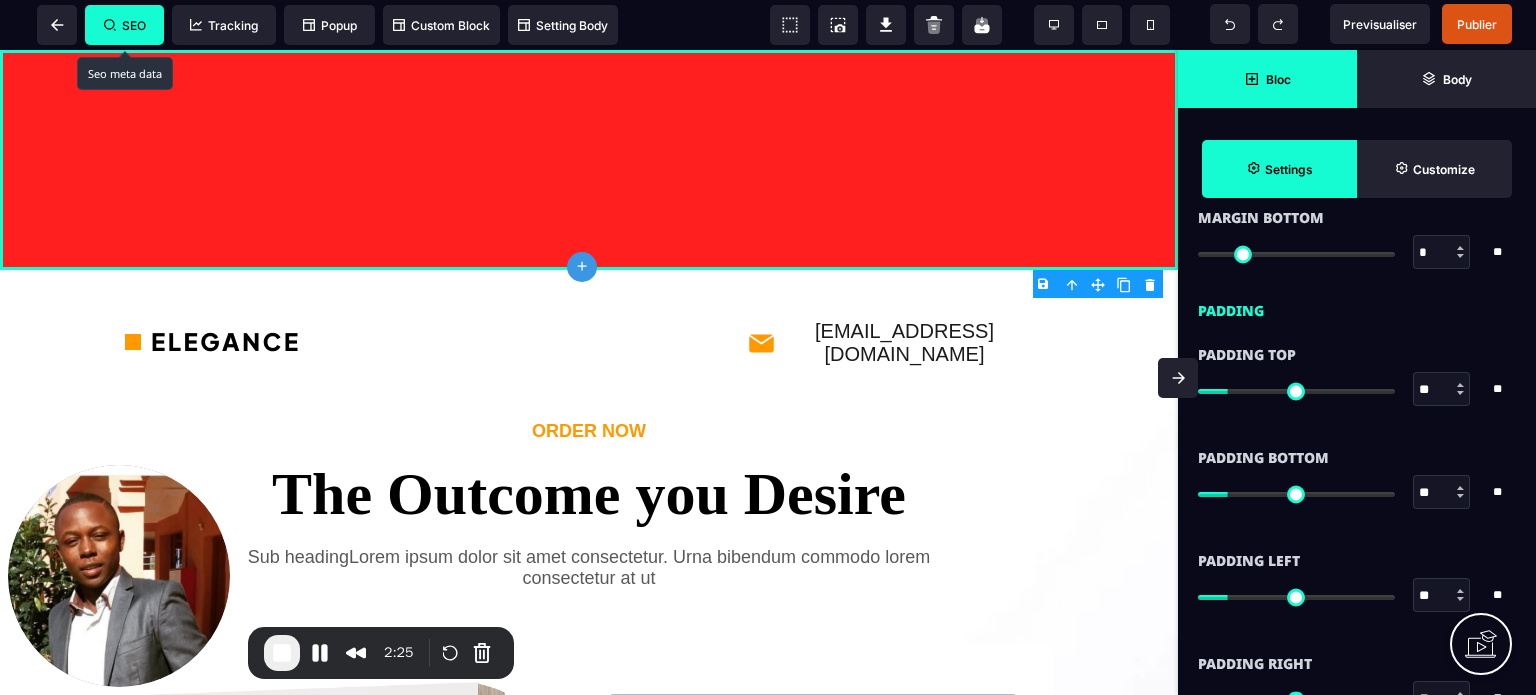 click on "**" at bounding box center (1442, 596) 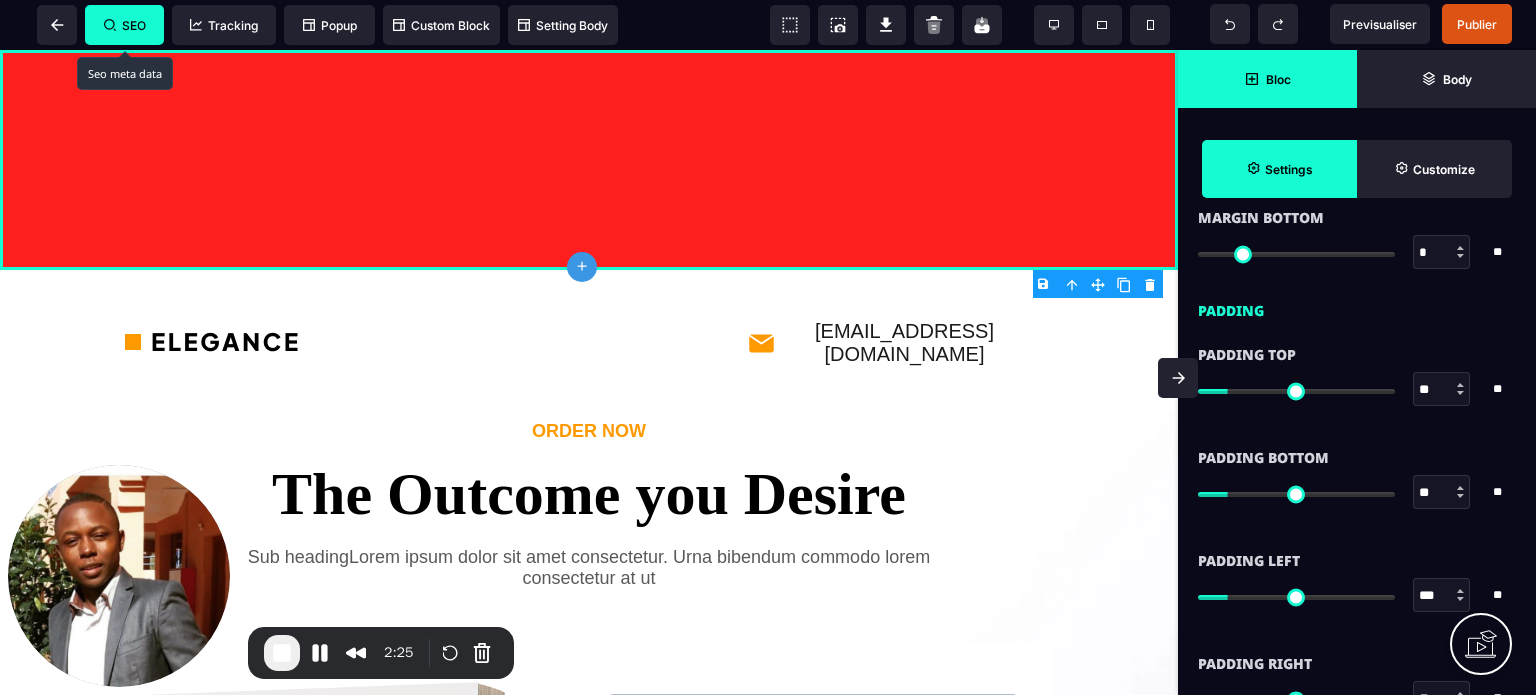 type on "***" 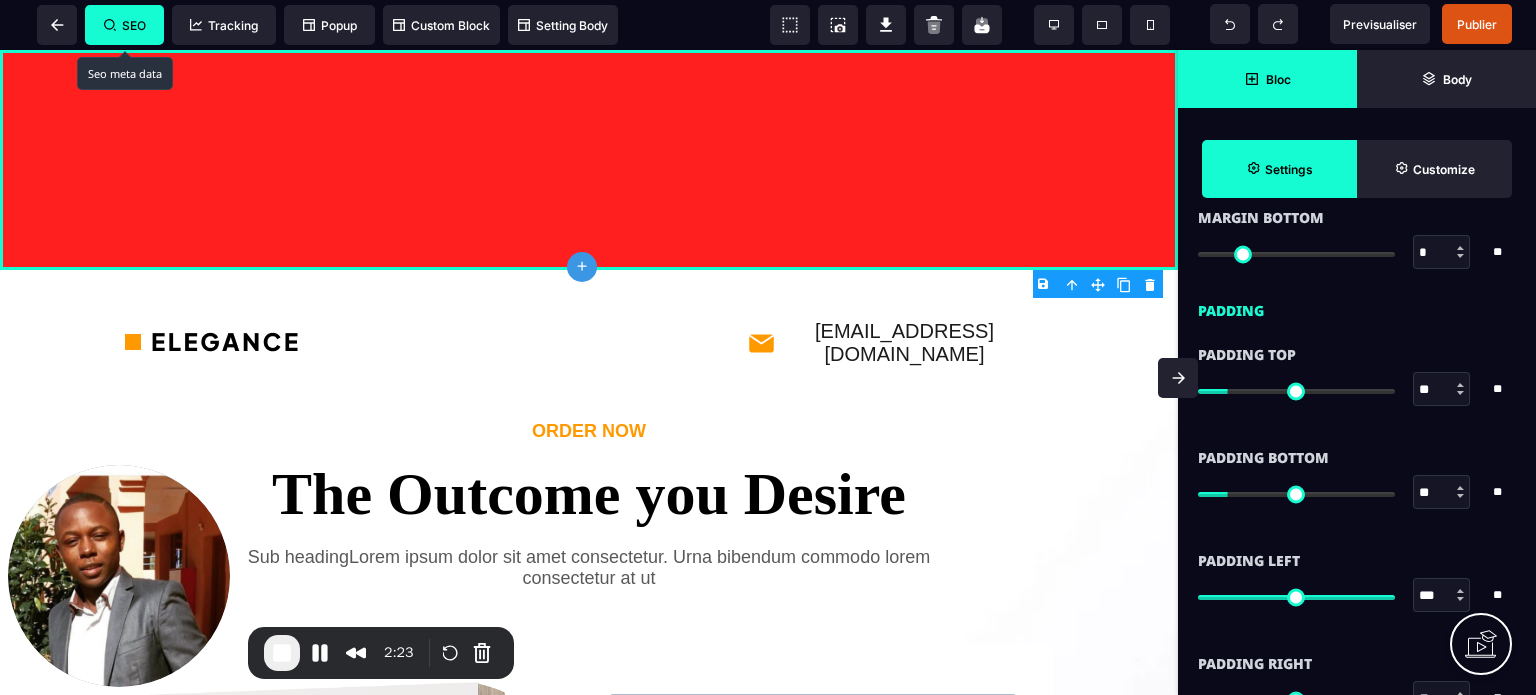 type on "***" 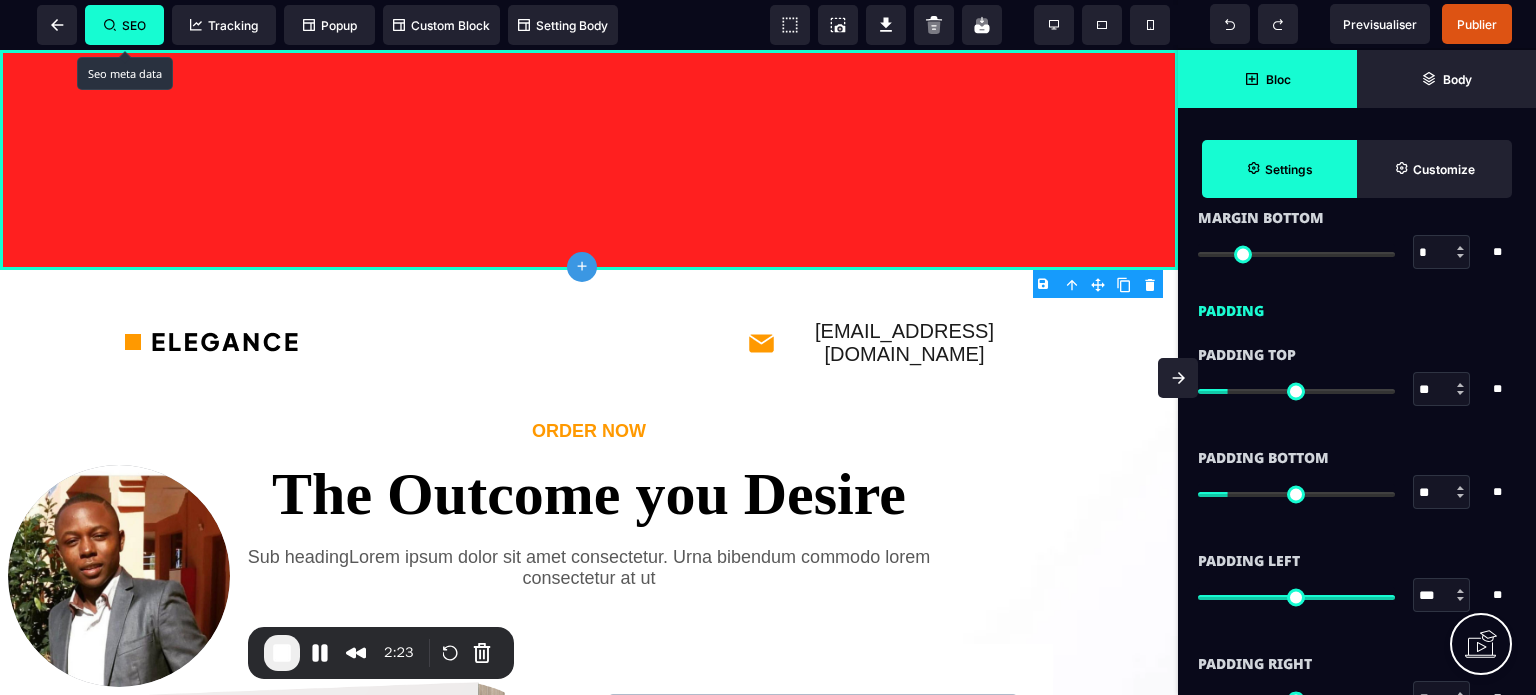 type on "***" 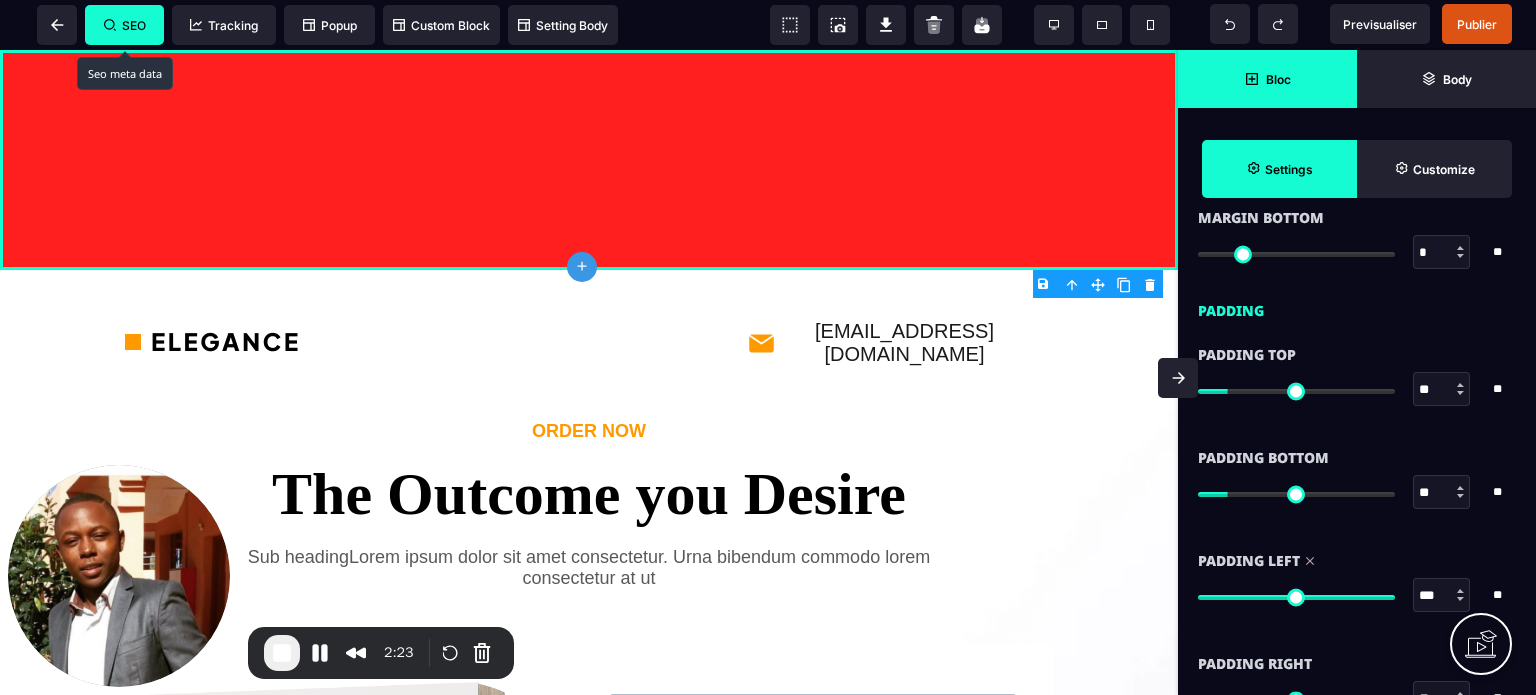 click on "**" at bounding box center (1442, 699) 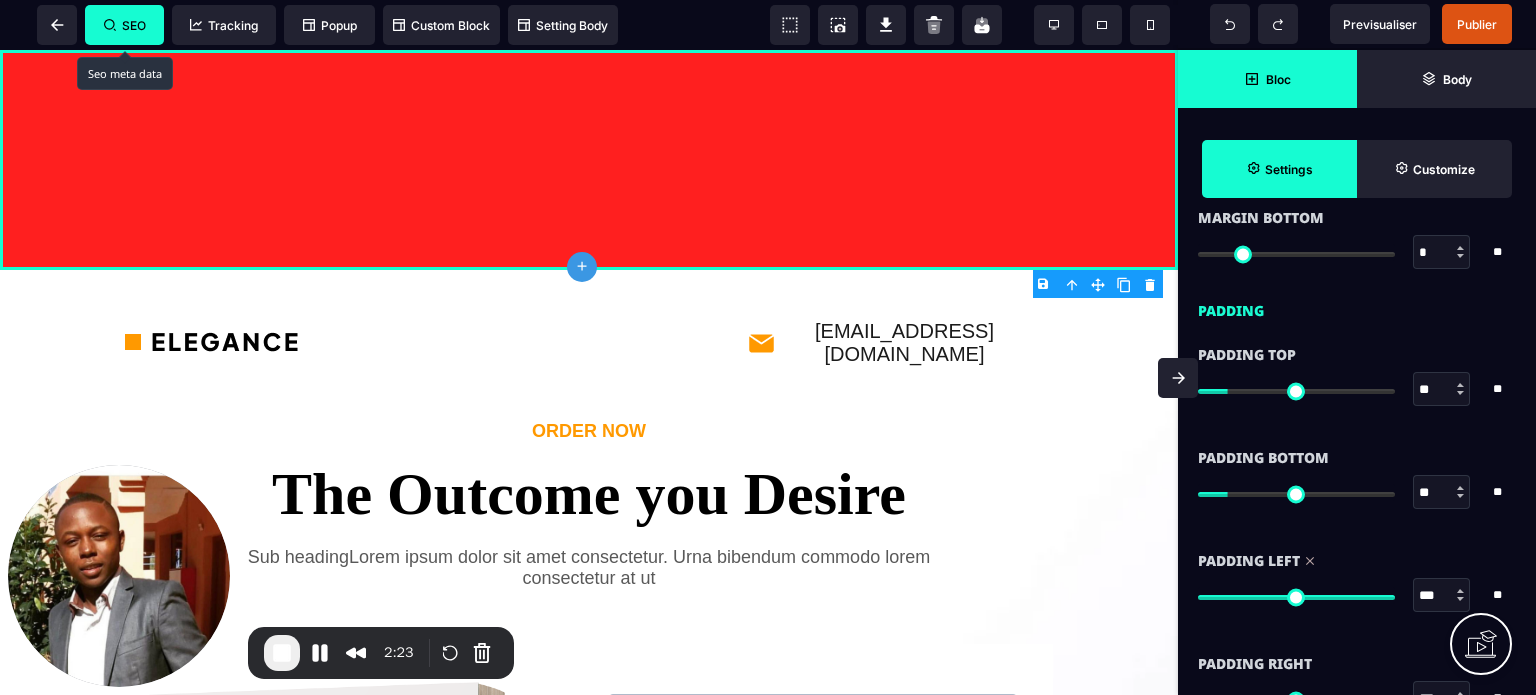 type on "***" 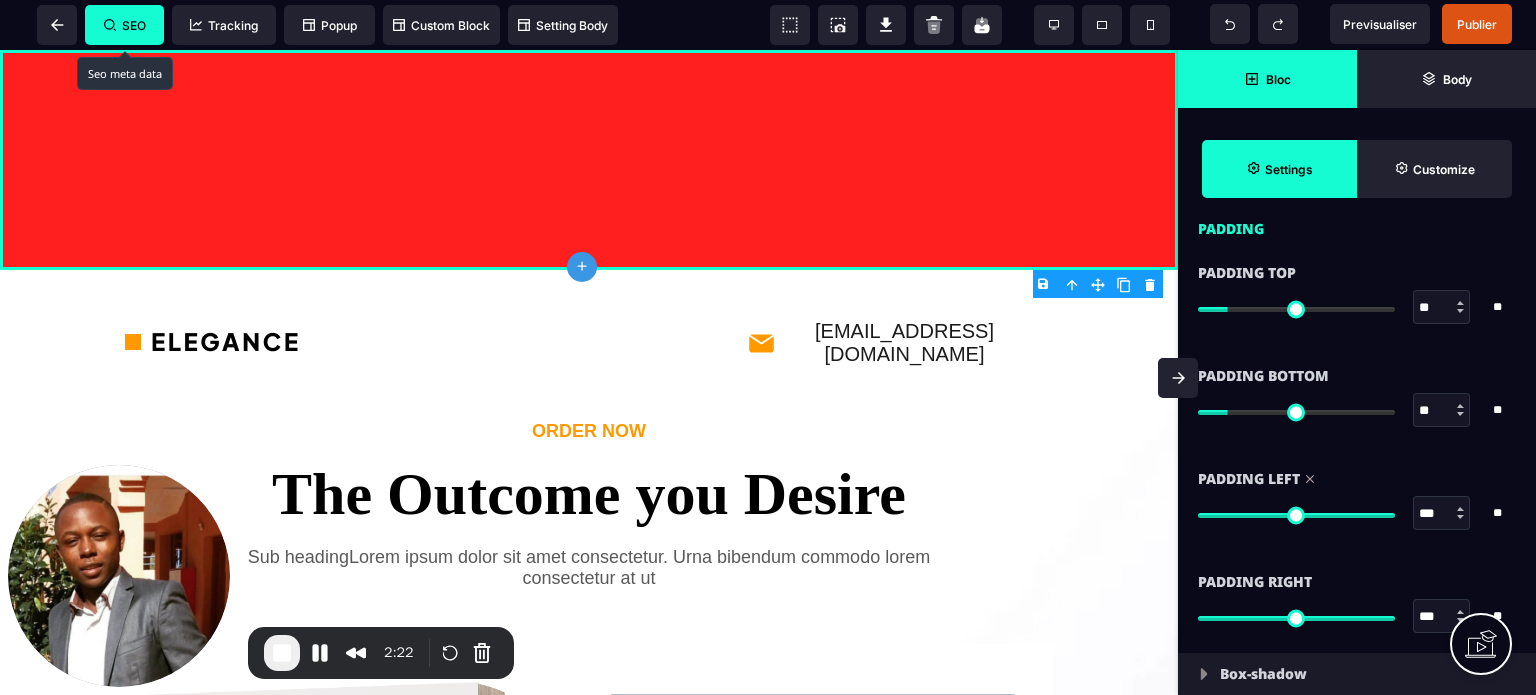 drag, startPoint x: 1427, startPoint y: 687, endPoint x: 1402, endPoint y: 690, distance: 25.179358 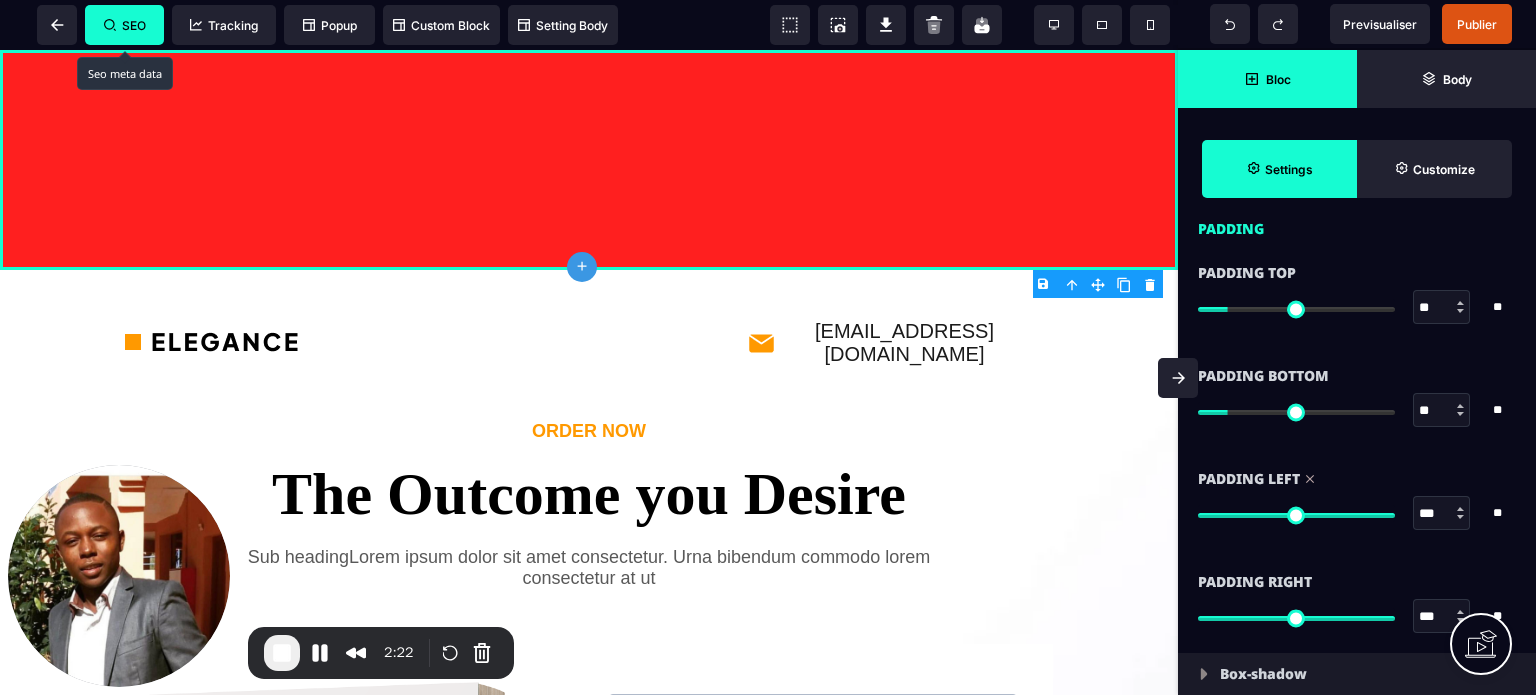 click on "Essentials
Margin Top
*
*
**
All
Show Desktop
Show Mobile" at bounding box center [1357, -6] 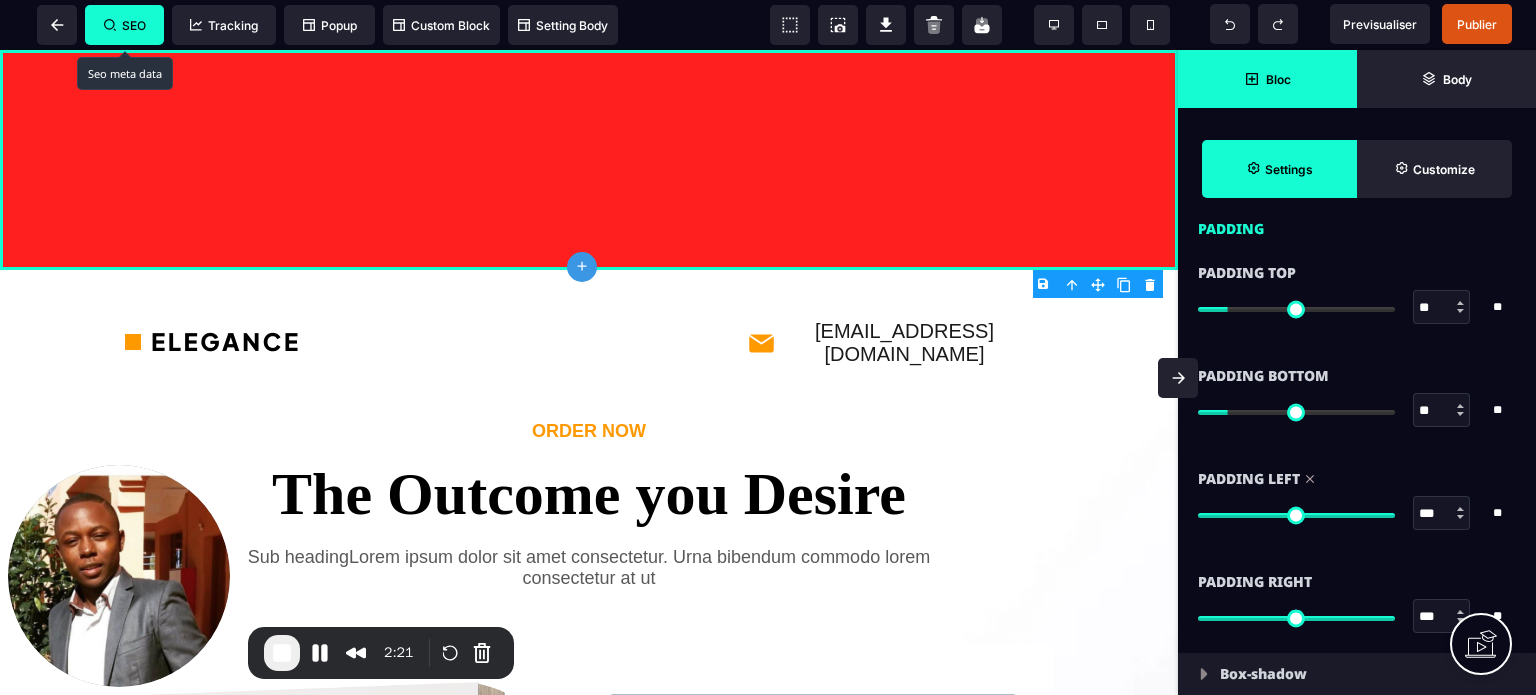scroll, scrollTop: 1756, scrollLeft: 0, axis: vertical 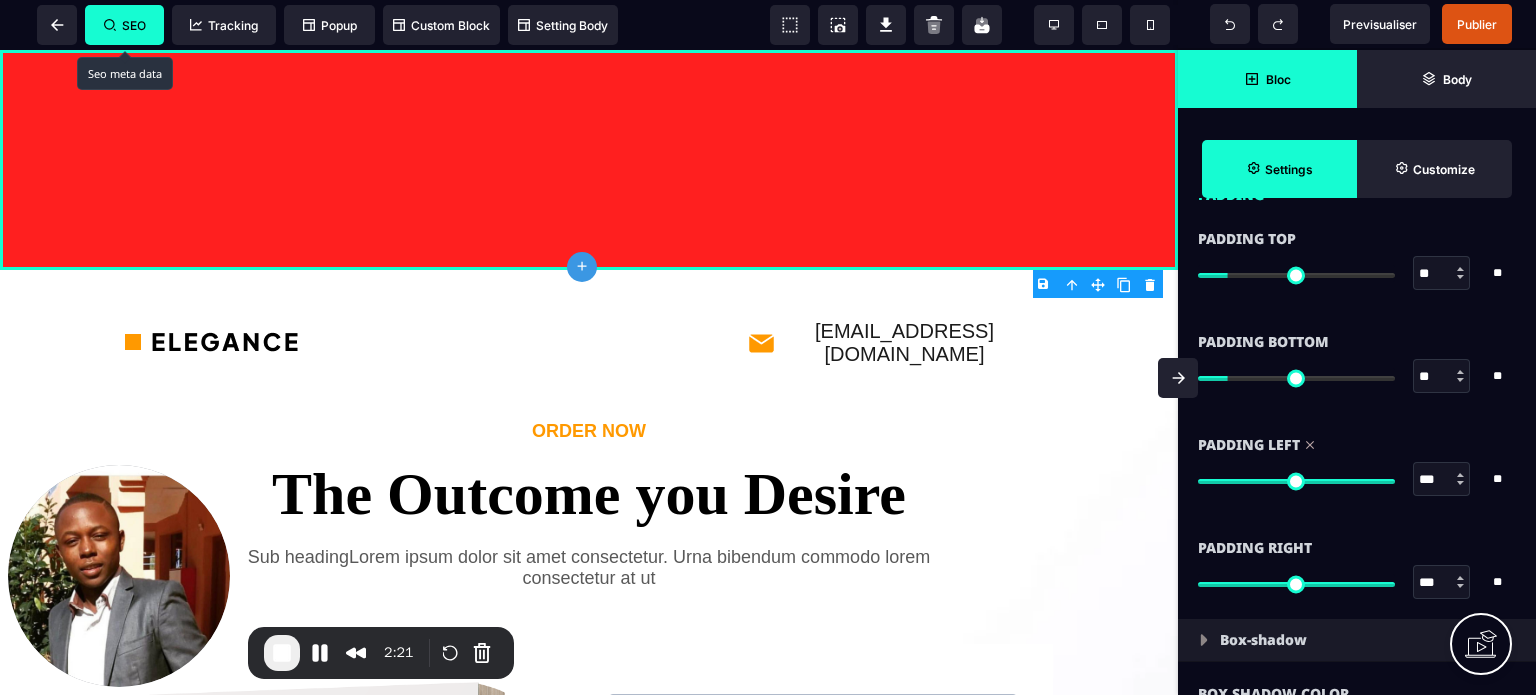 type on "***" 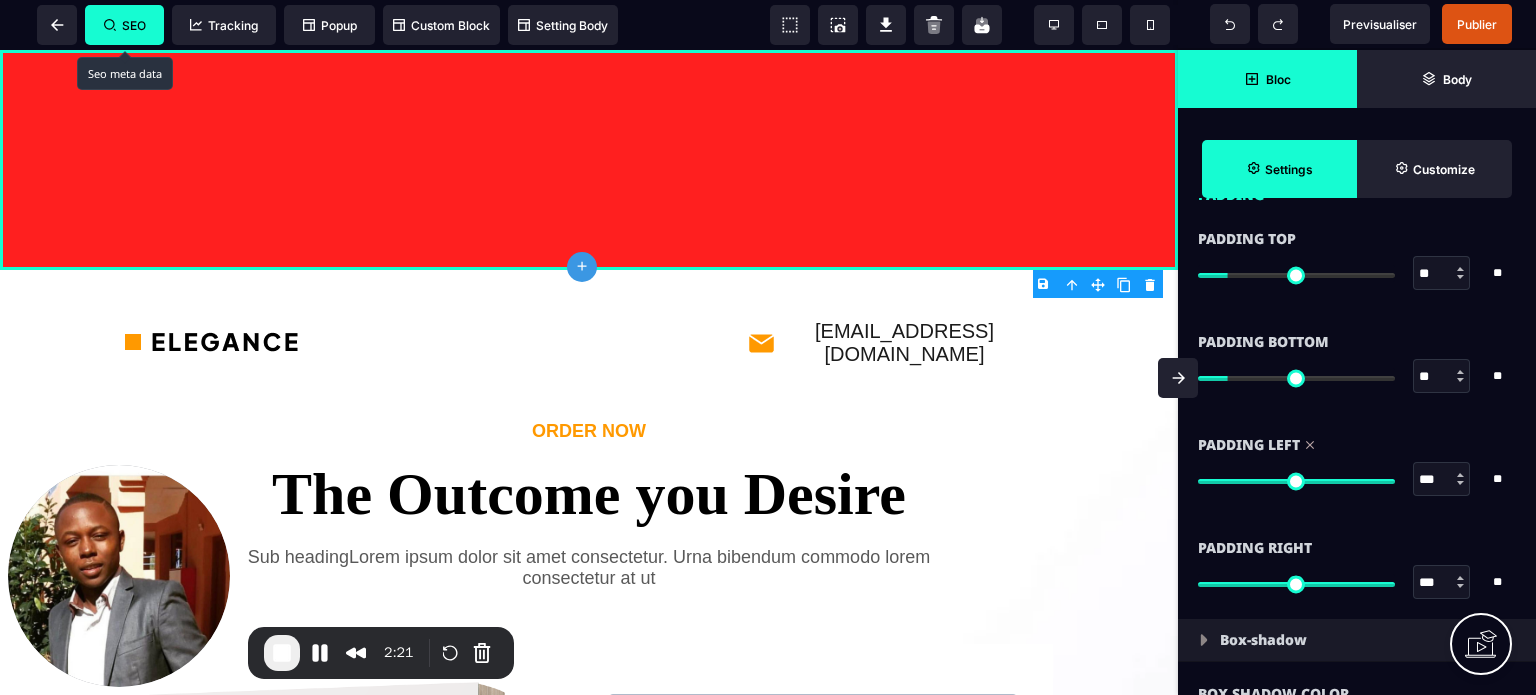 type on "***" 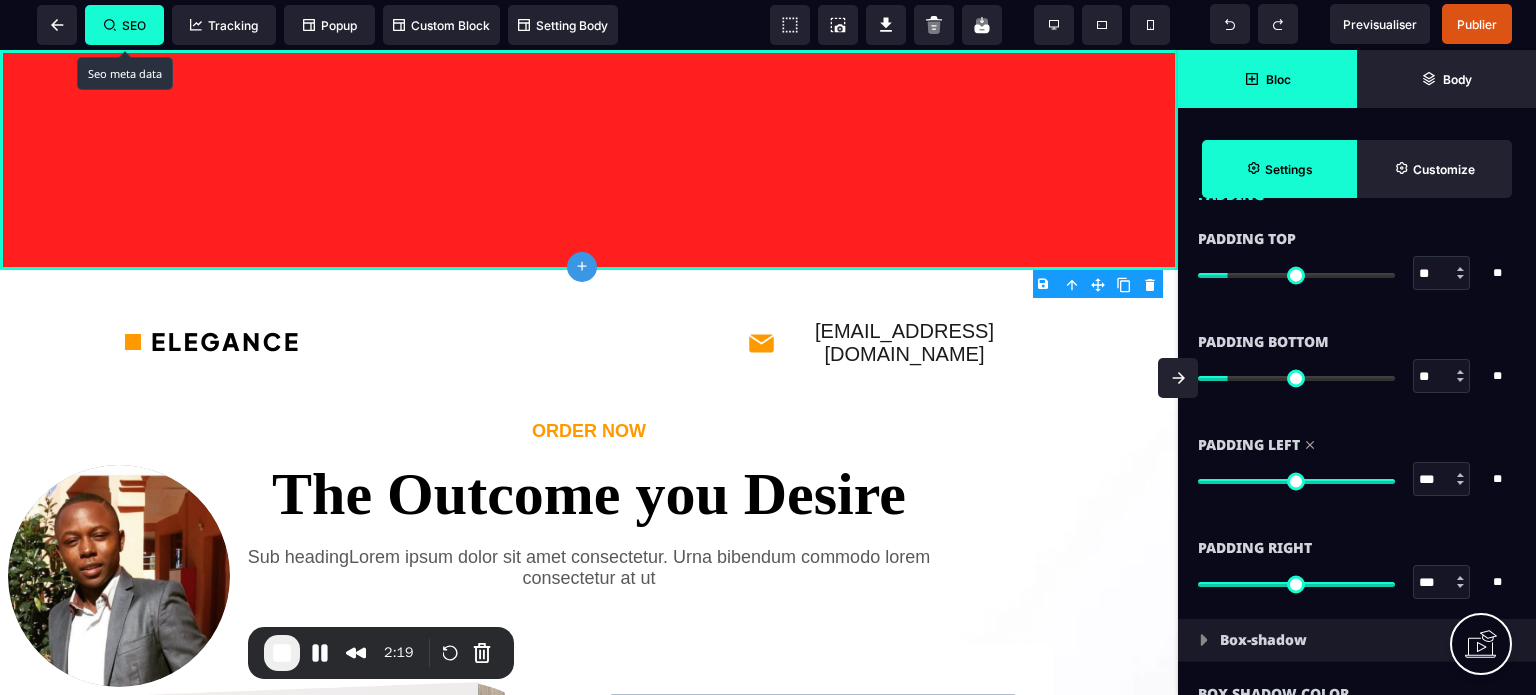 type on "***" 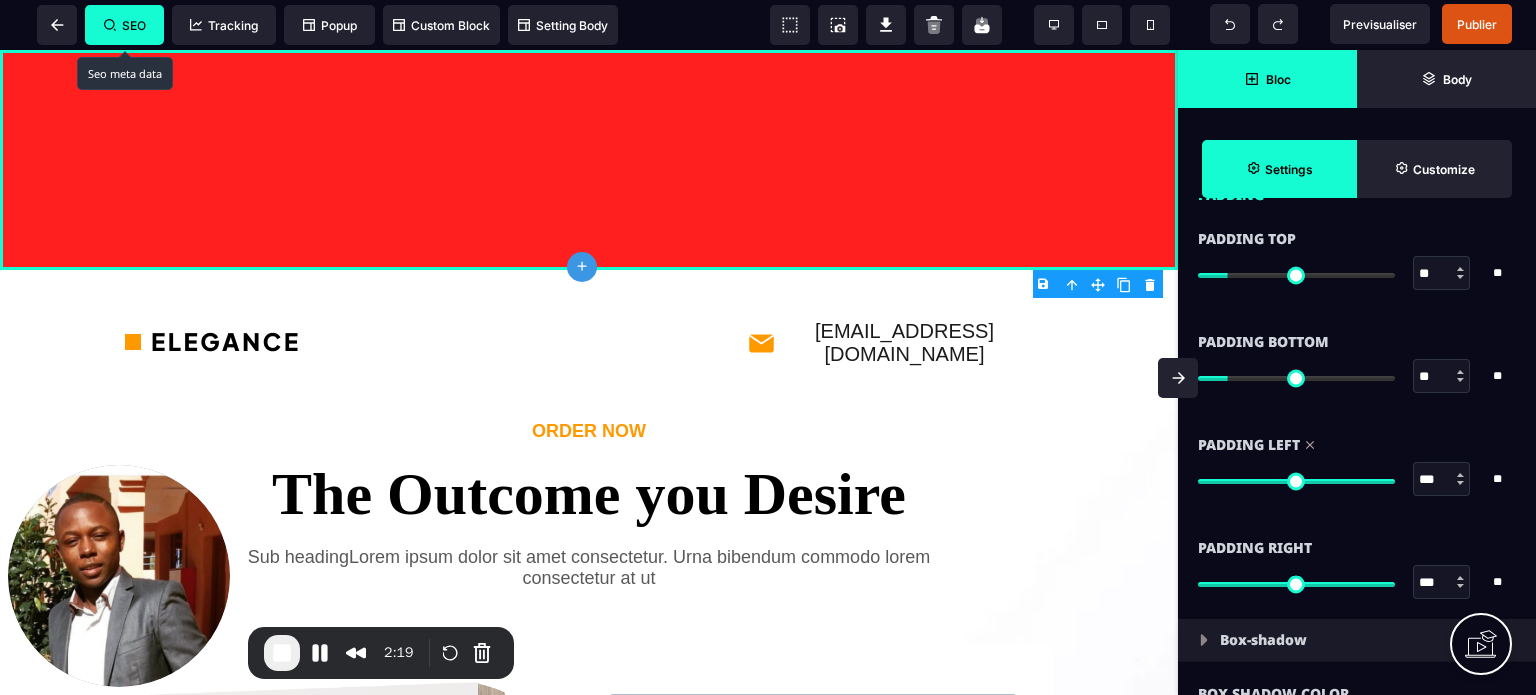 type on "***" 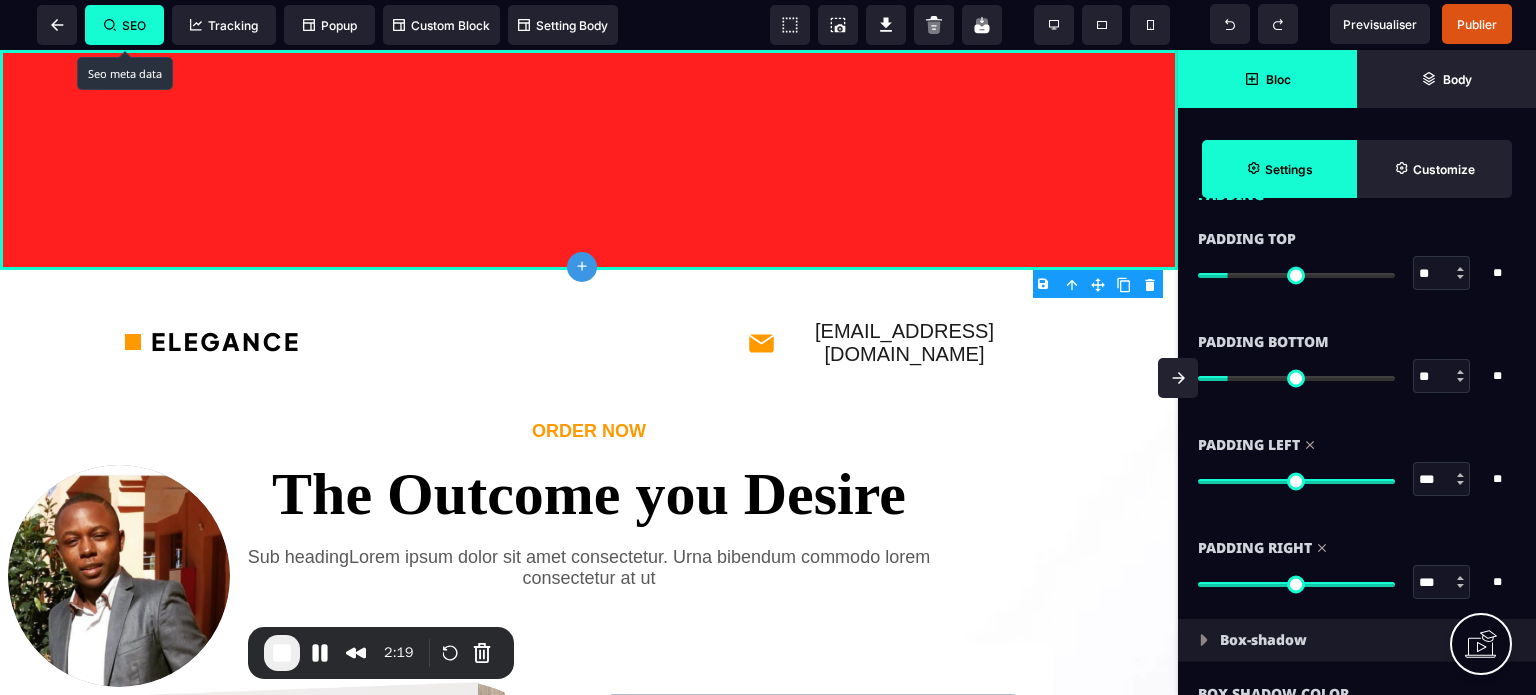 drag, startPoint x: 1424, startPoint y: 467, endPoint x: 1392, endPoint y: 478, distance: 33.83785 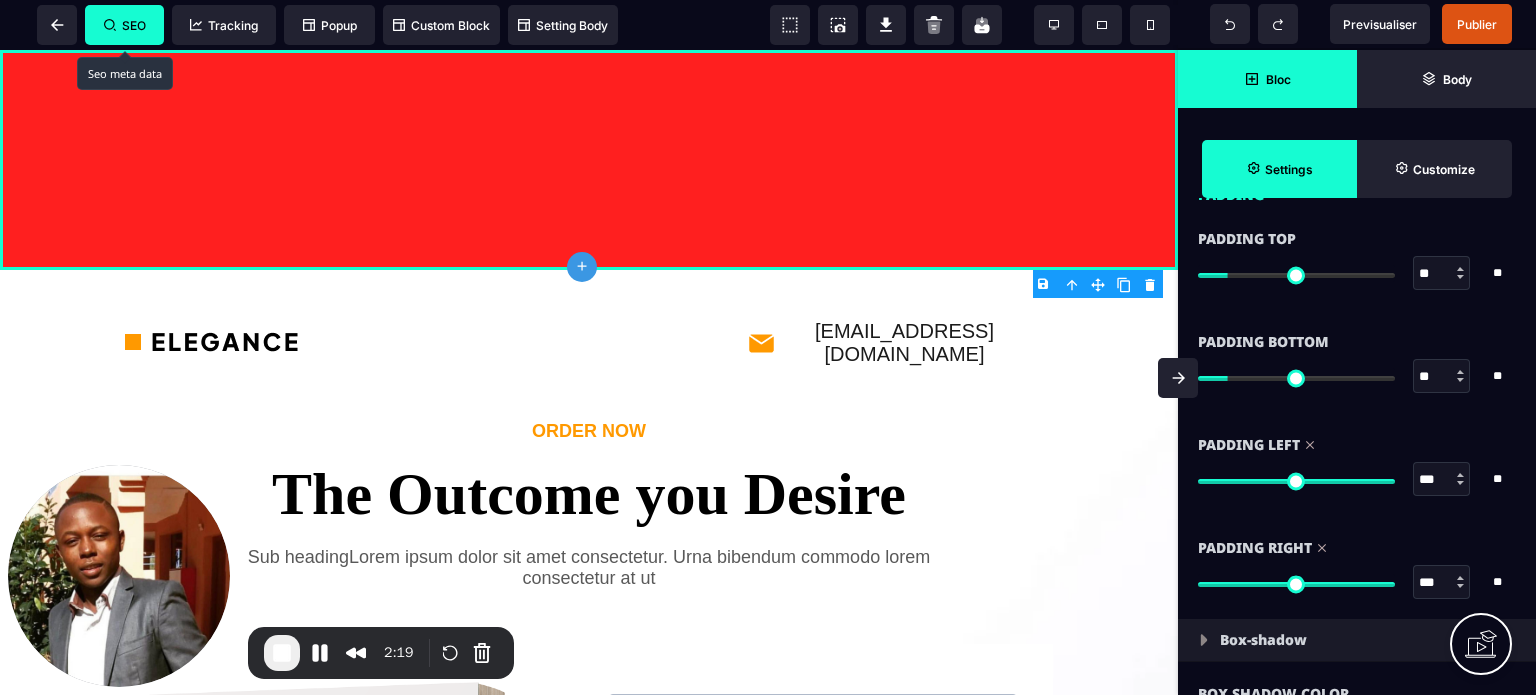 click on "***
*
**" at bounding box center (1357, 479) 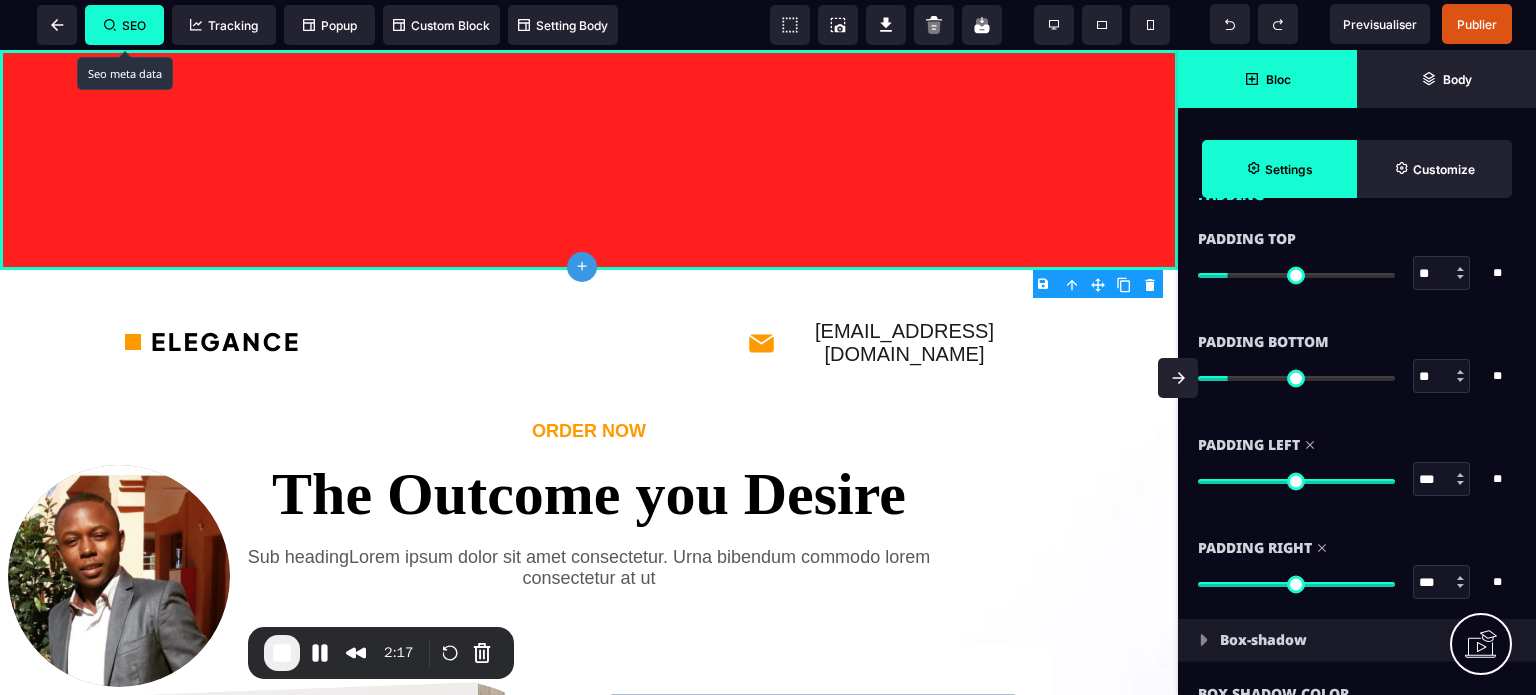 type on "***" 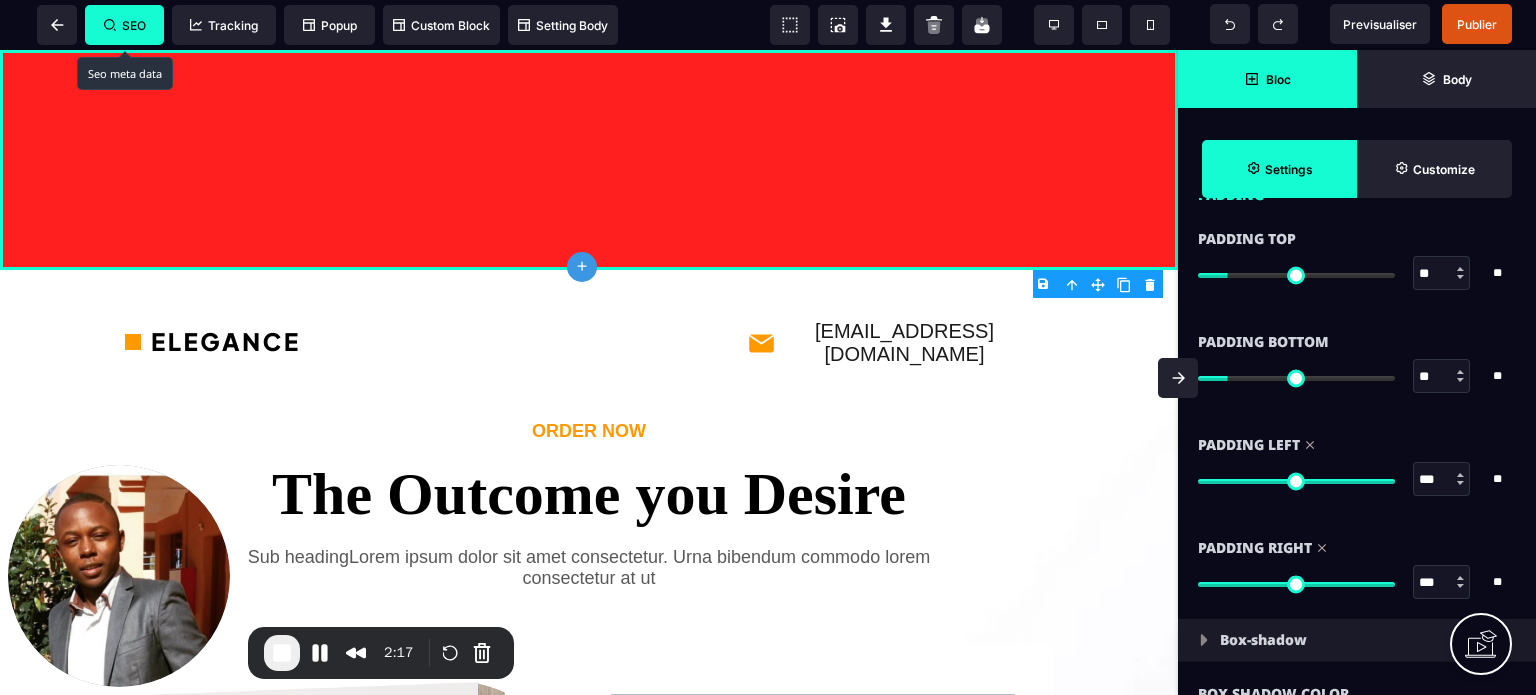 type on "***" 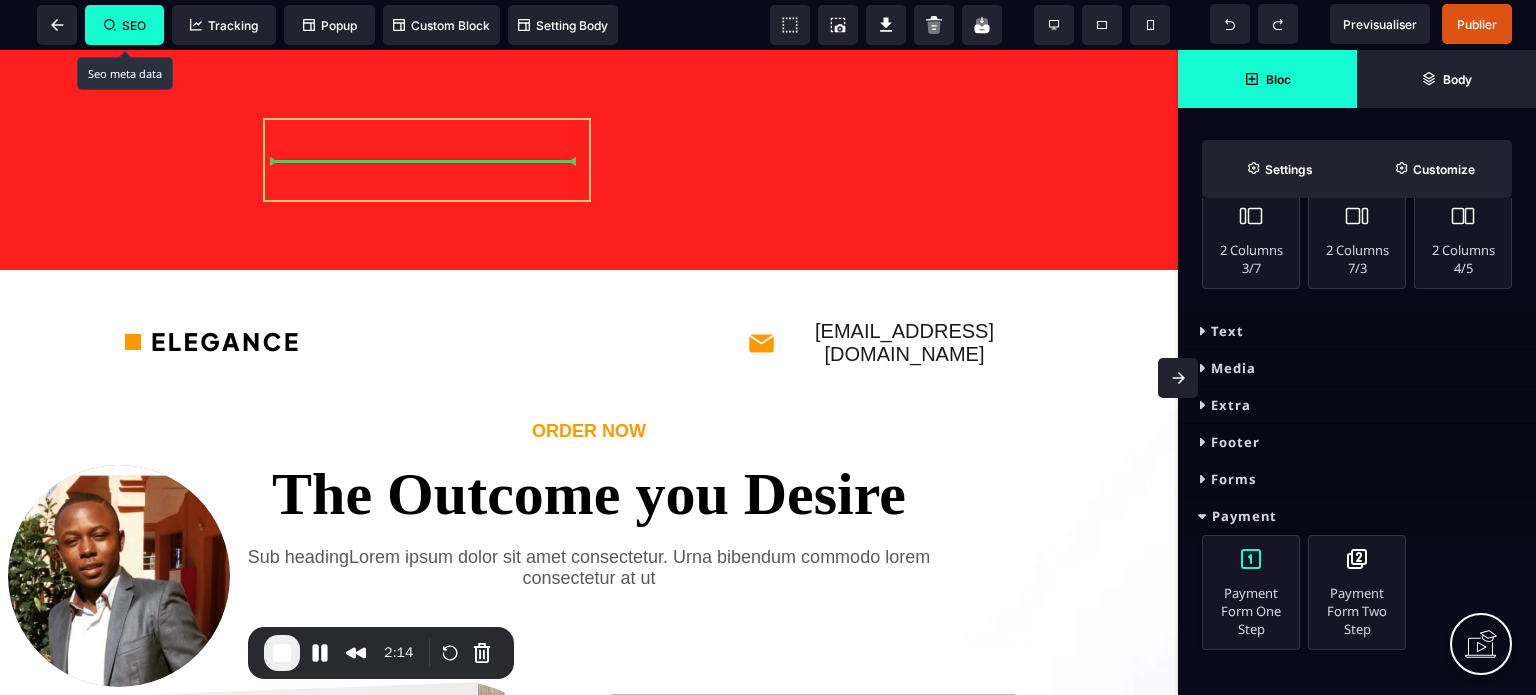 select on "**********" 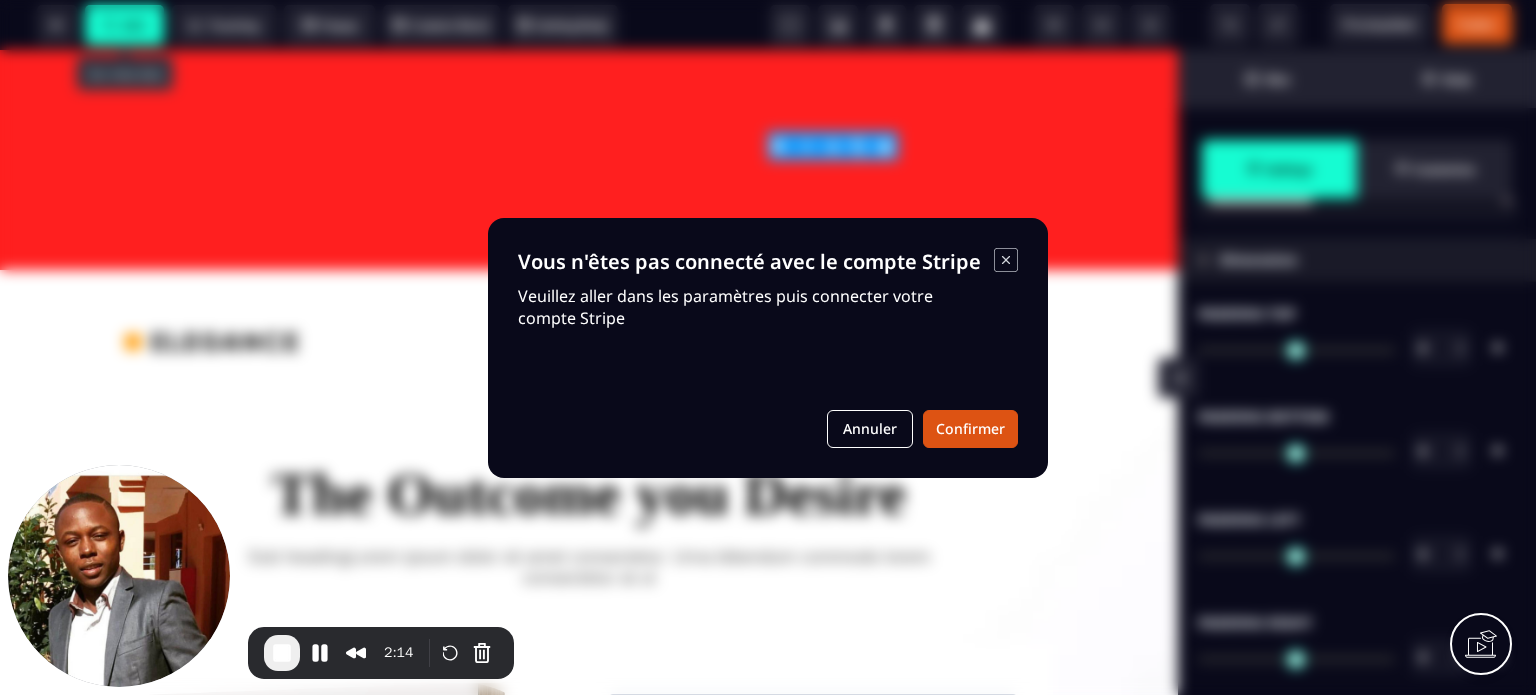 type on "**" 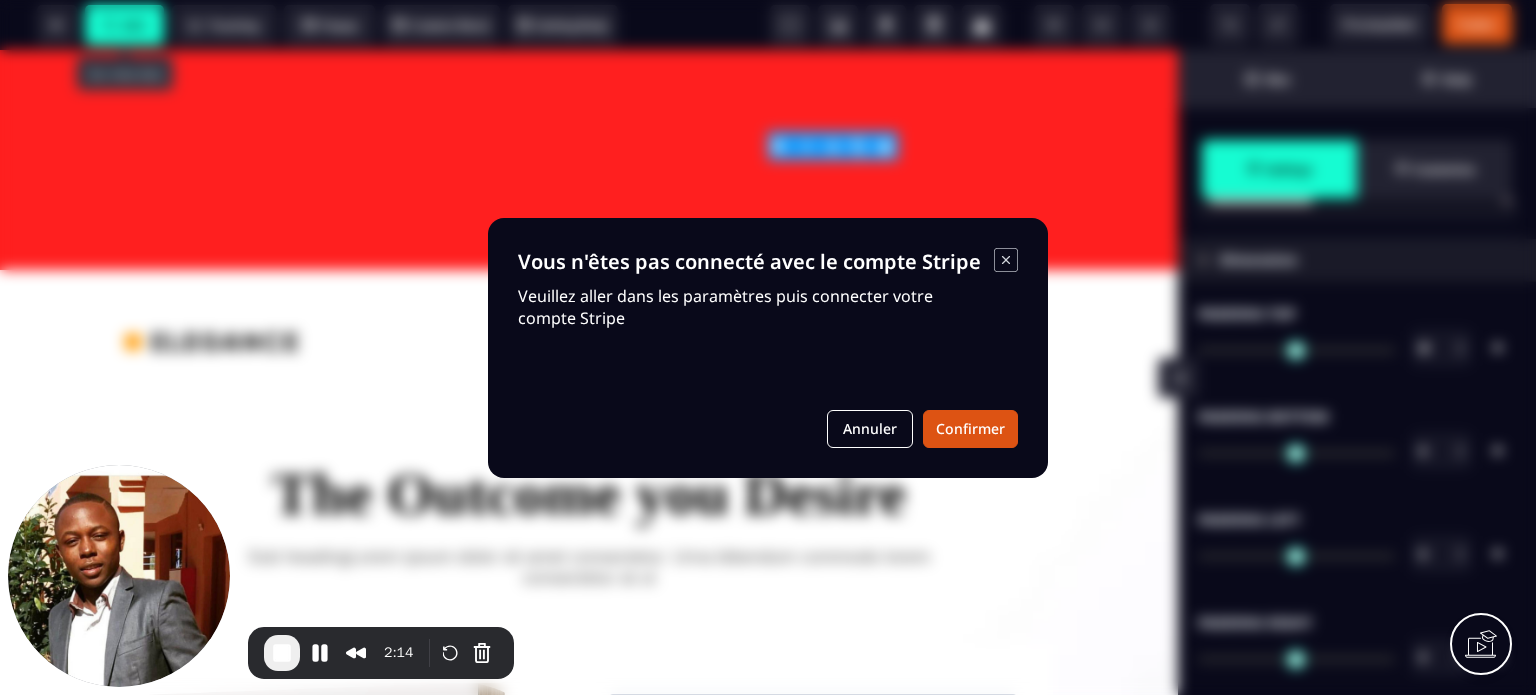 type on "**" 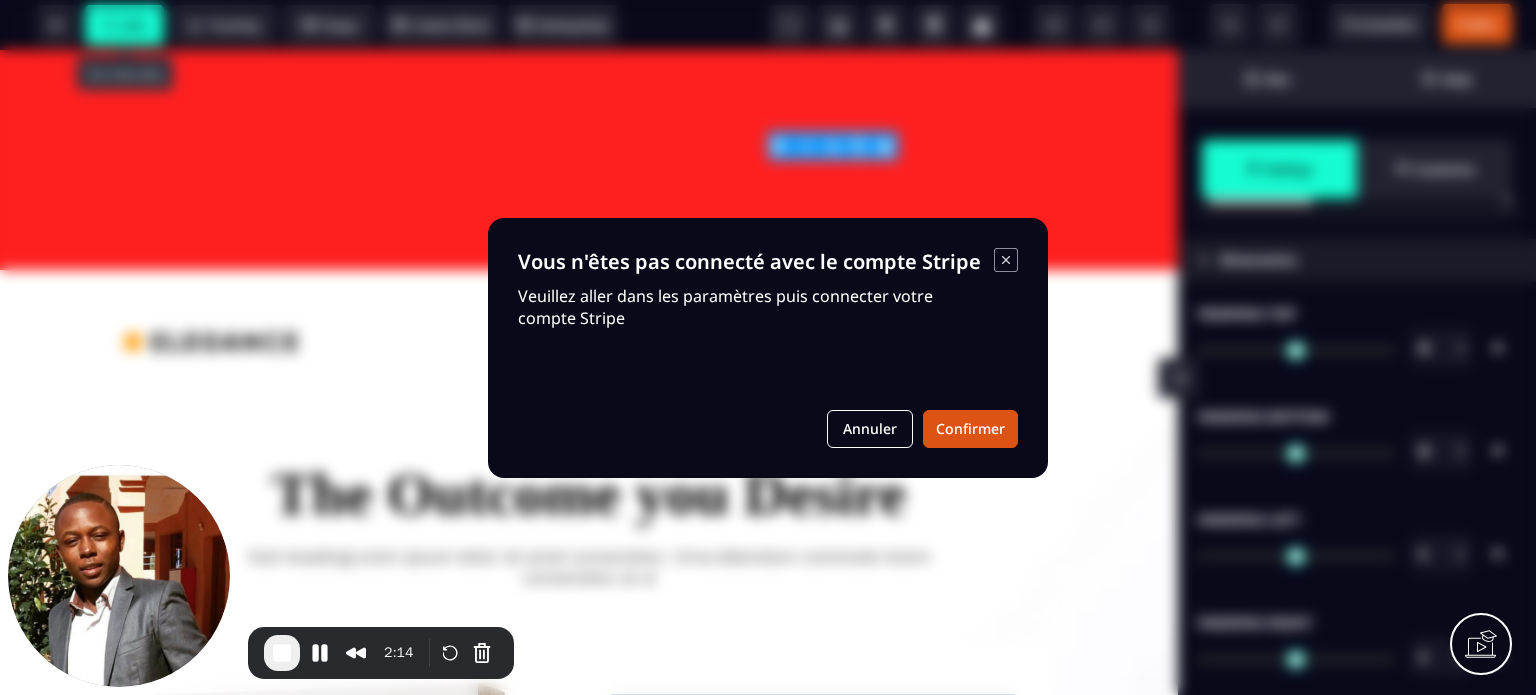 type on "**" 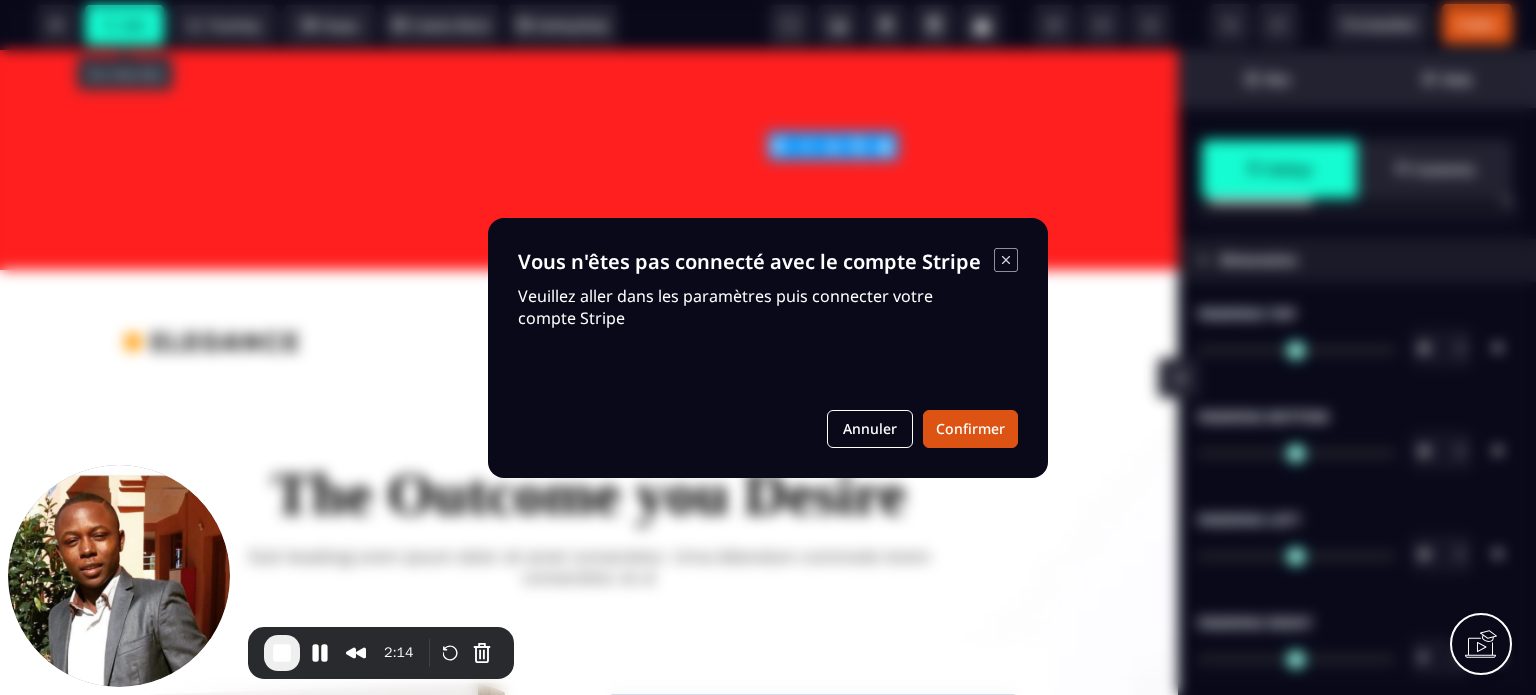 type on "**" 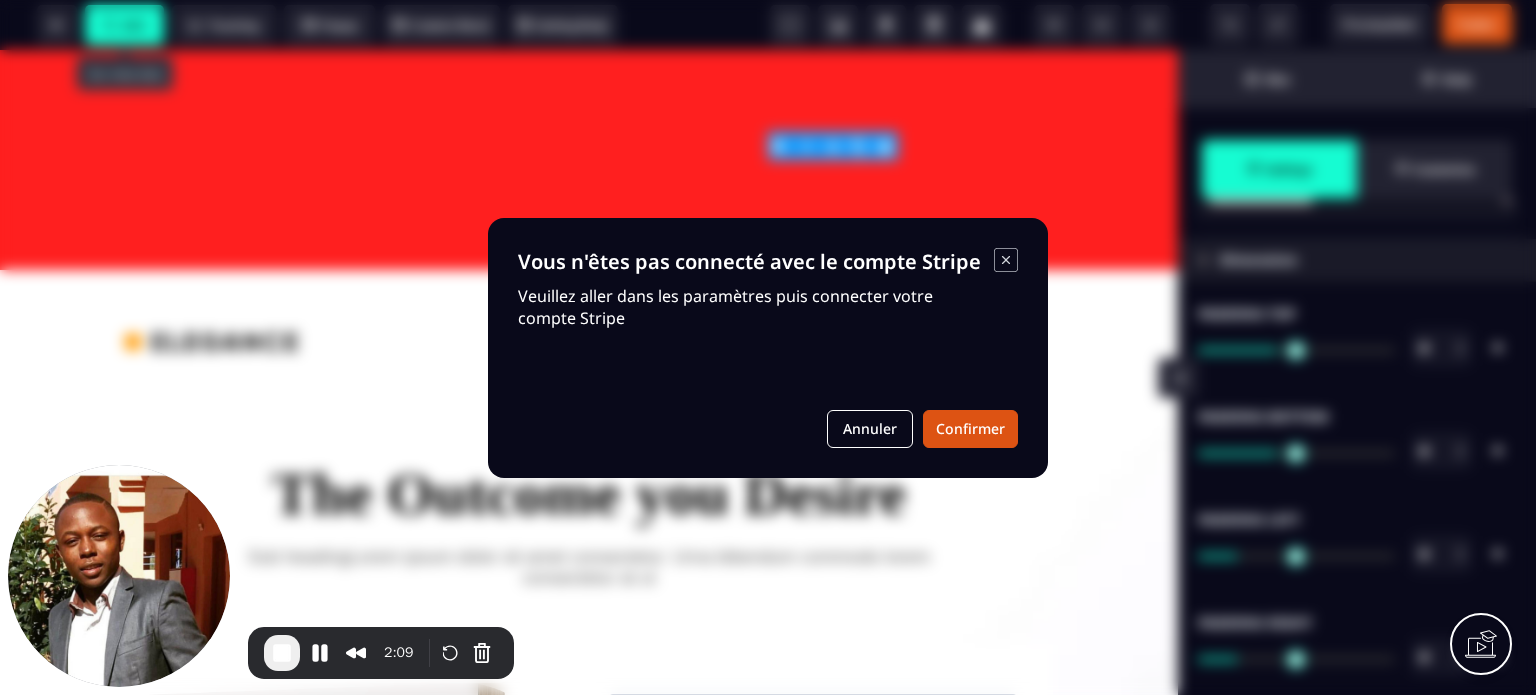 scroll, scrollTop: 0, scrollLeft: 0, axis: both 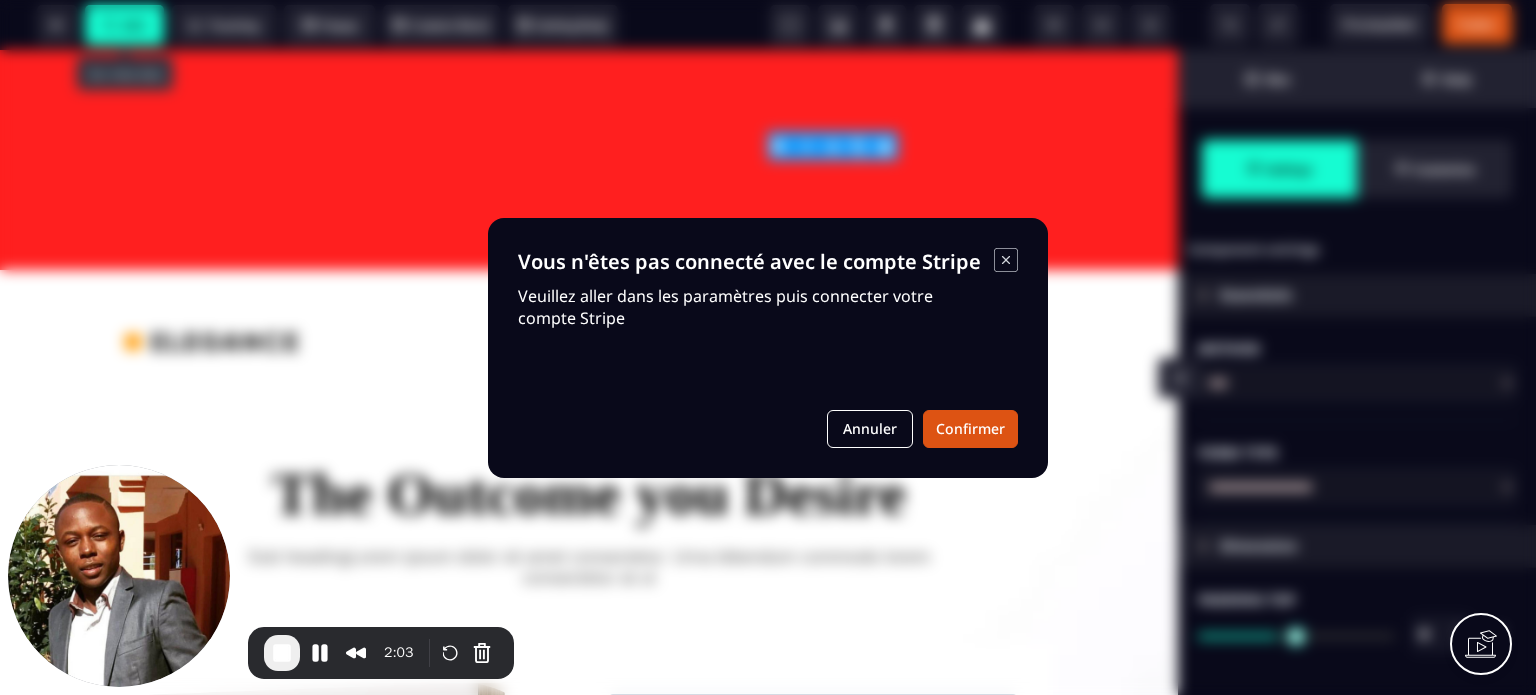 click 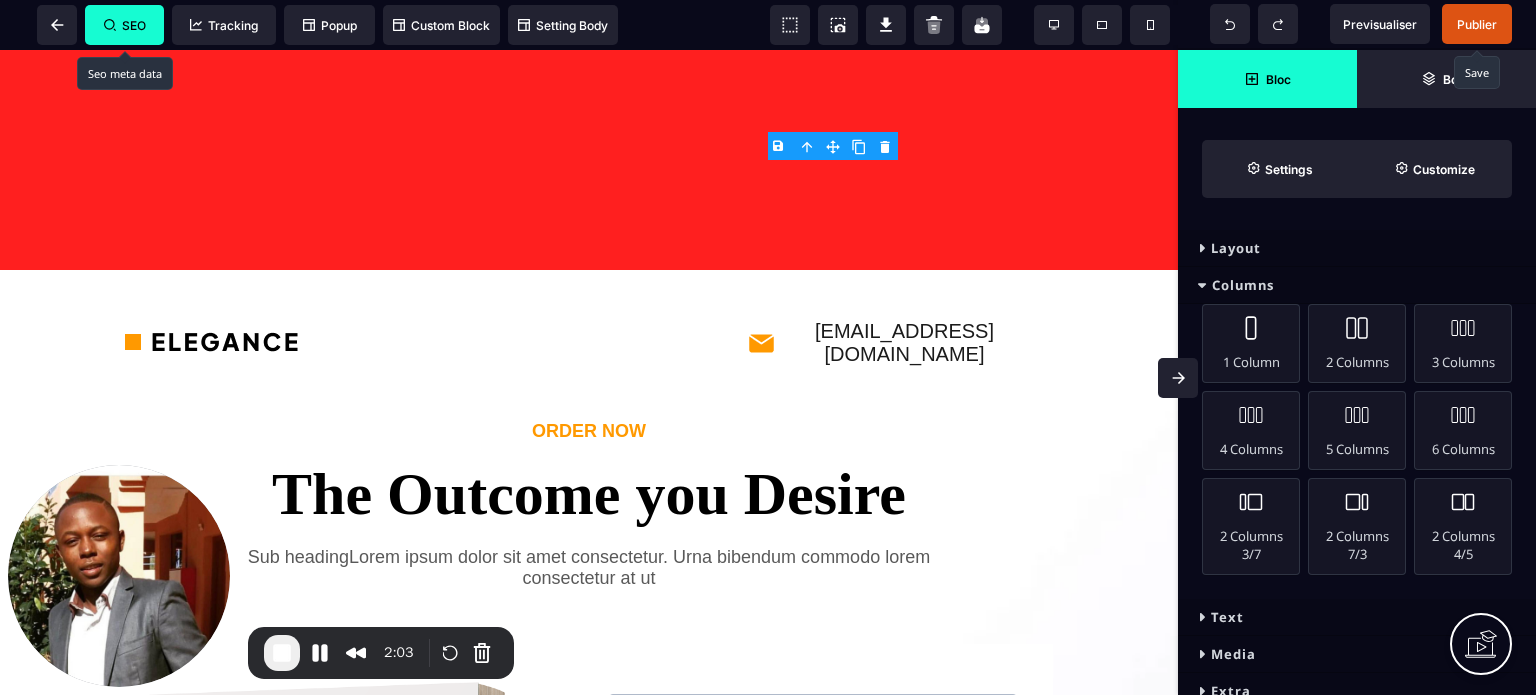 click on "Publier" at bounding box center [1477, 24] 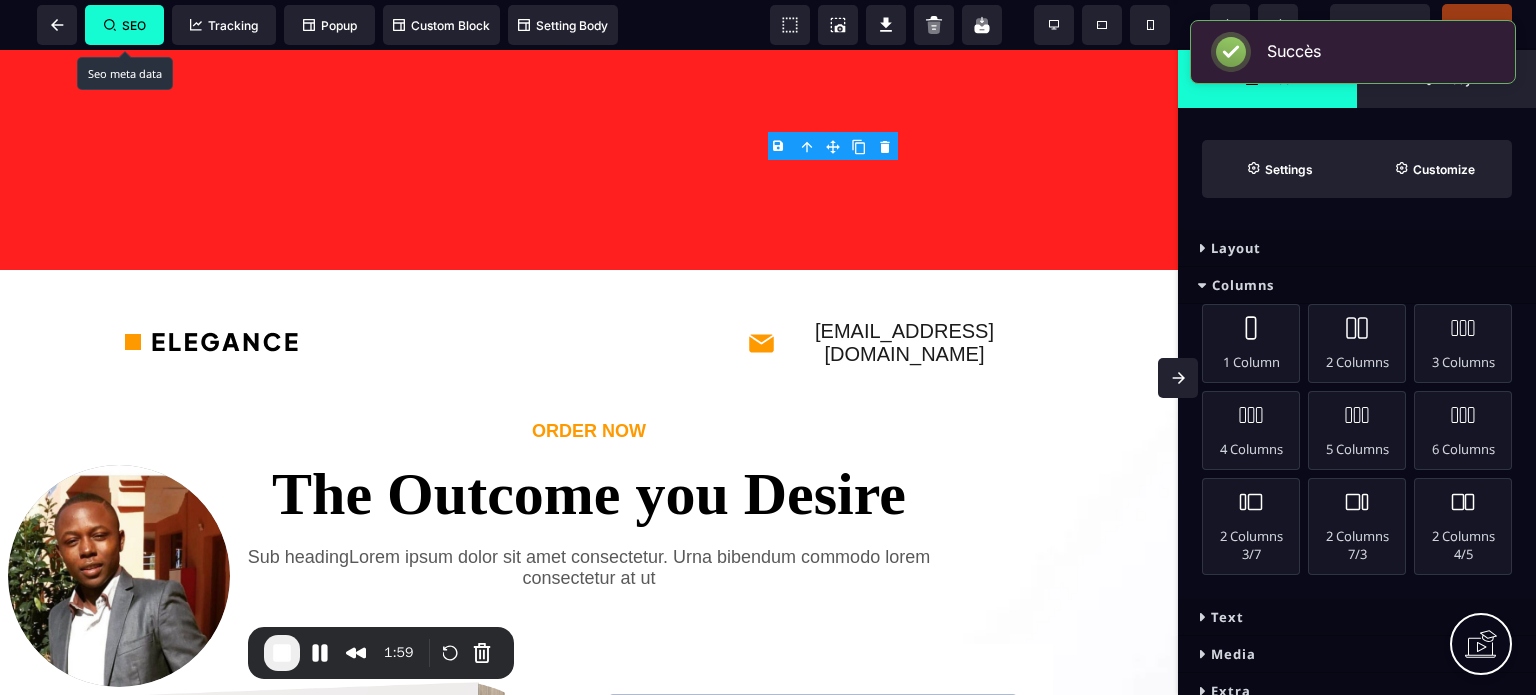 click 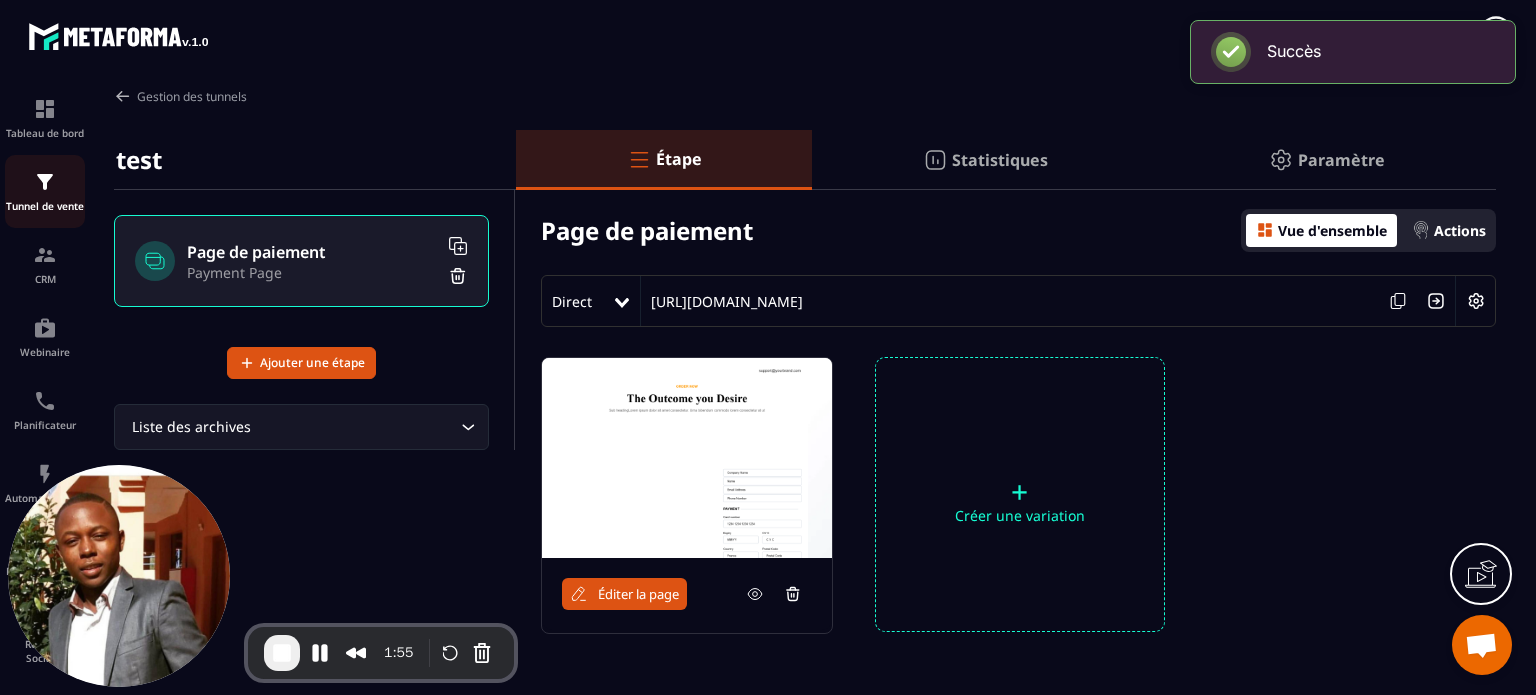click on "Tunnel de vente" at bounding box center (45, 206) 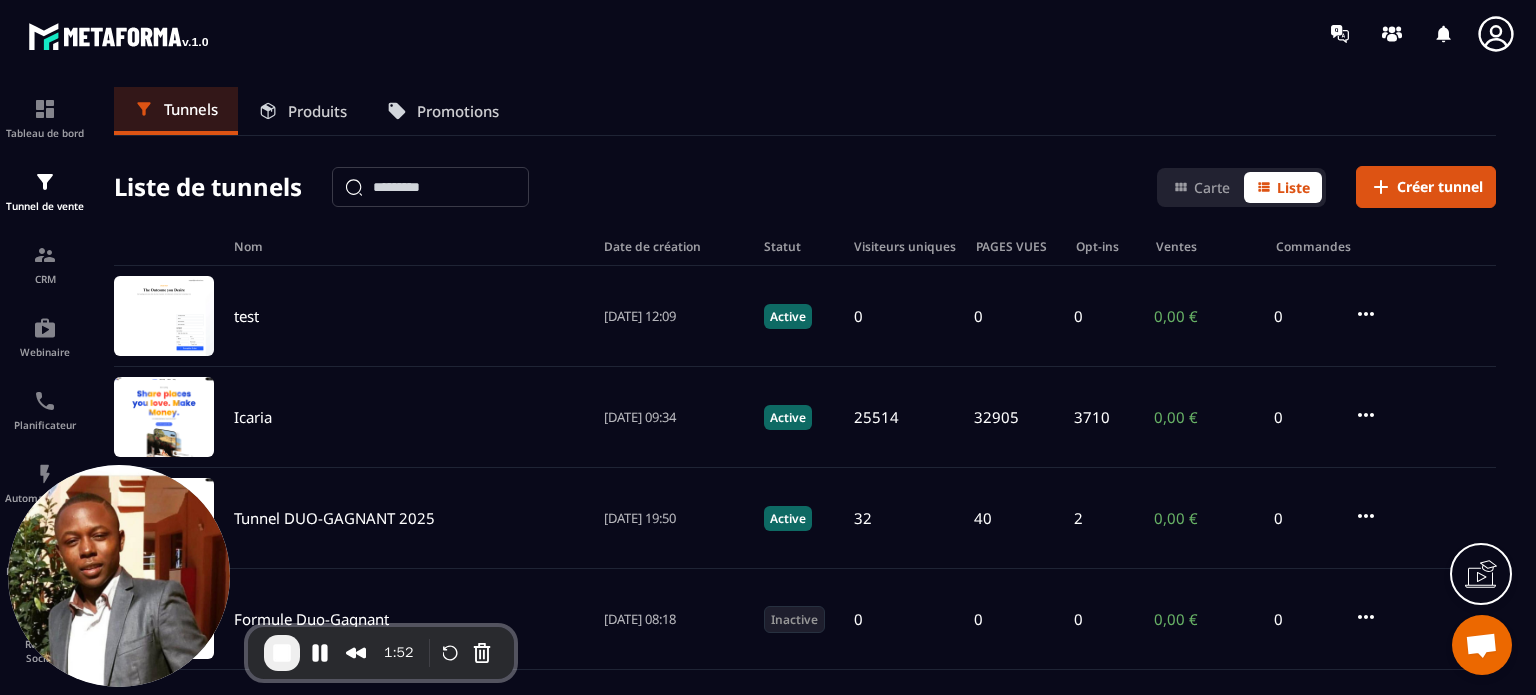click on "Produits" at bounding box center [317, 111] 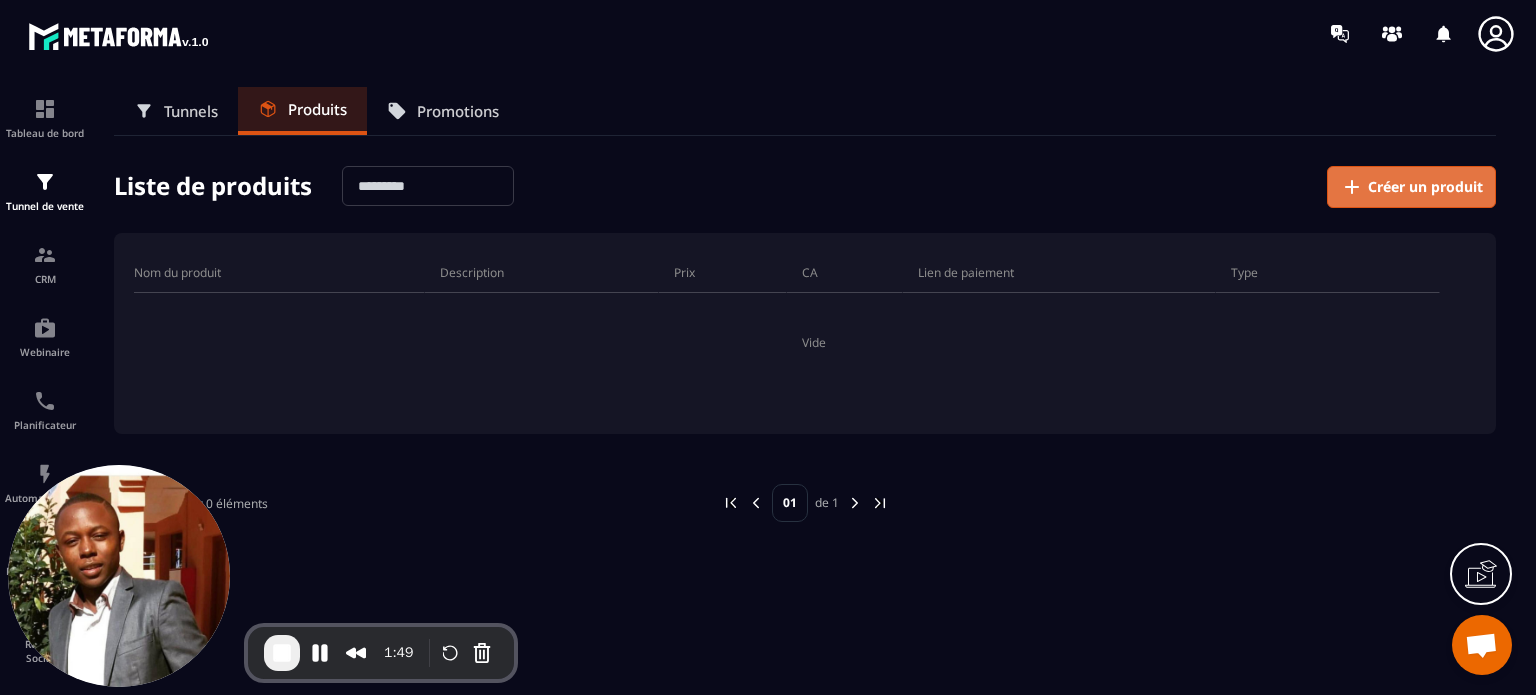click on "Créer un produit" at bounding box center (1425, 187) 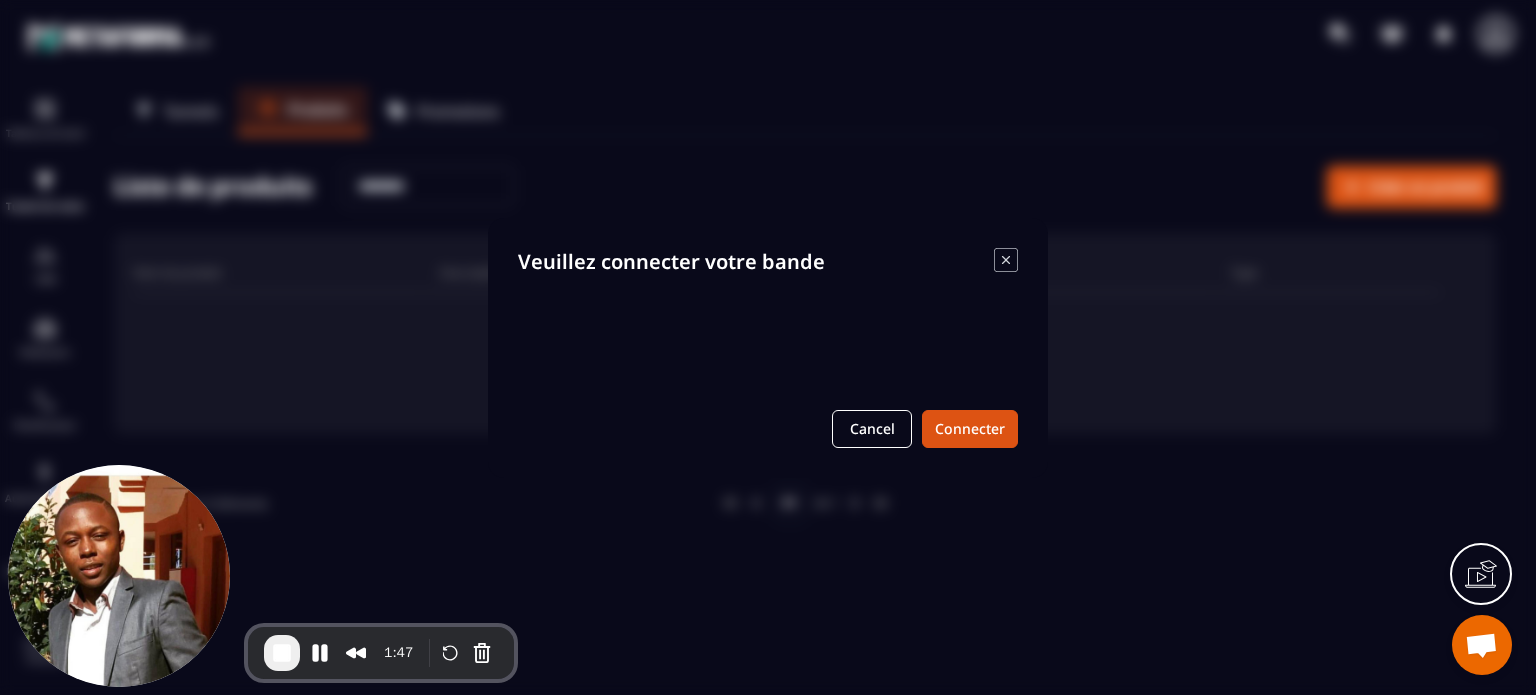 click 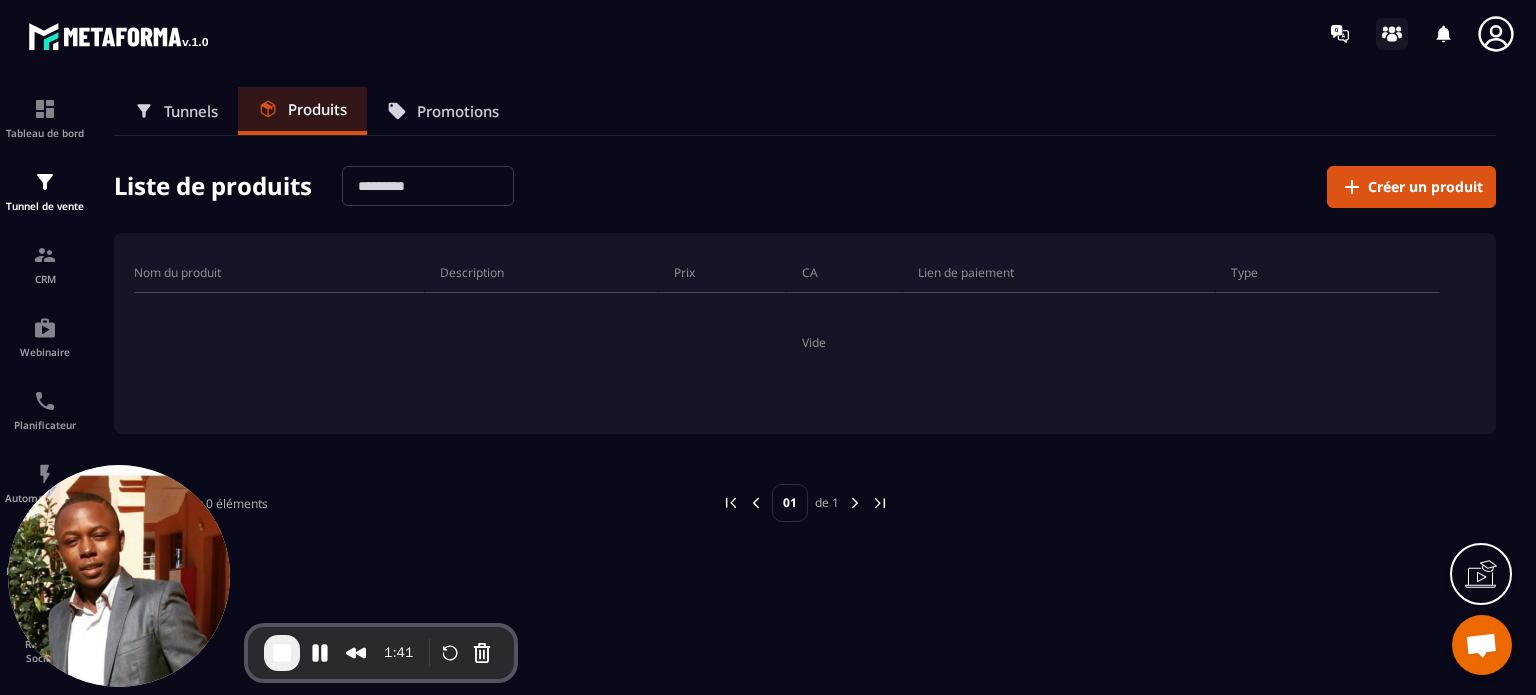 click 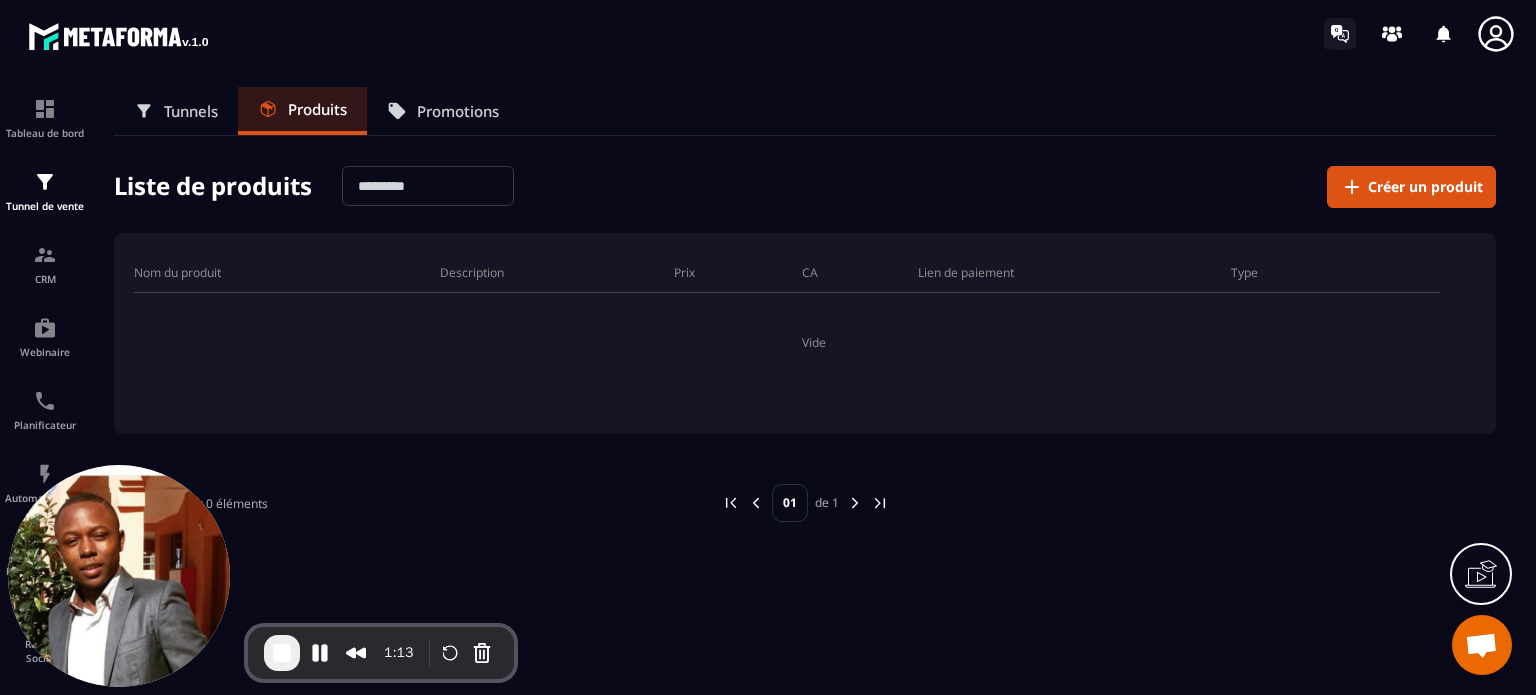 click 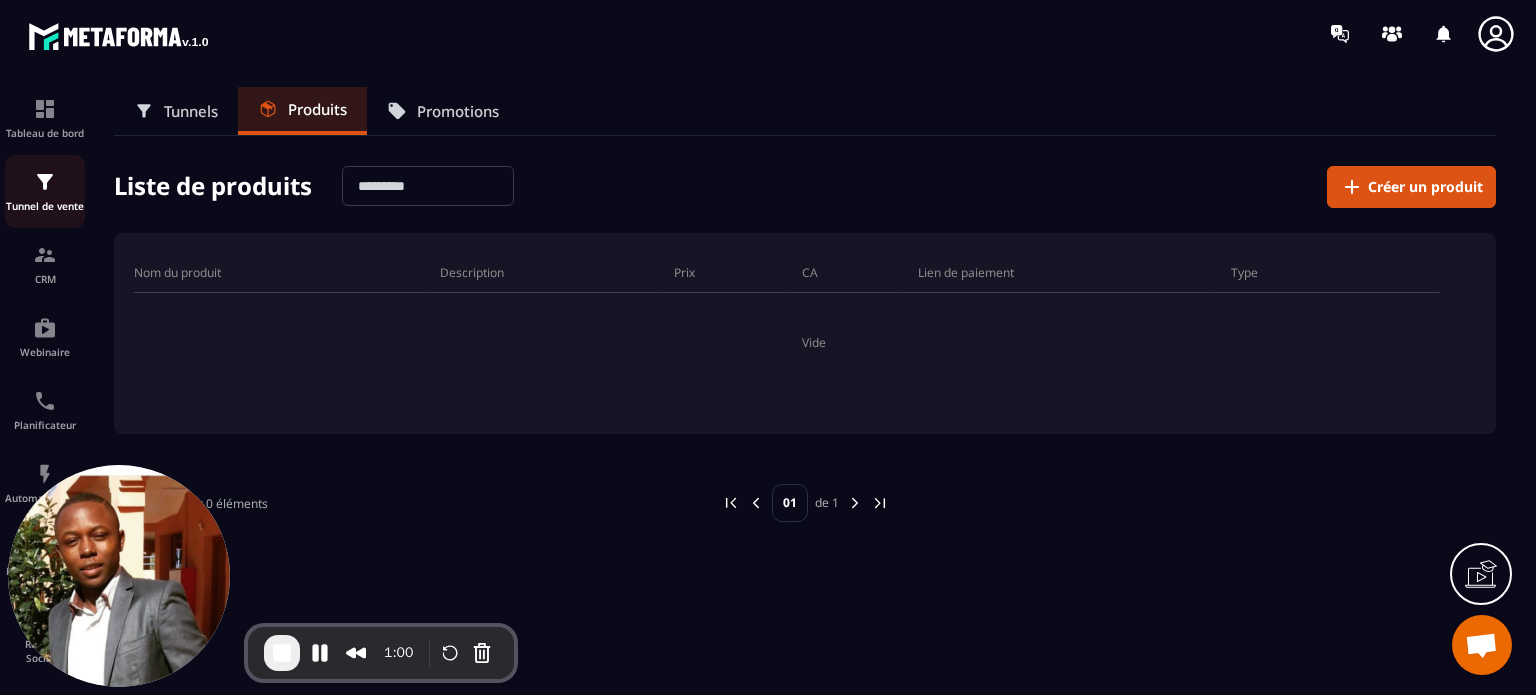 click on "Tunnel de vente" 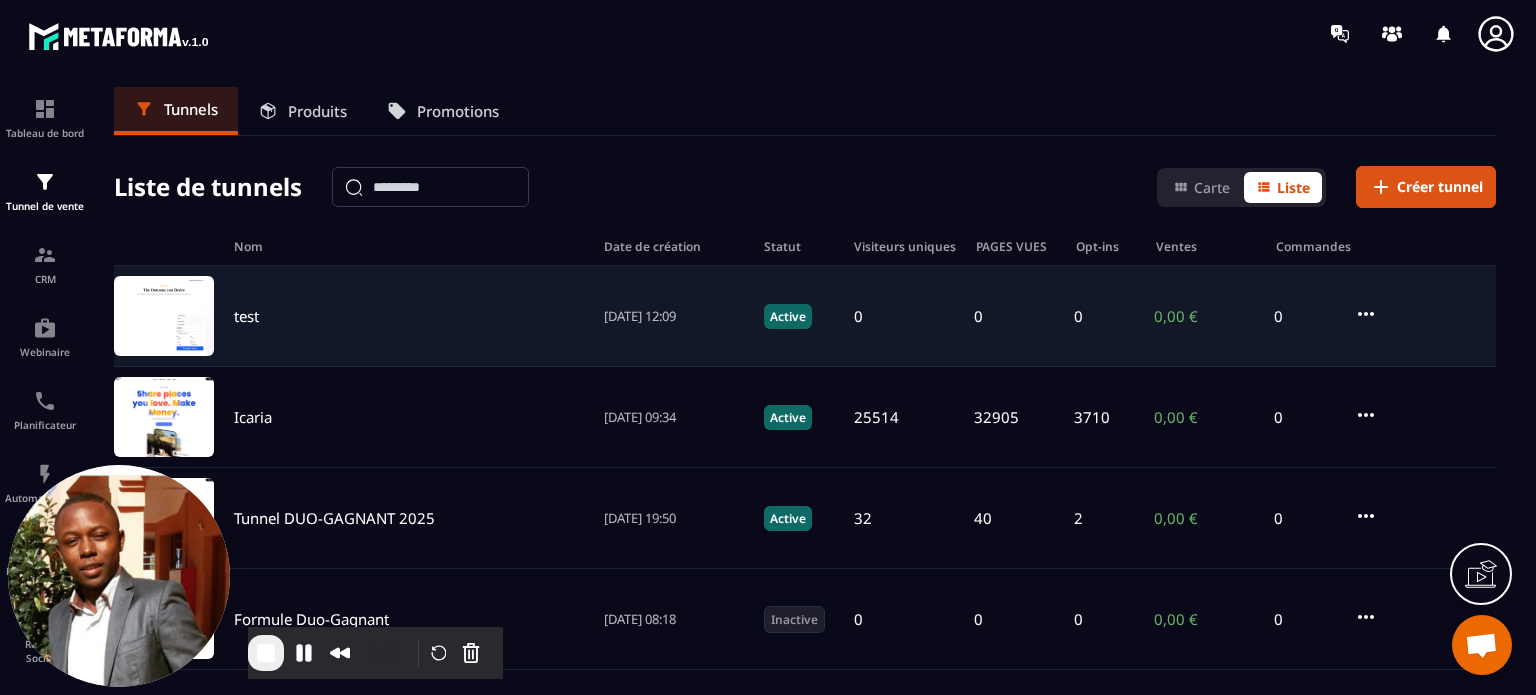 click on "test" at bounding box center [246, 316] 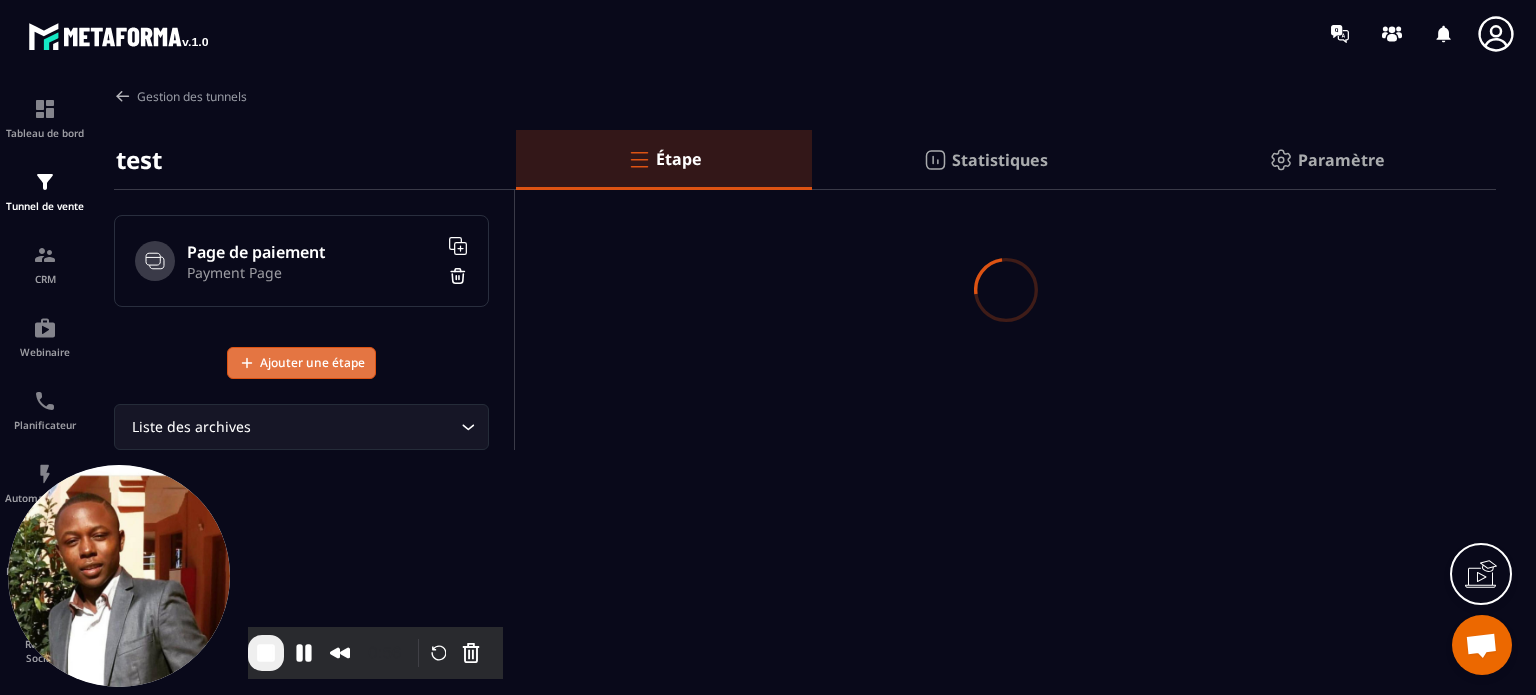 click on "Ajouter une étape" at bounding box center [312, 363] 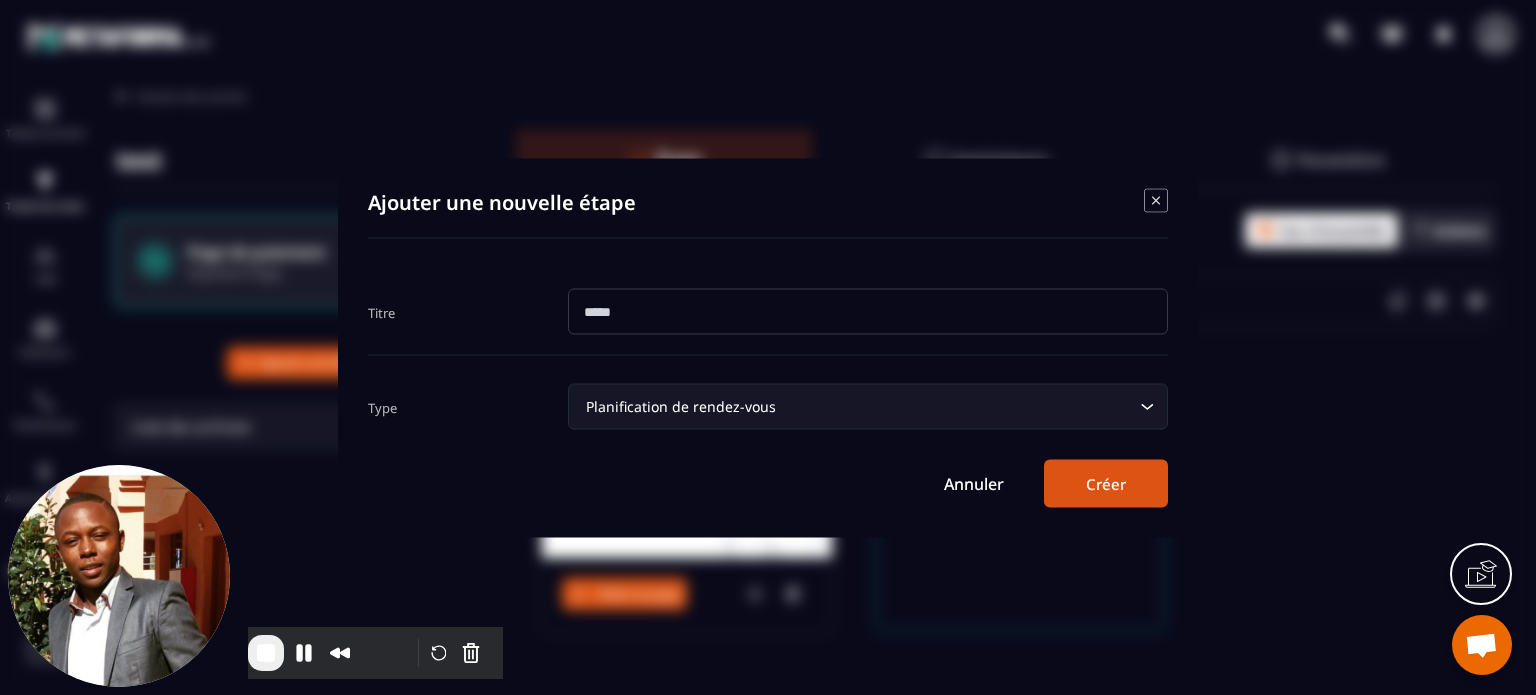 click at bounding box center (868, 311) 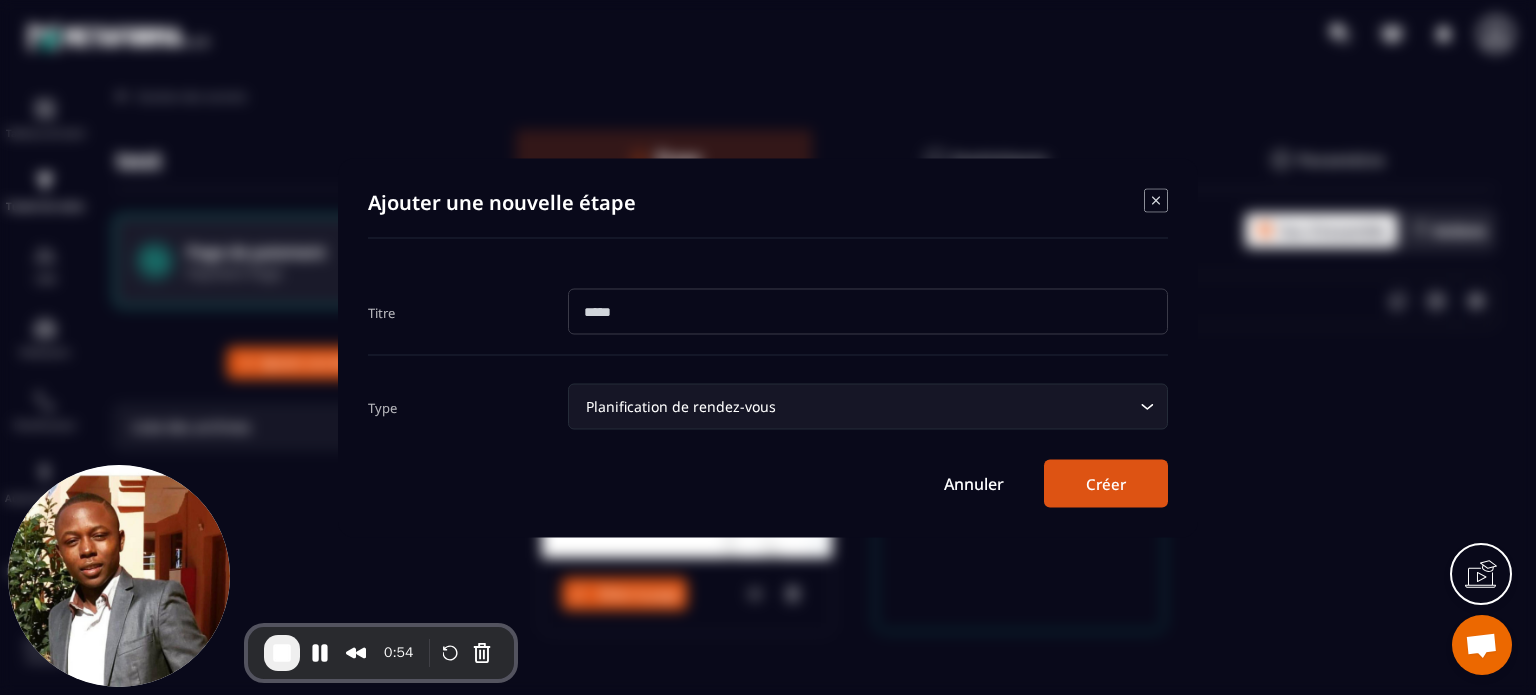 type on "*" 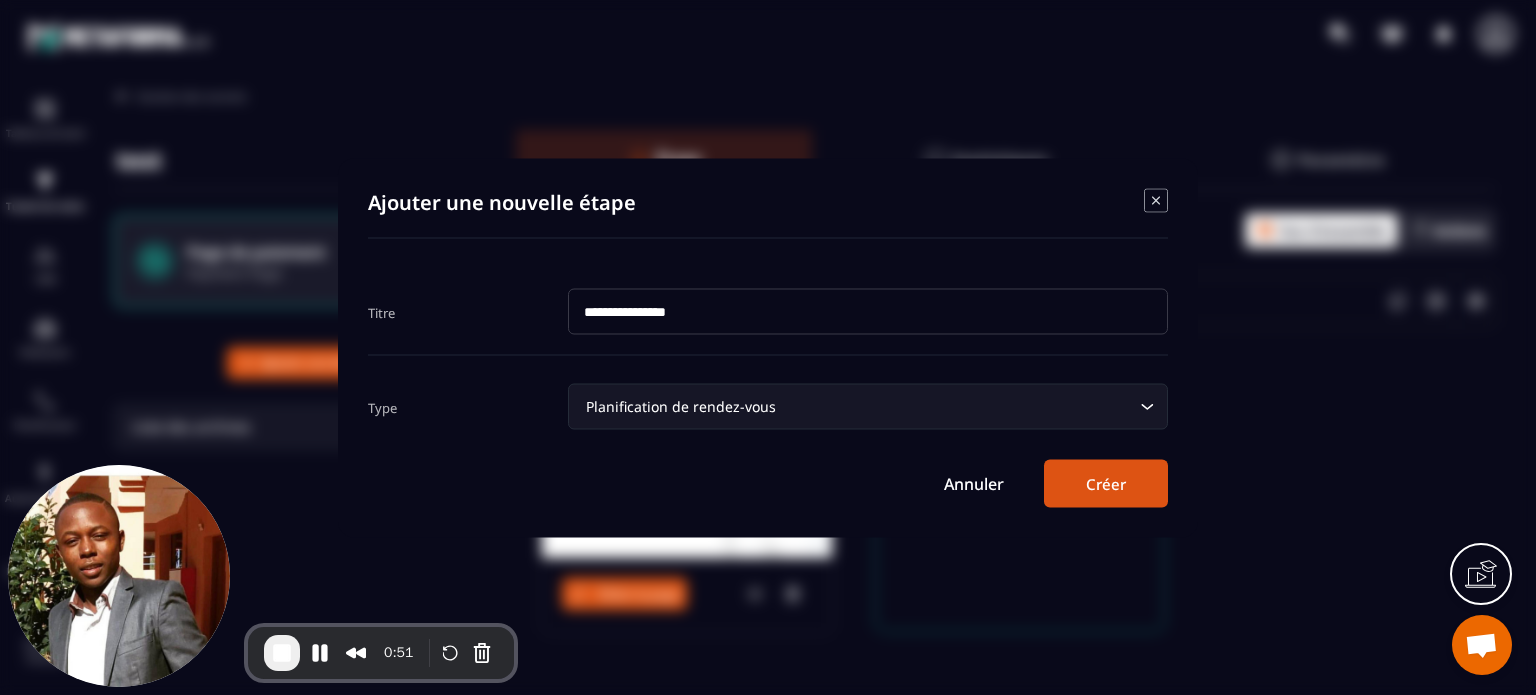 type on "**********" 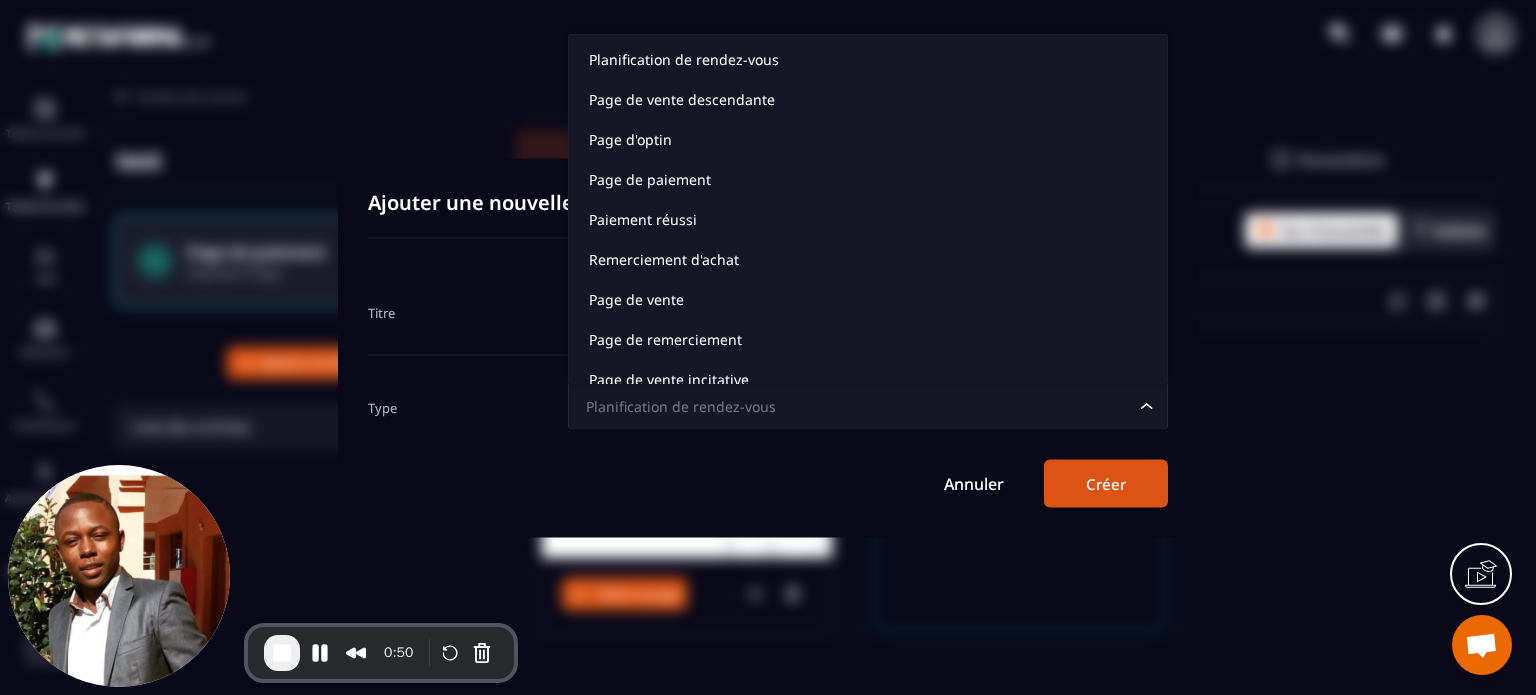 scroll, scrollTop: 15, scrollLeft: 0, axis: vertical 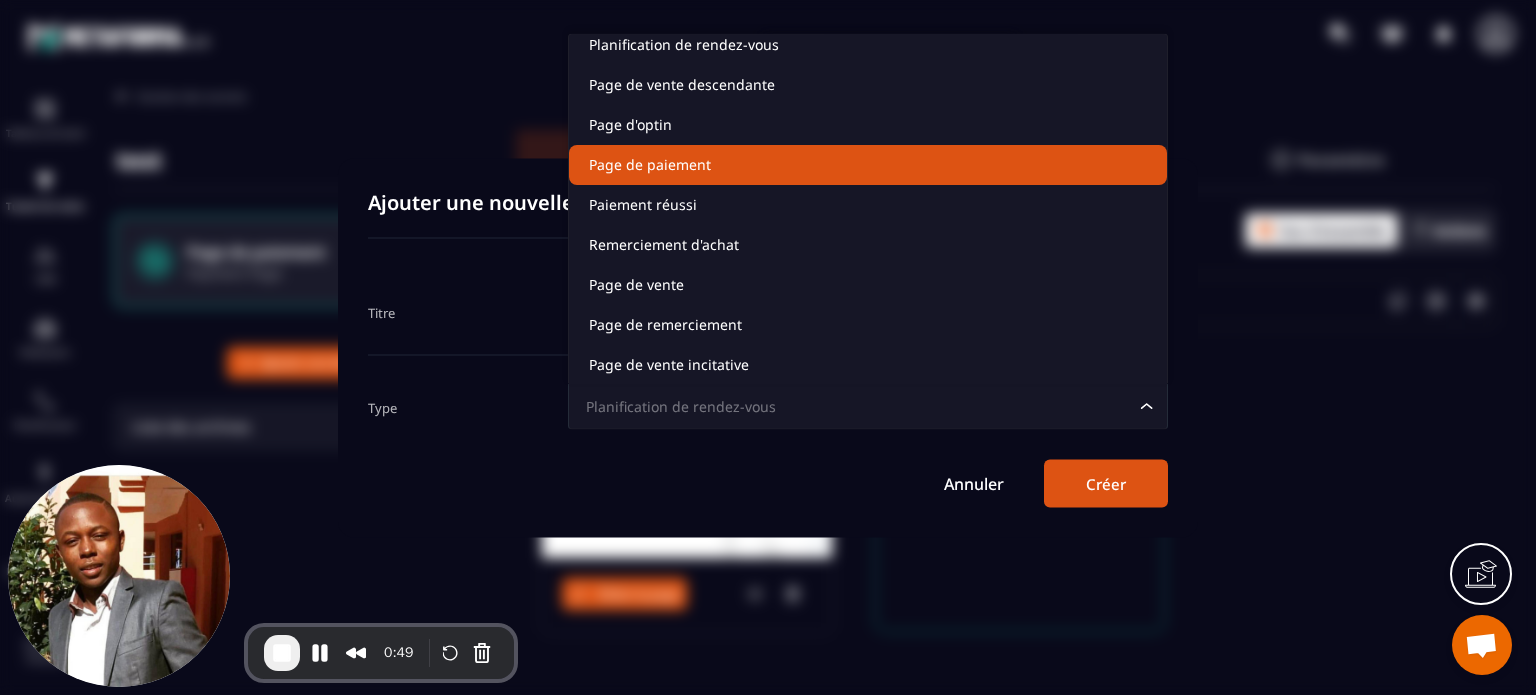 click on "Page de paiement" 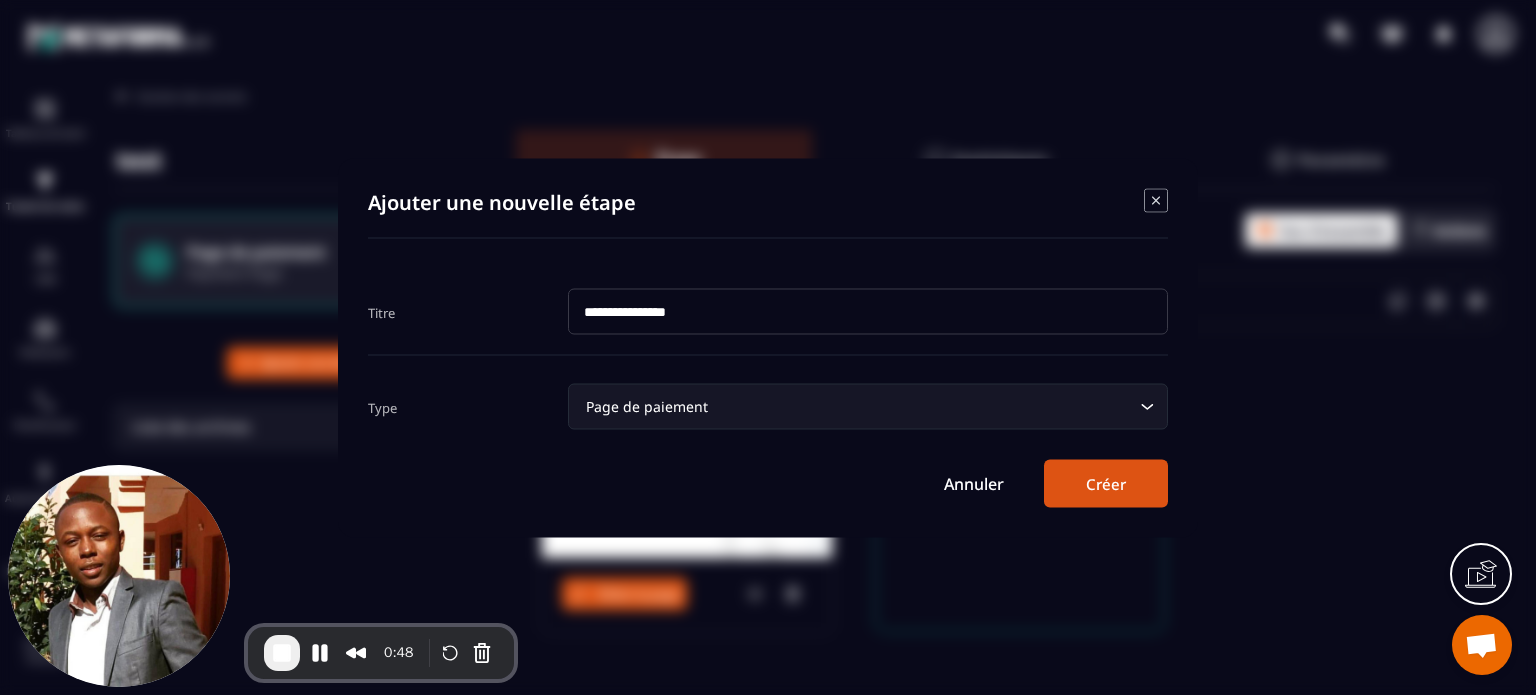click on "Créer" at bounding box center (1106, 483) 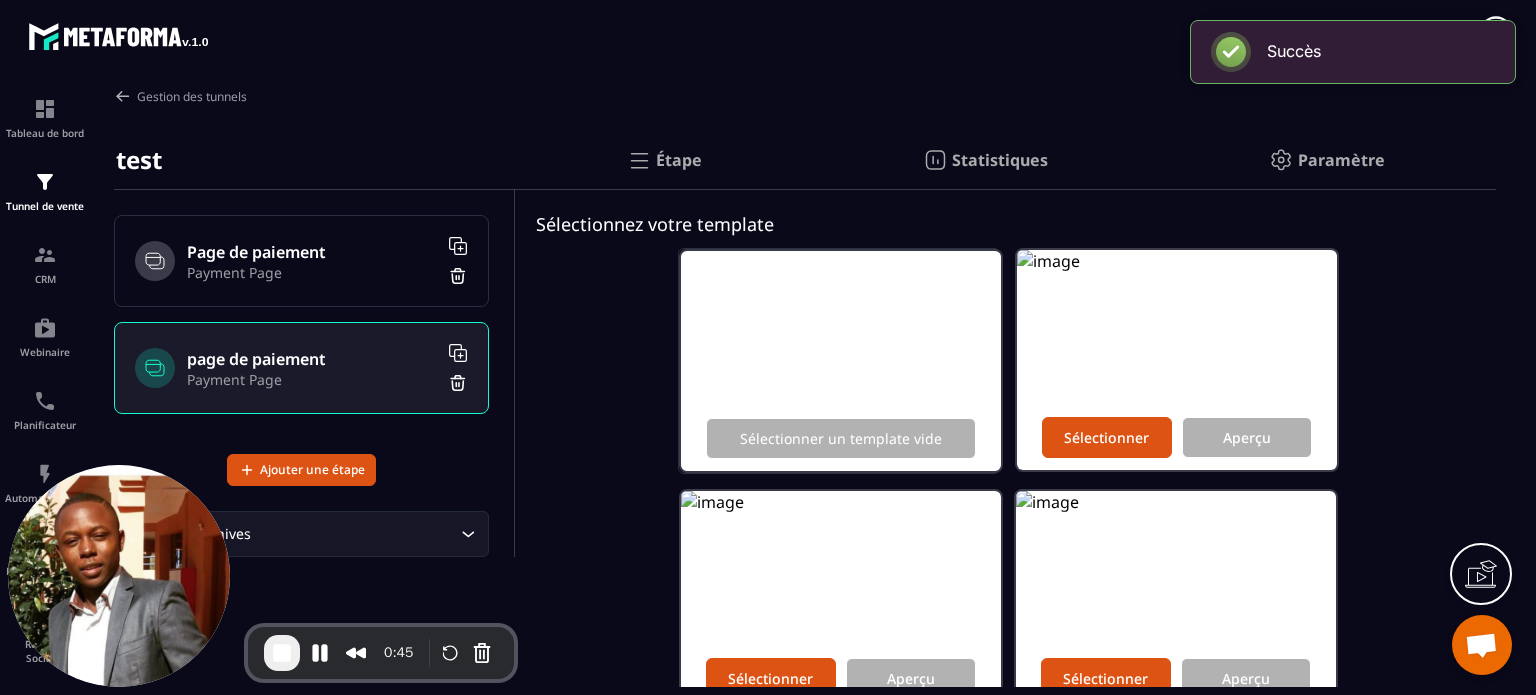 click on "Sélectionner un template vide Sélectionner Aperçu Sélectionner Aperçu Sélectionner Aperçu Sélectionner Aperçu Sélectionner Aperçu Sélectionner Aperçu Sélectionner Aperçu Sélectionner Aperçu Sélectionner Aperçu Sélectionner Aperçu Sélectionner Aperçu" at bounding box center (1006, 958) 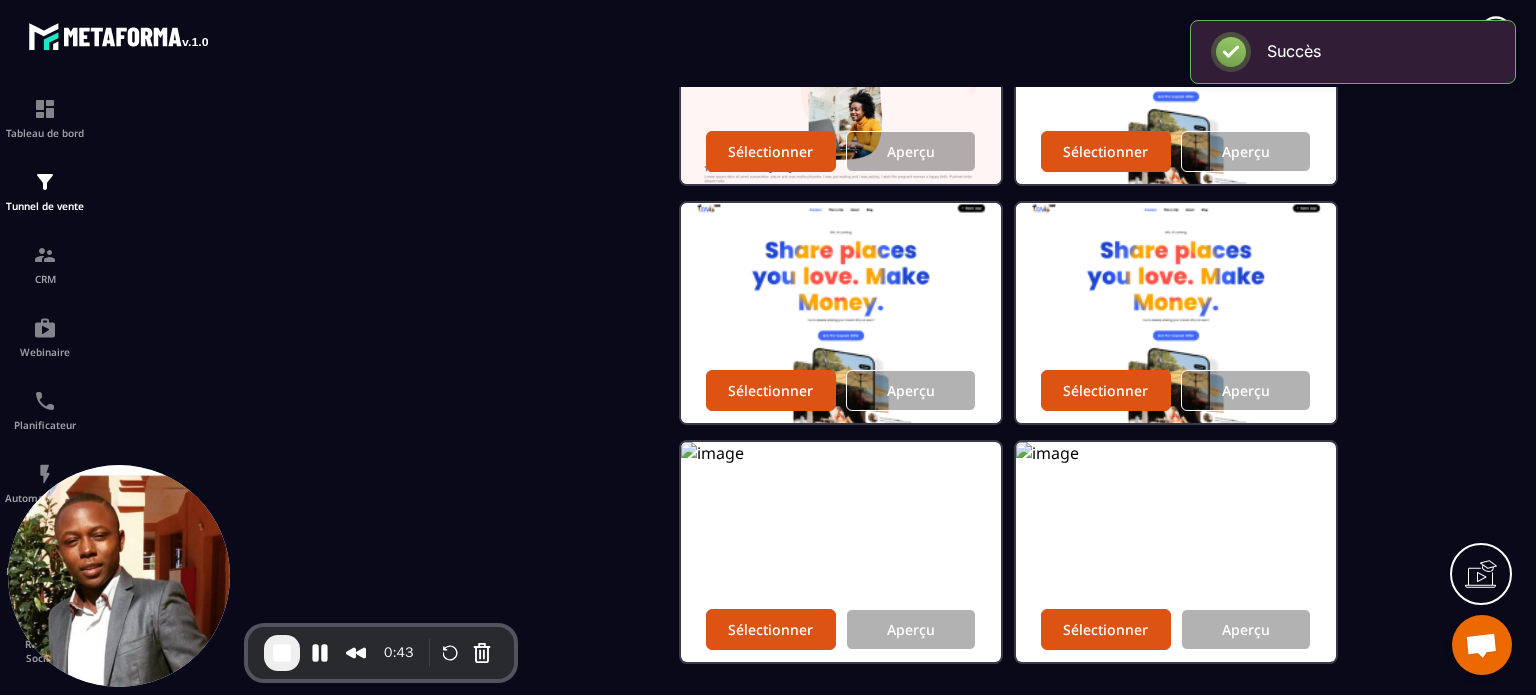 scroll, scrollTop: 1056, scrollLeft: 0, axis: vertical 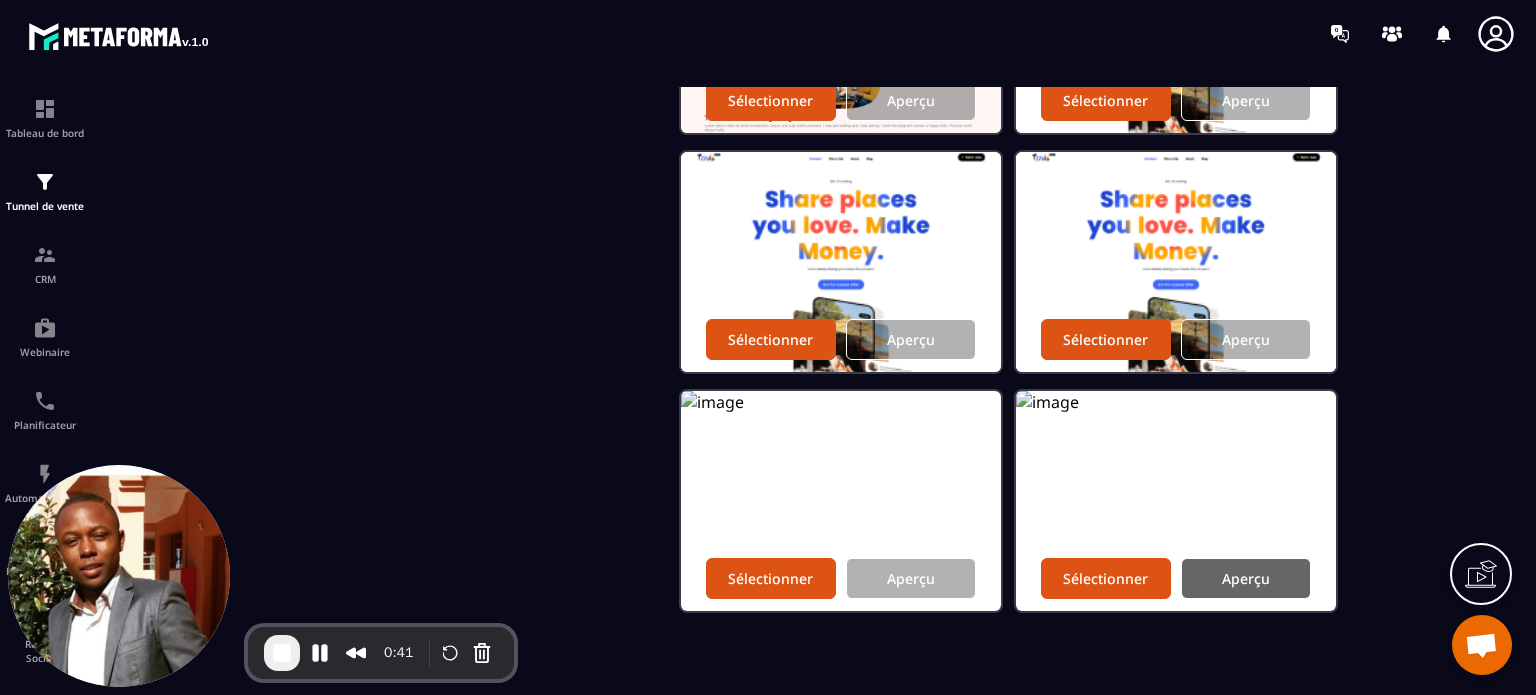 click on "Aperçu" at bounding box center (1246, 578) 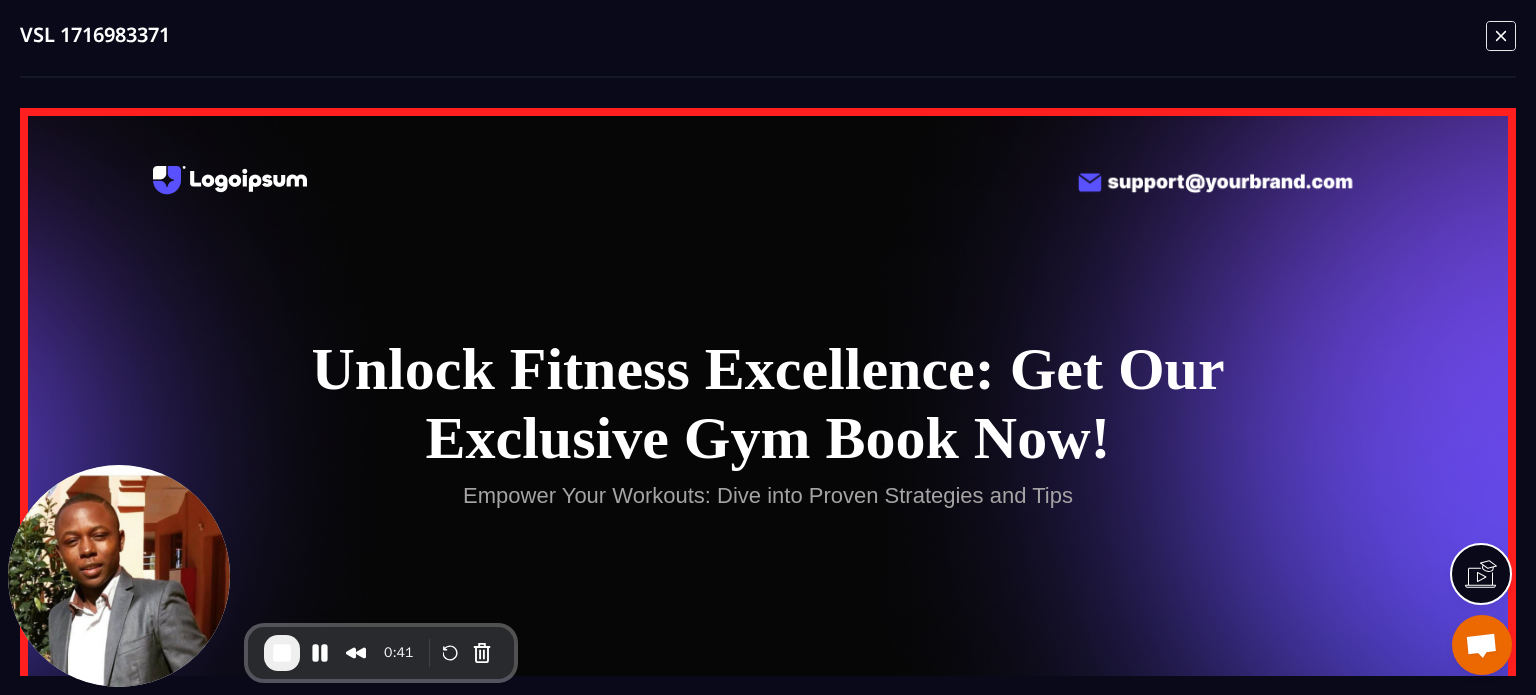 scroll, scrollTop: 0, scrollLeft: 0, axis: both 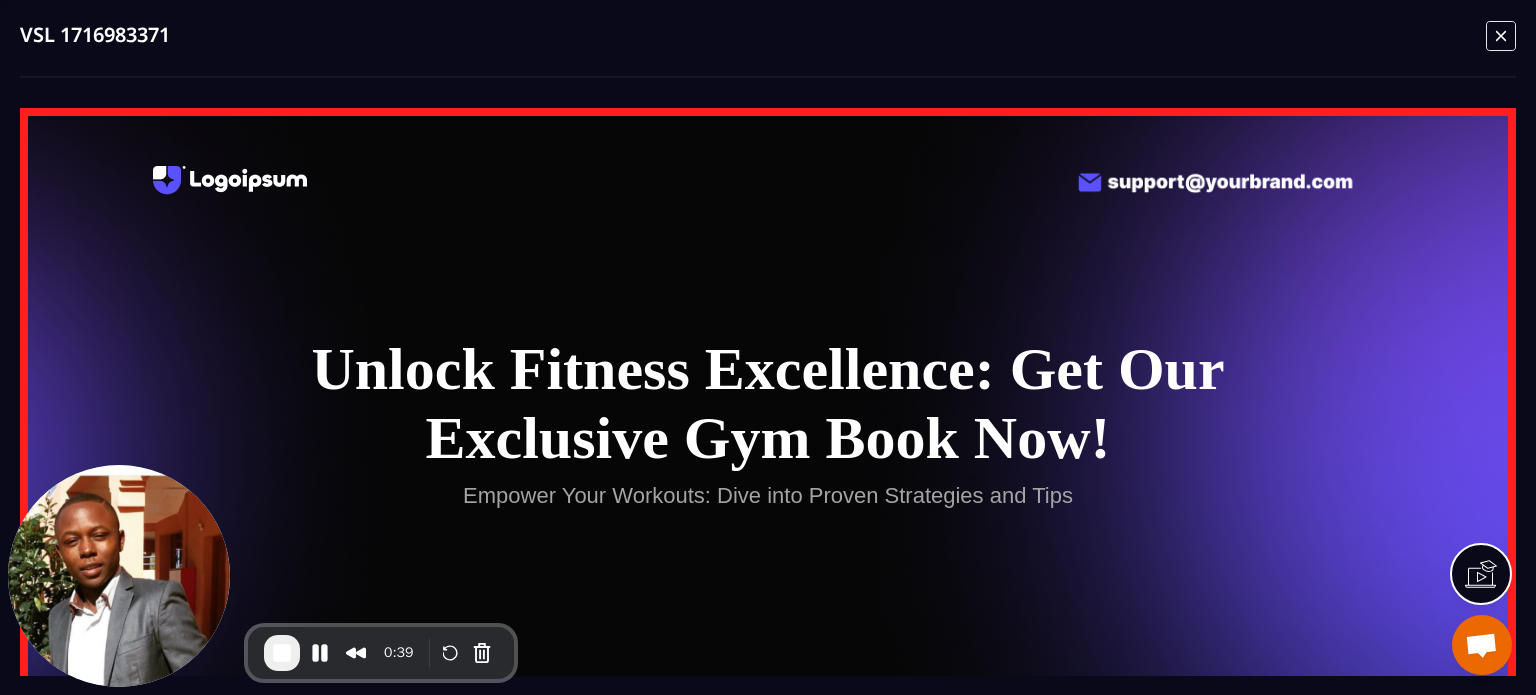 click 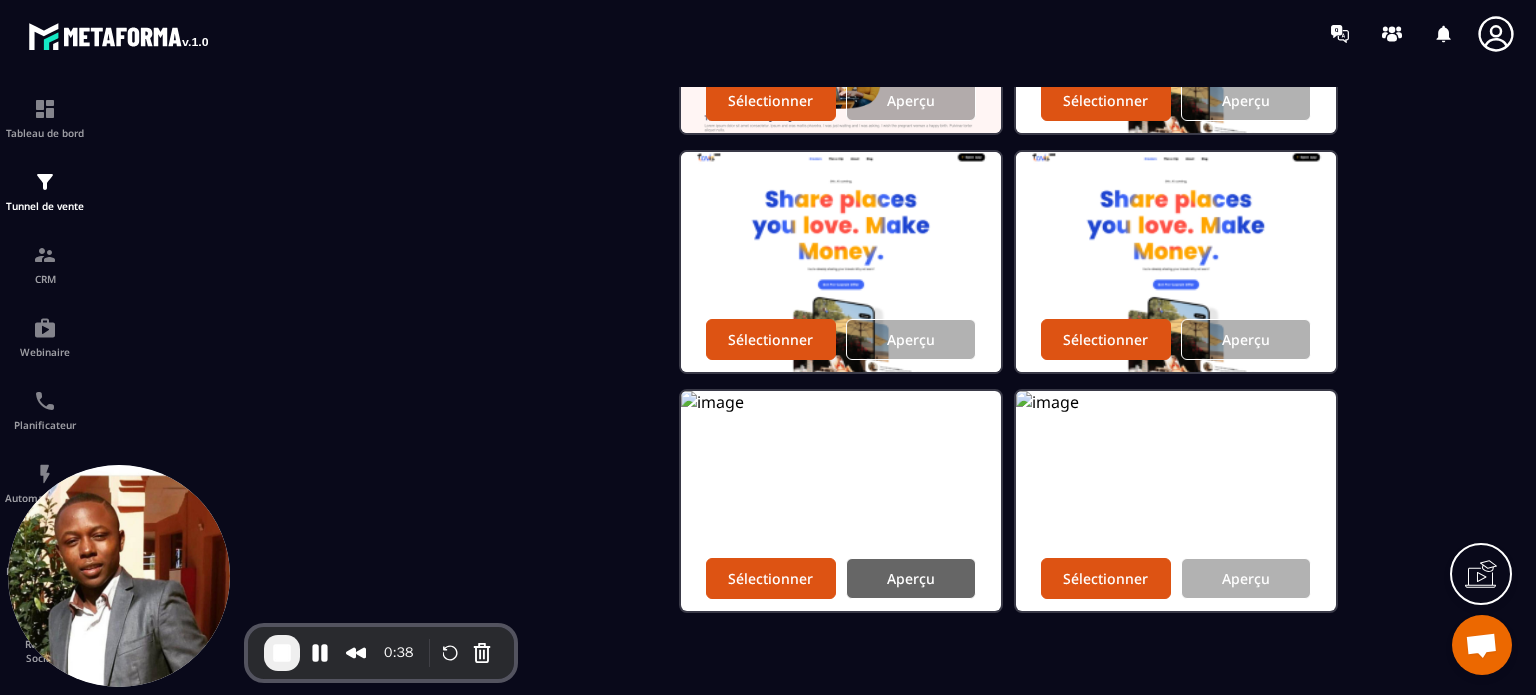 click on "Aperçu" at bounding box center [911, 578] 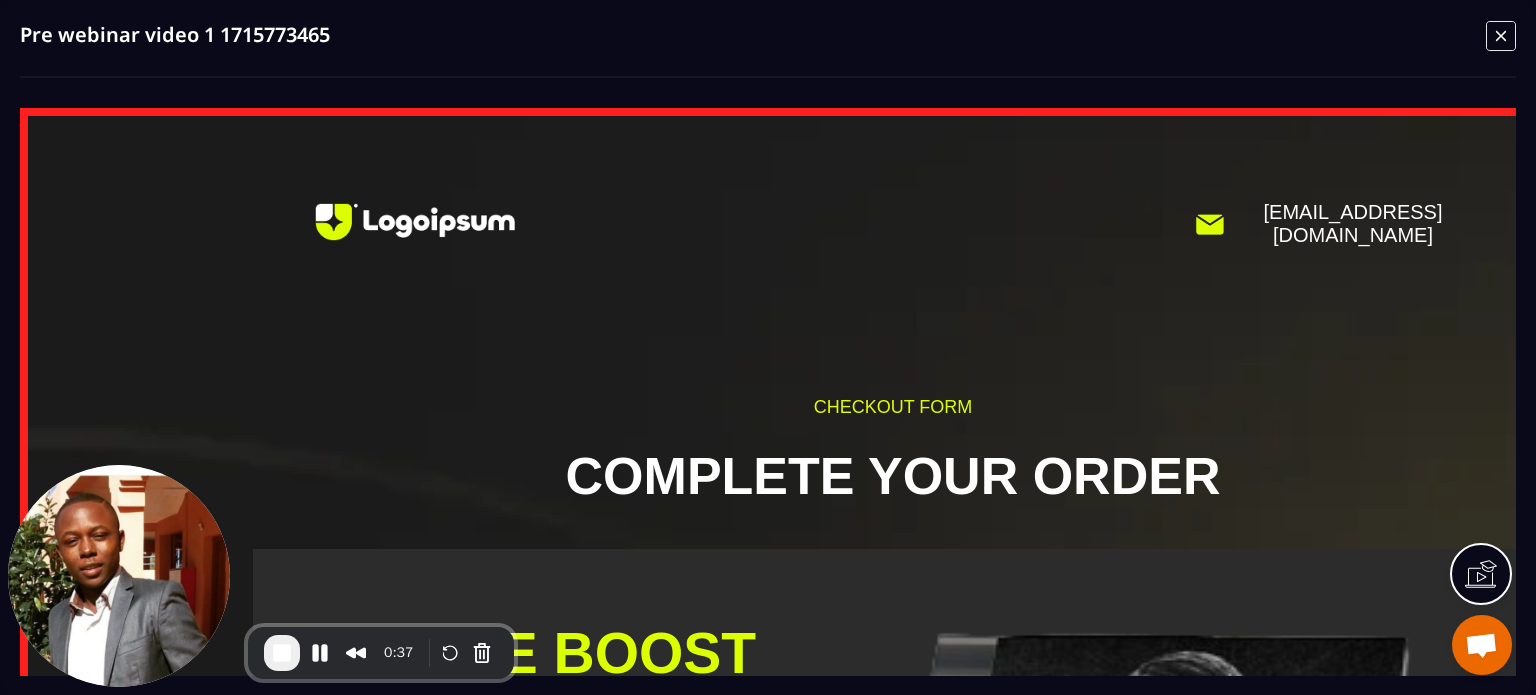 scroll, scrollTop: 0, scrollLeft: 0, axis: both 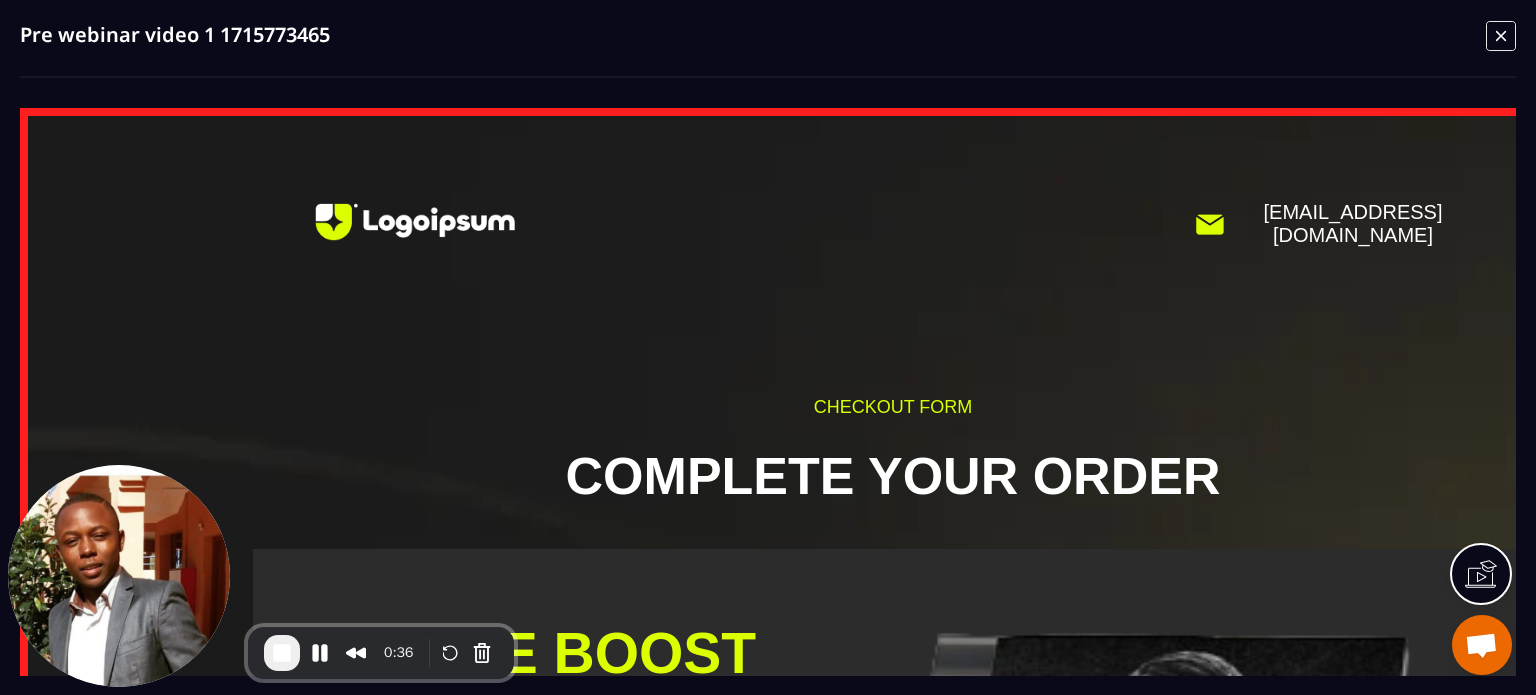 click 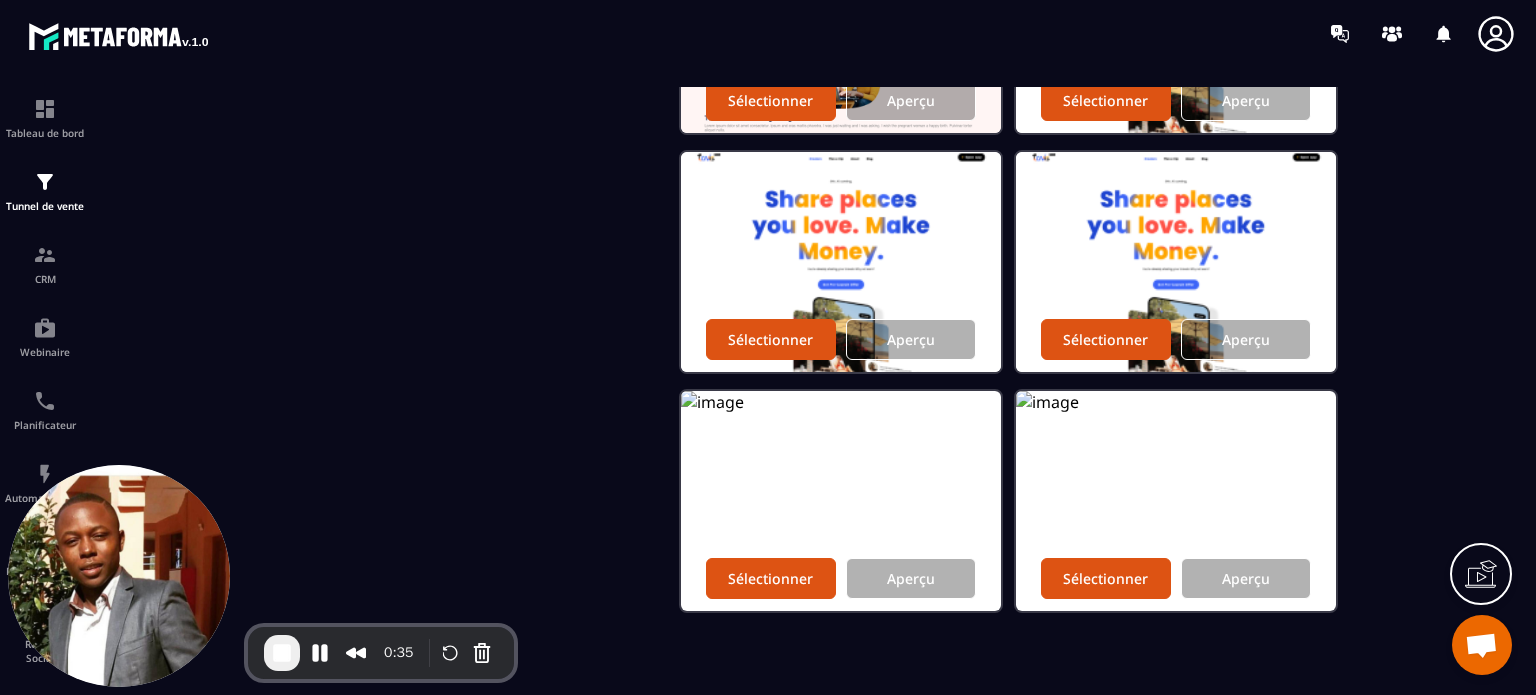 click on "Sélectionner un template vide Sélectionner Aperçu Sélectionner Aperçu Sélectionner Aperçu Sélectionner Aperçu Sélectionner Aperçu Sélectionner Aperçu Sélectionner Aperçu Sélectionner Aperçu Sélectionner Aperçu Sélectionner Aperçu Sélectionner Aperçu" at bounding box center (1006, -98) 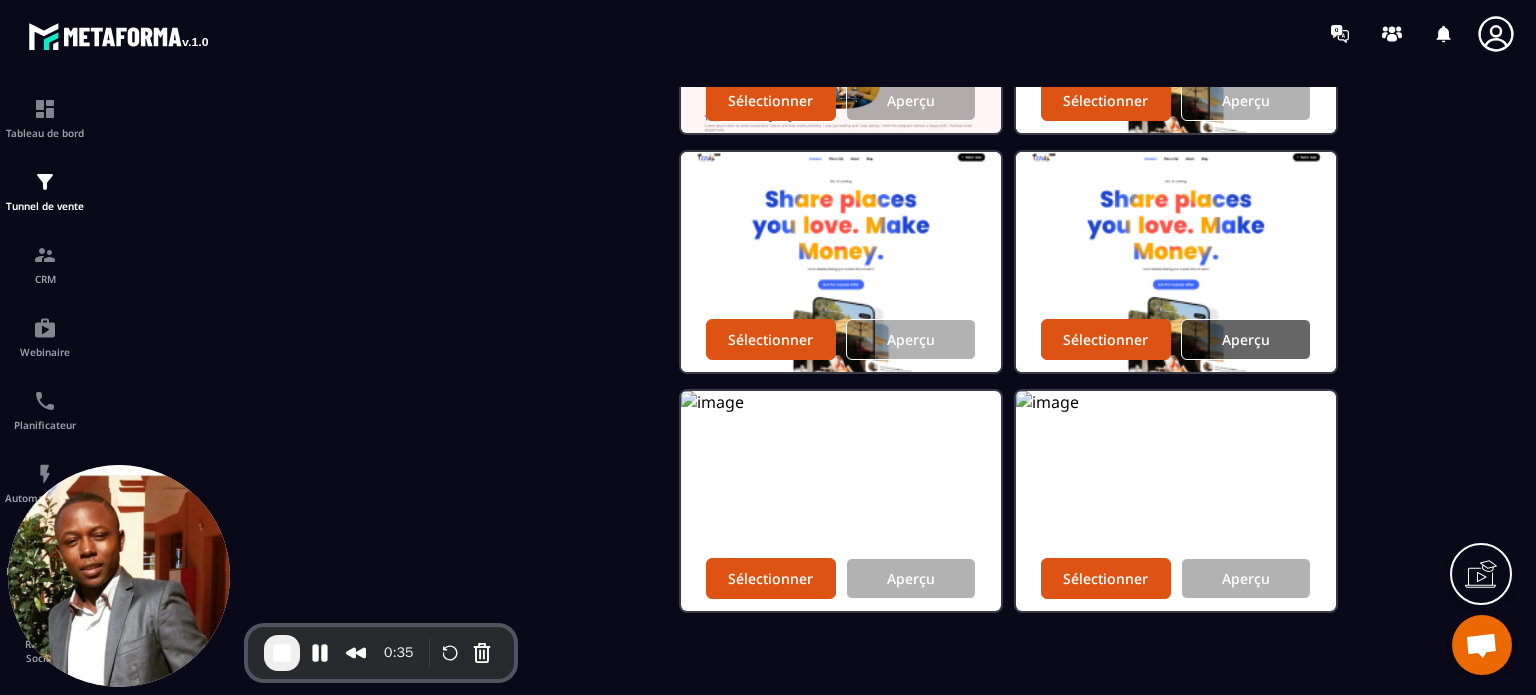 click on "Aperçu" at bounding box center (1246, 339) 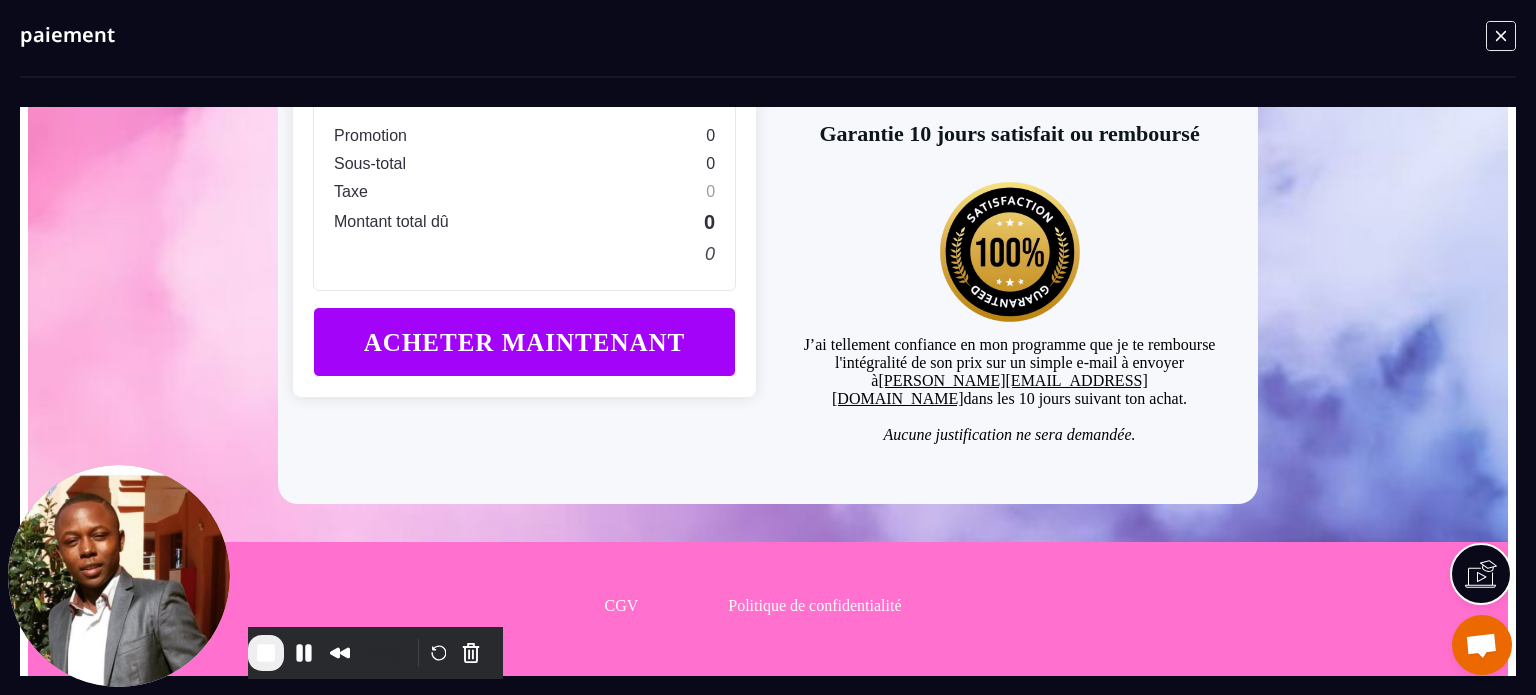 scroll, scrollTop: 0, scrollLeft: 0, axis: both 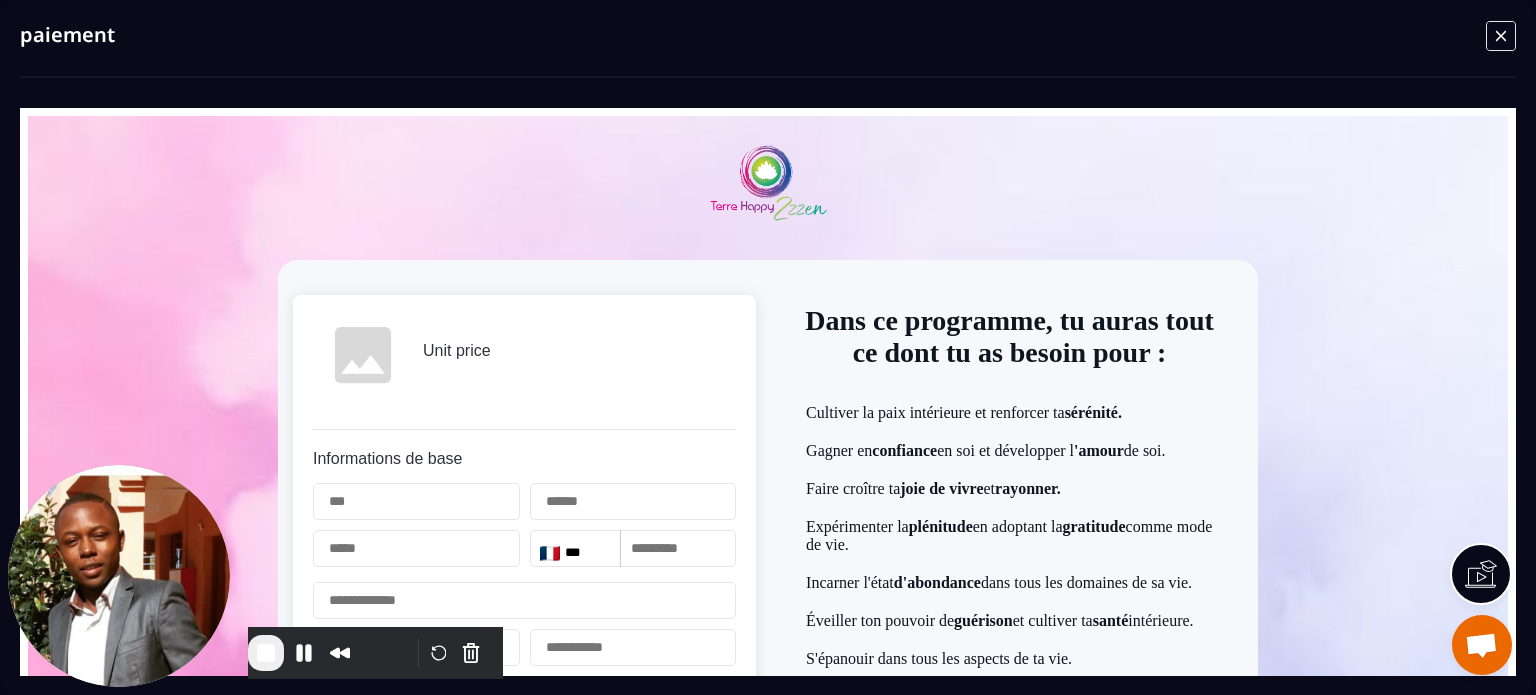 click 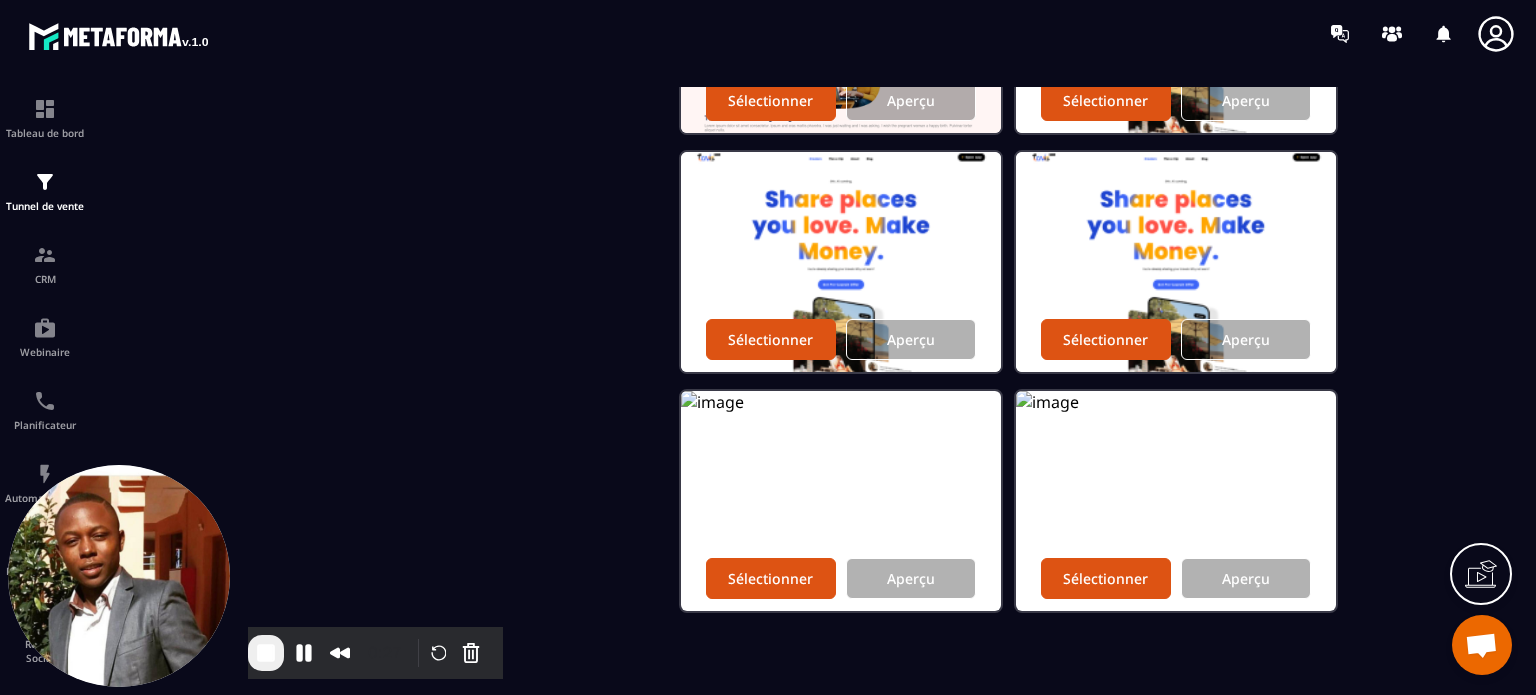 click on "Sélectionner un template vide Sélectionner Aperçu Sélectionner Aperçu Sélectionner Aperçu Sélectionner Aperçu Sélectionner Aperçu Sélectionner Aperçu Sélectionner Aperçu Sélectionner Aperçu Sélectionner Aperçu Sélectionner Aperçu Sélectionner Aperçu" at bounding box center (1006, -98) 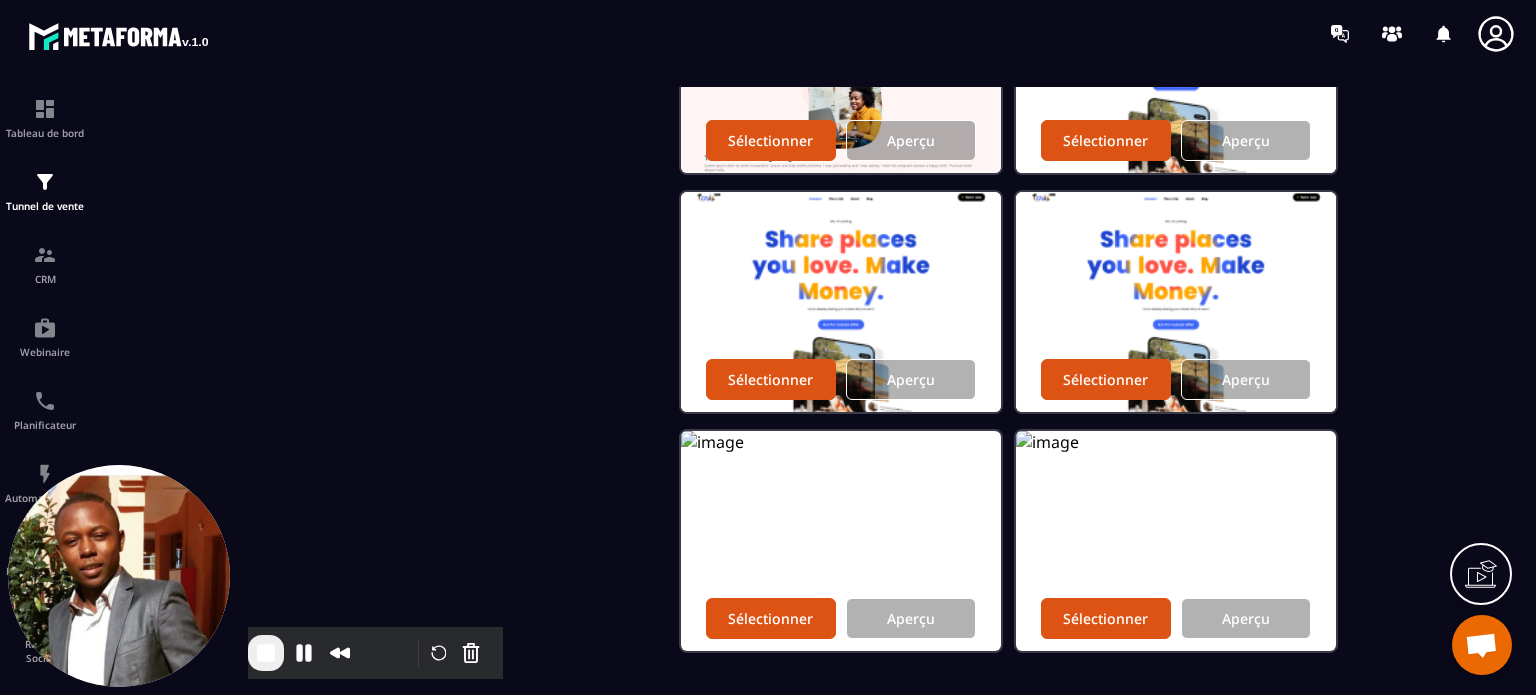 scroll, scrollTop: 896, scrollLeft: 0, axis: vertical 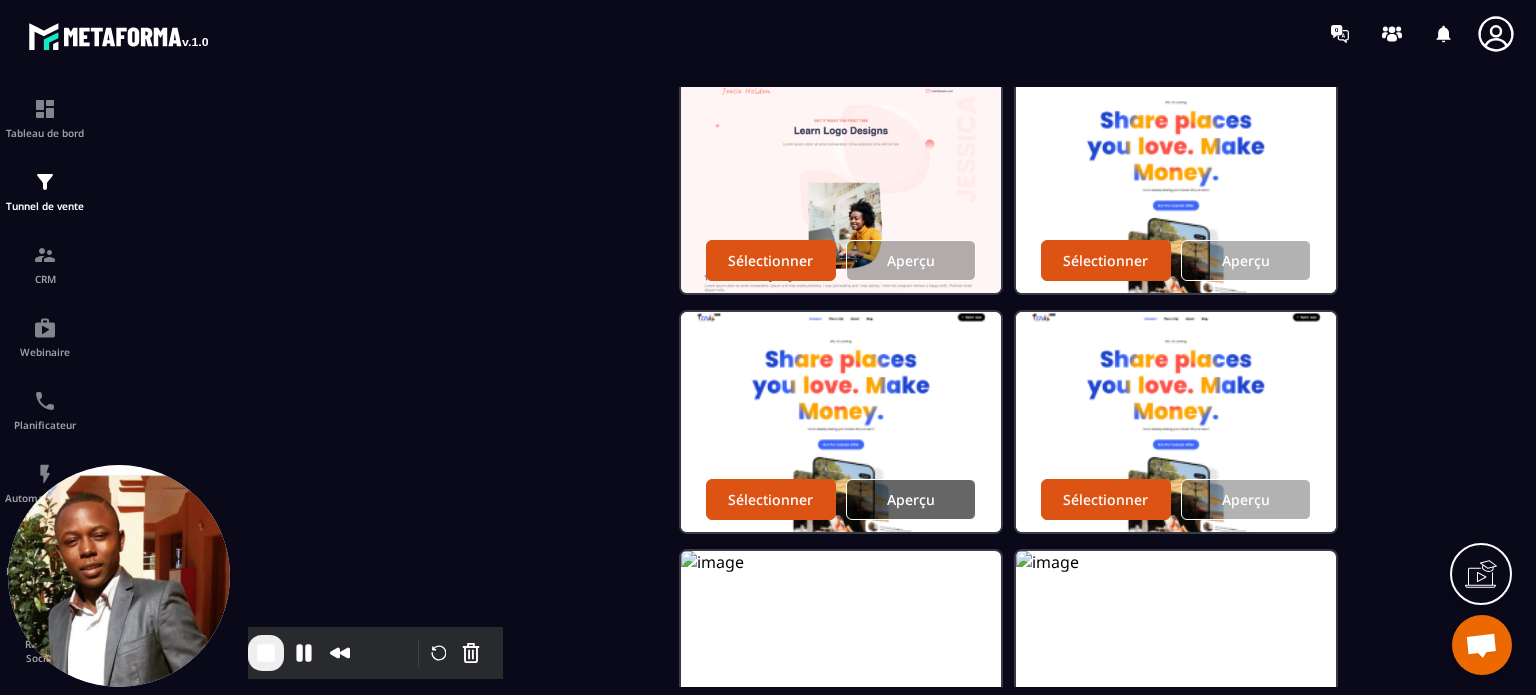 click on "Aperçu" at bounding box center [911, 499] 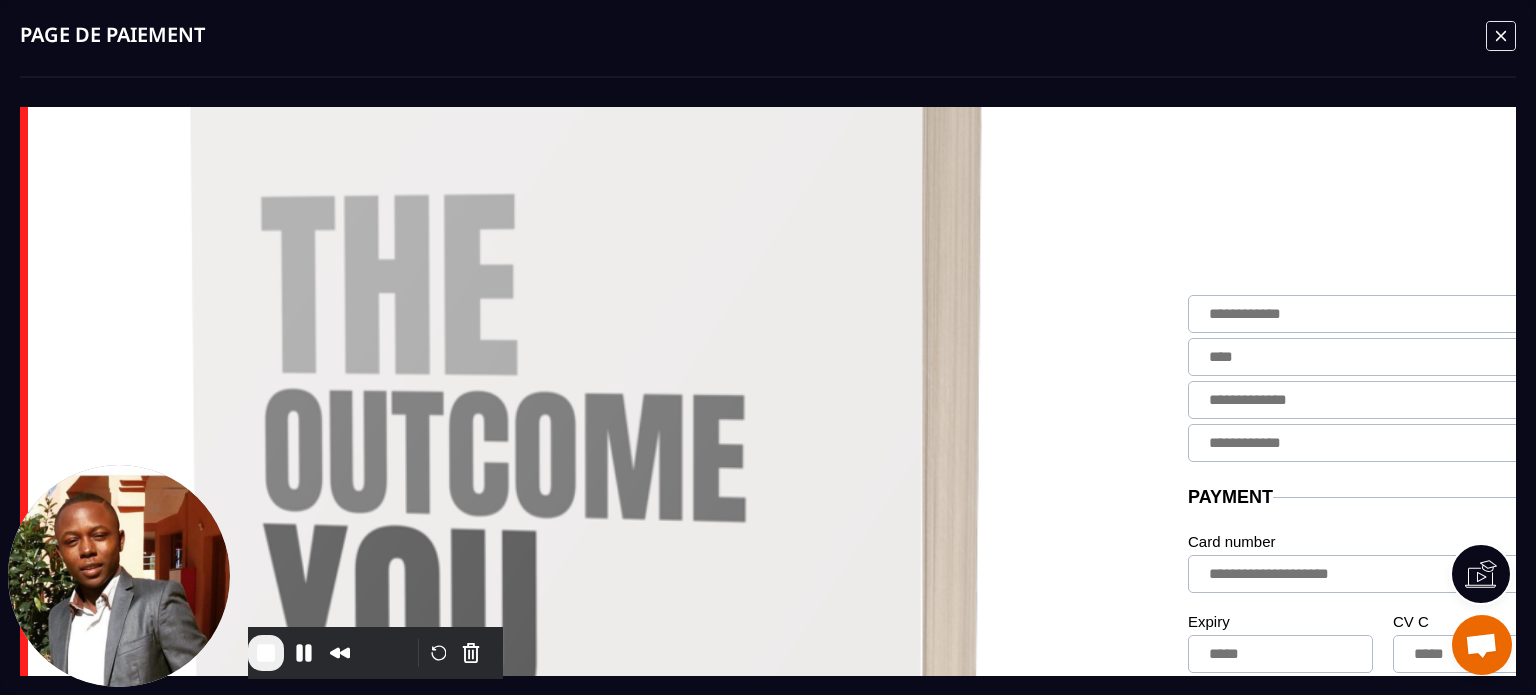 scroll, scrollTop: 577, scrollLeft: 0, axis: vertical 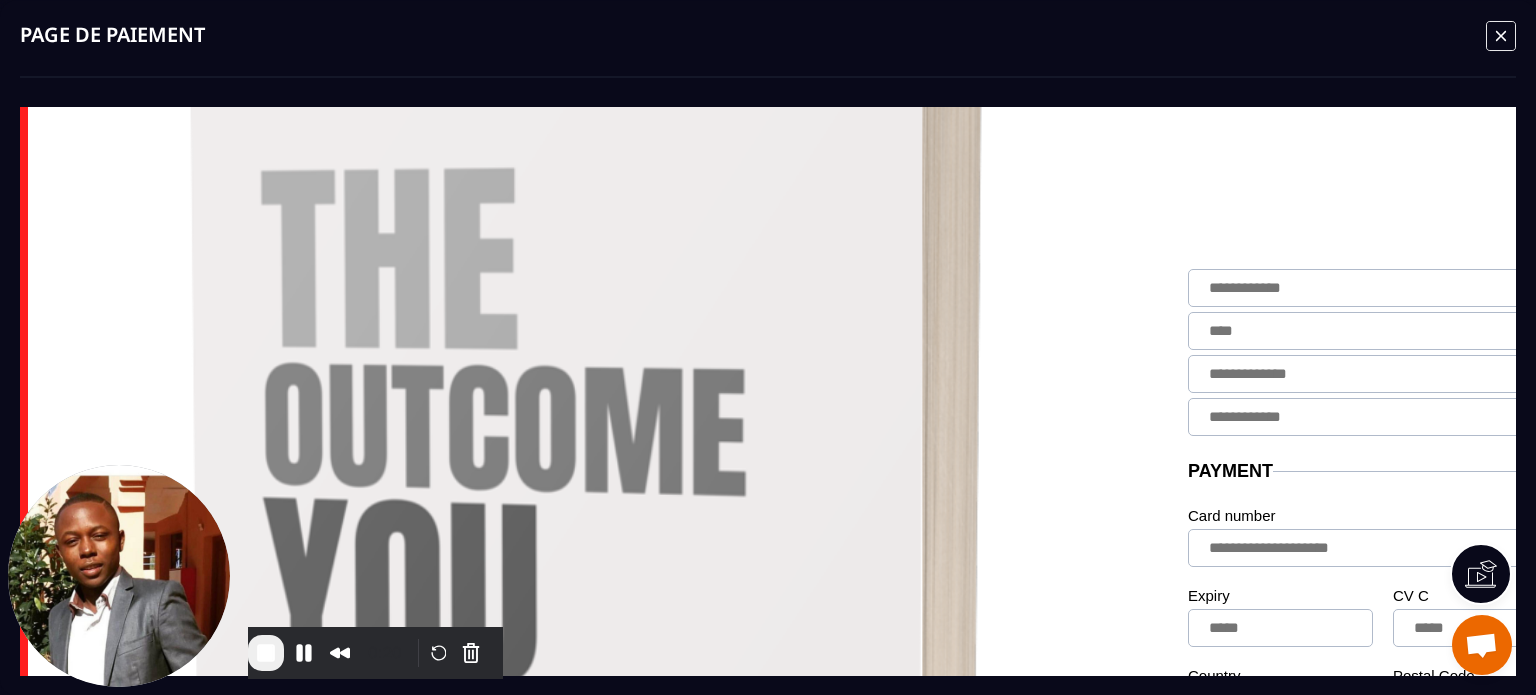 click 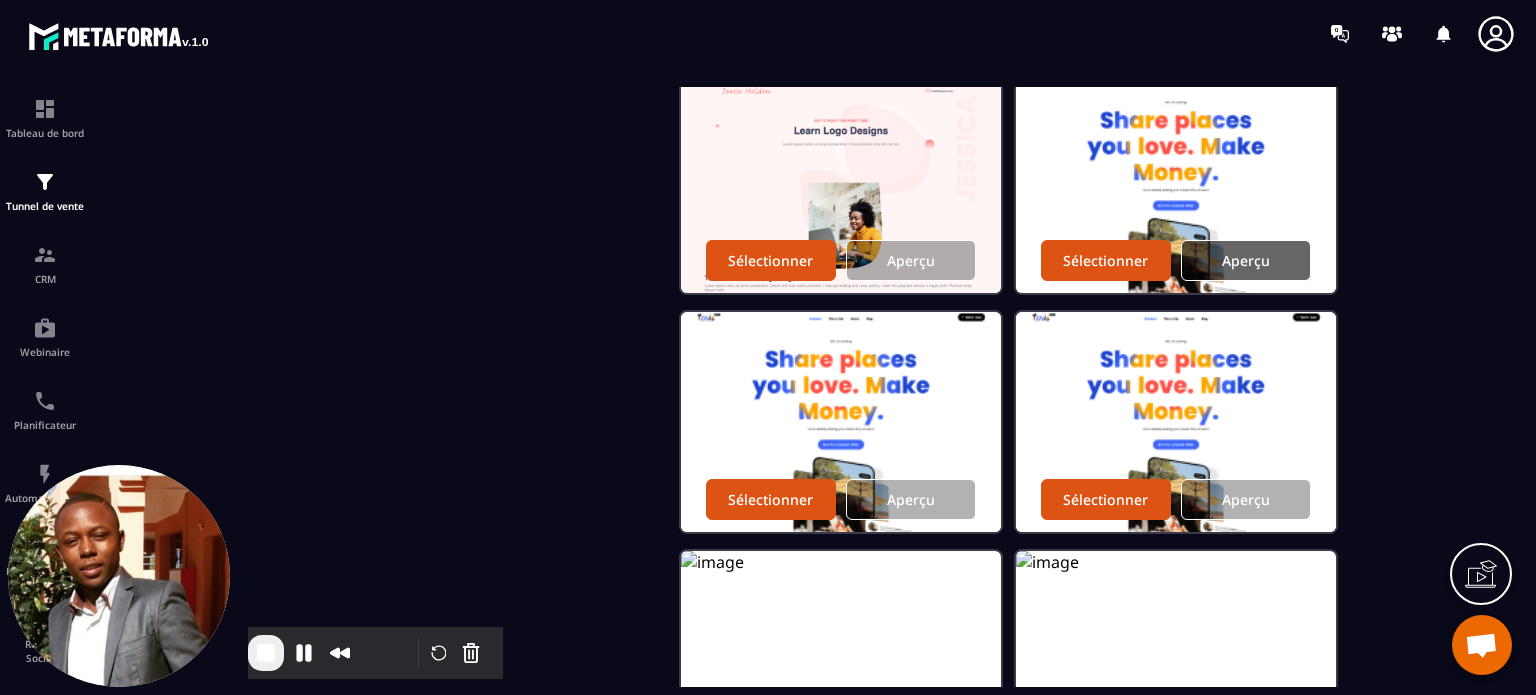 click on "Aperçu" at bounding box center [1246, 260] 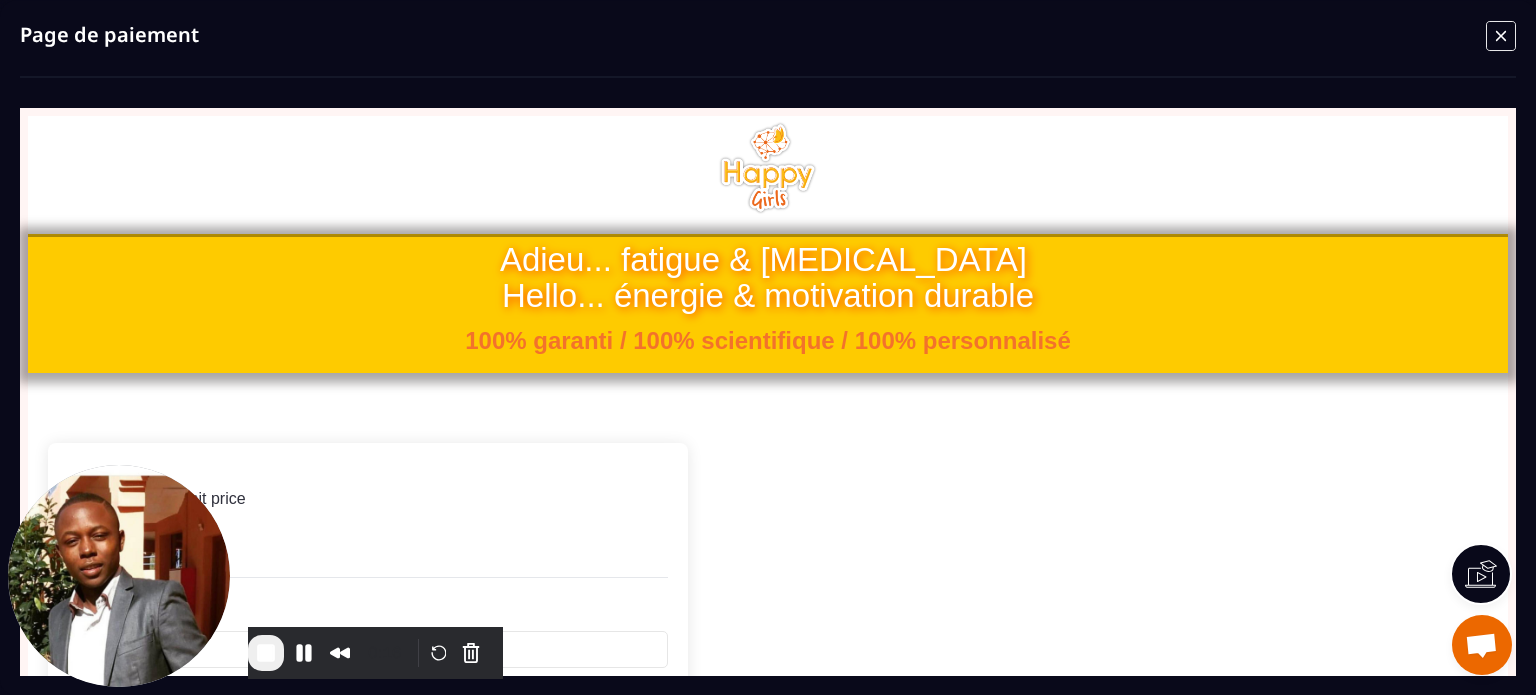 scroll, scrollTop: 0, scrollLeft: 0, axis: both 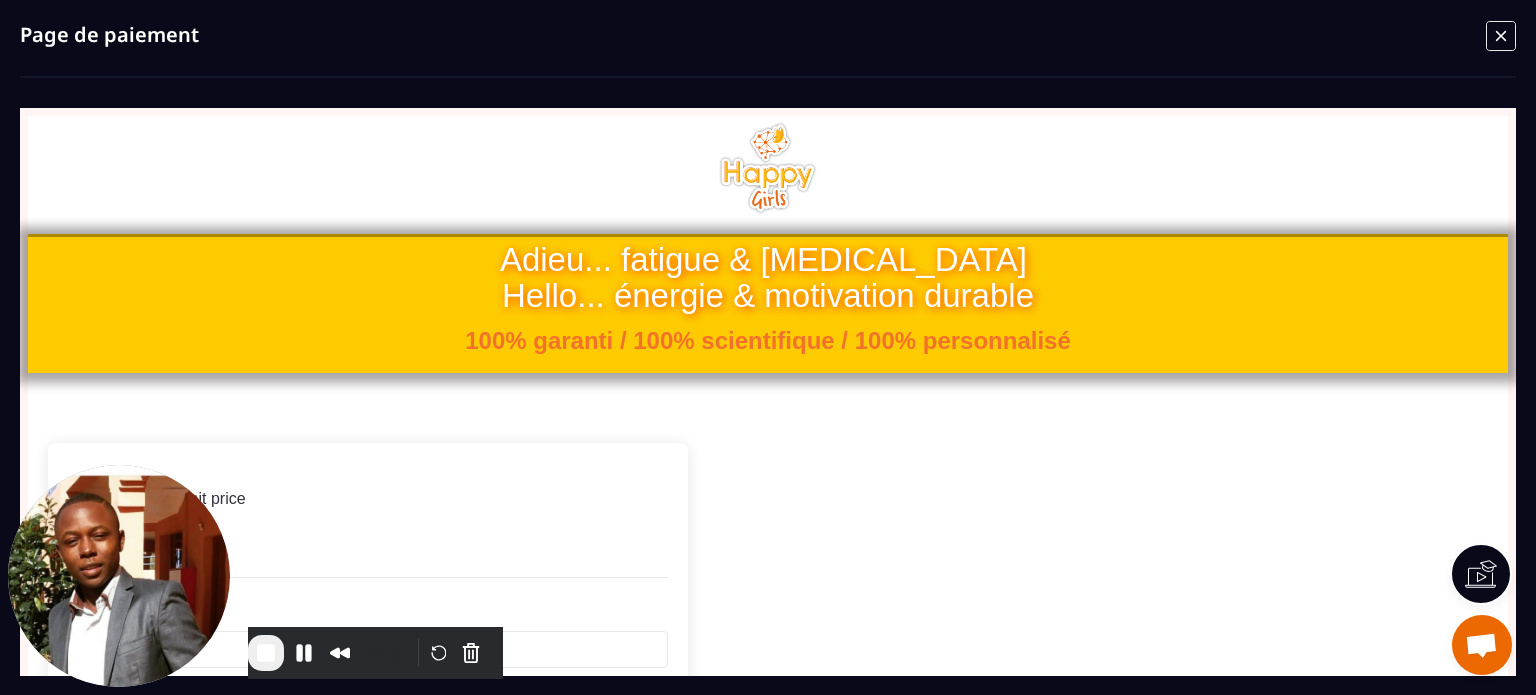 click 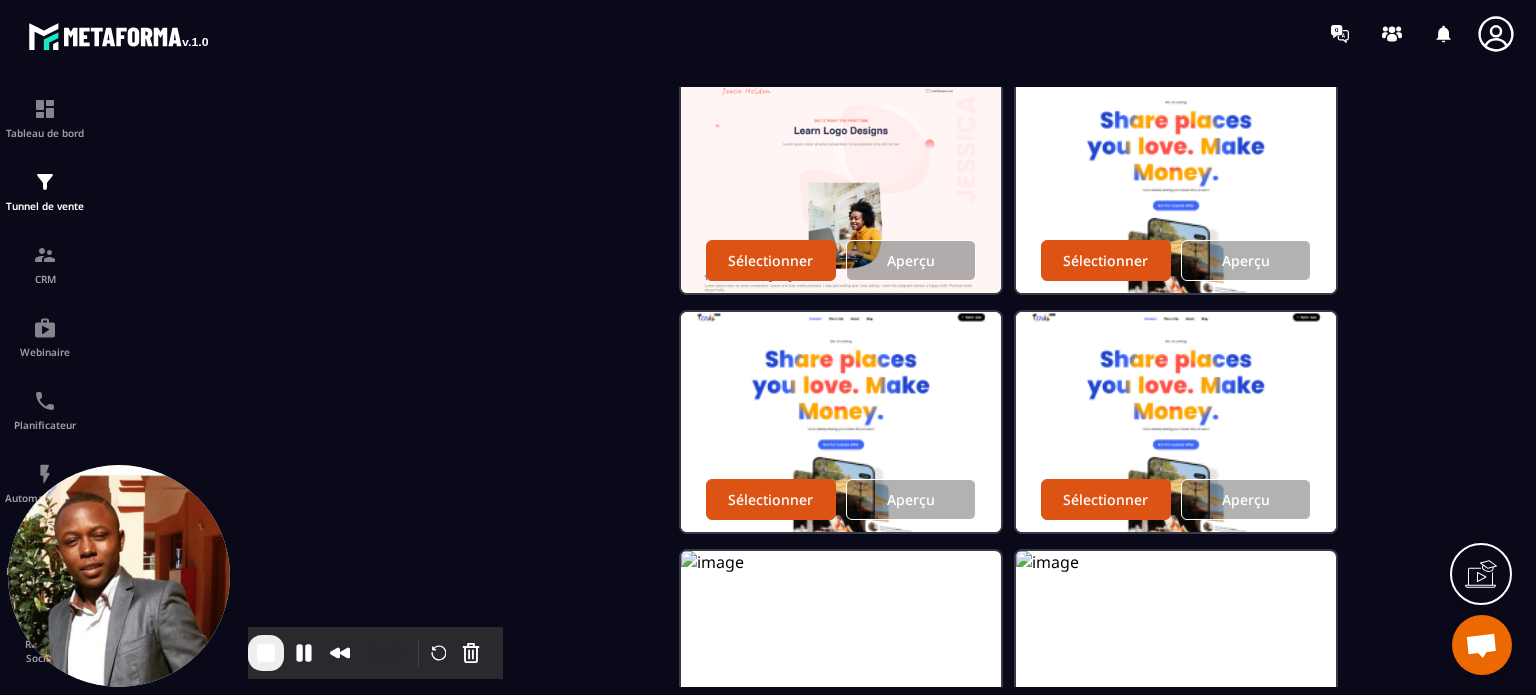 click at bounding box center (266, 653) 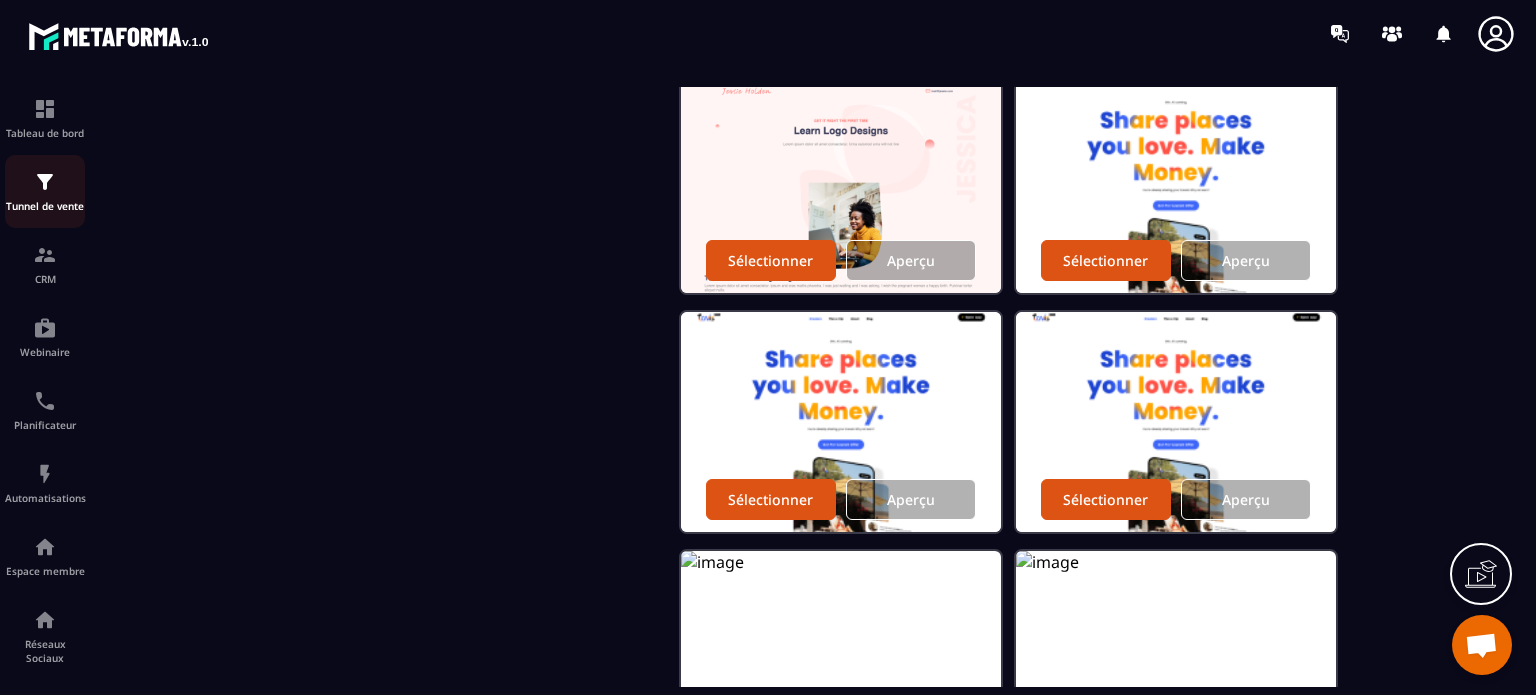 click at bounding box center [45, 182] 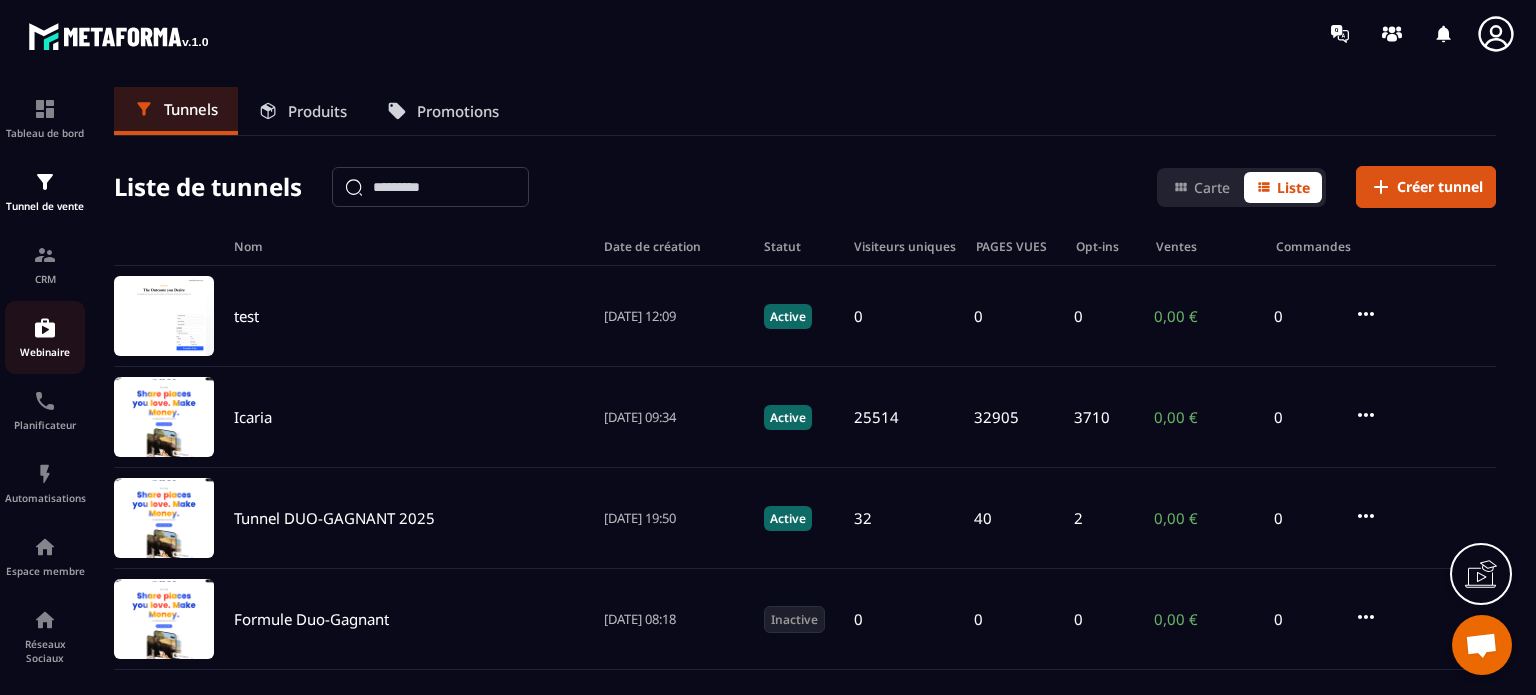 click at bounding box center (45, 328) 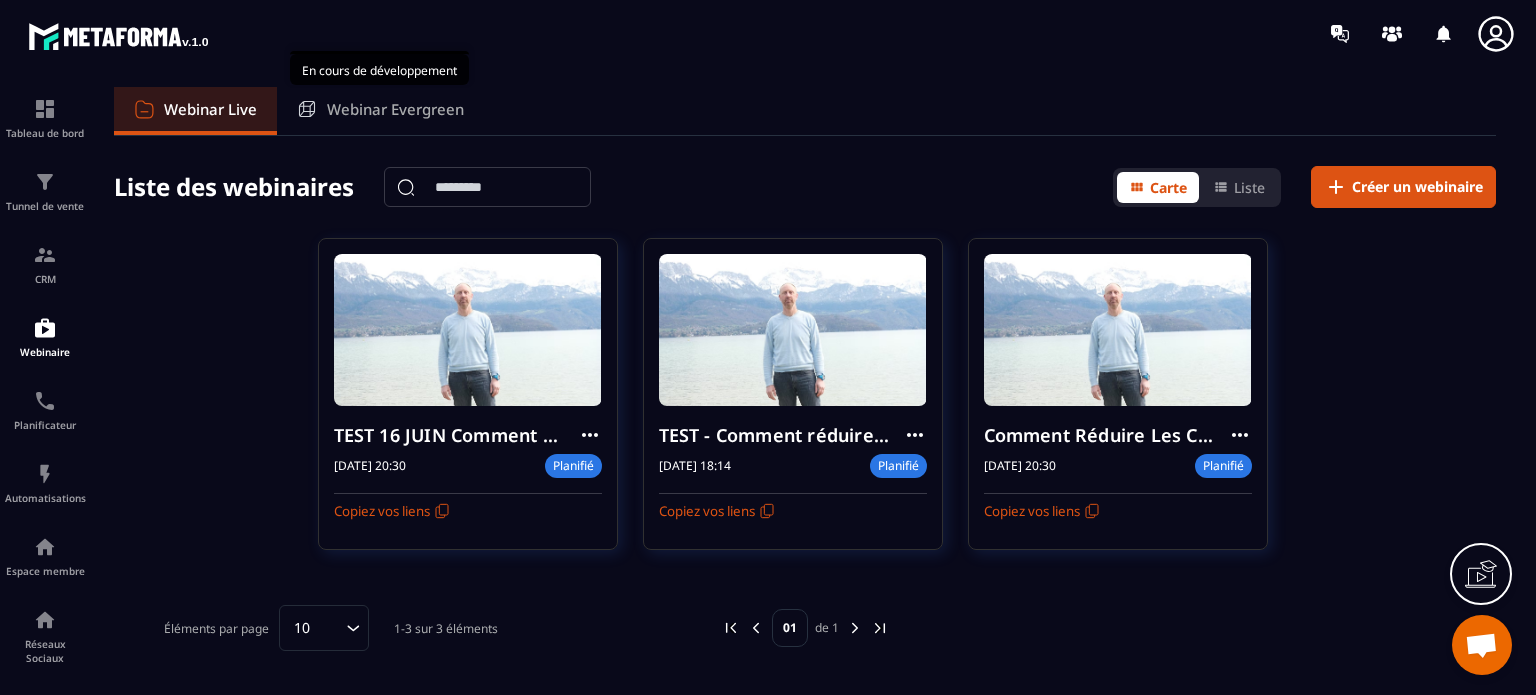 click on "Webinar Evergreen" at bounding box center [395, 109] 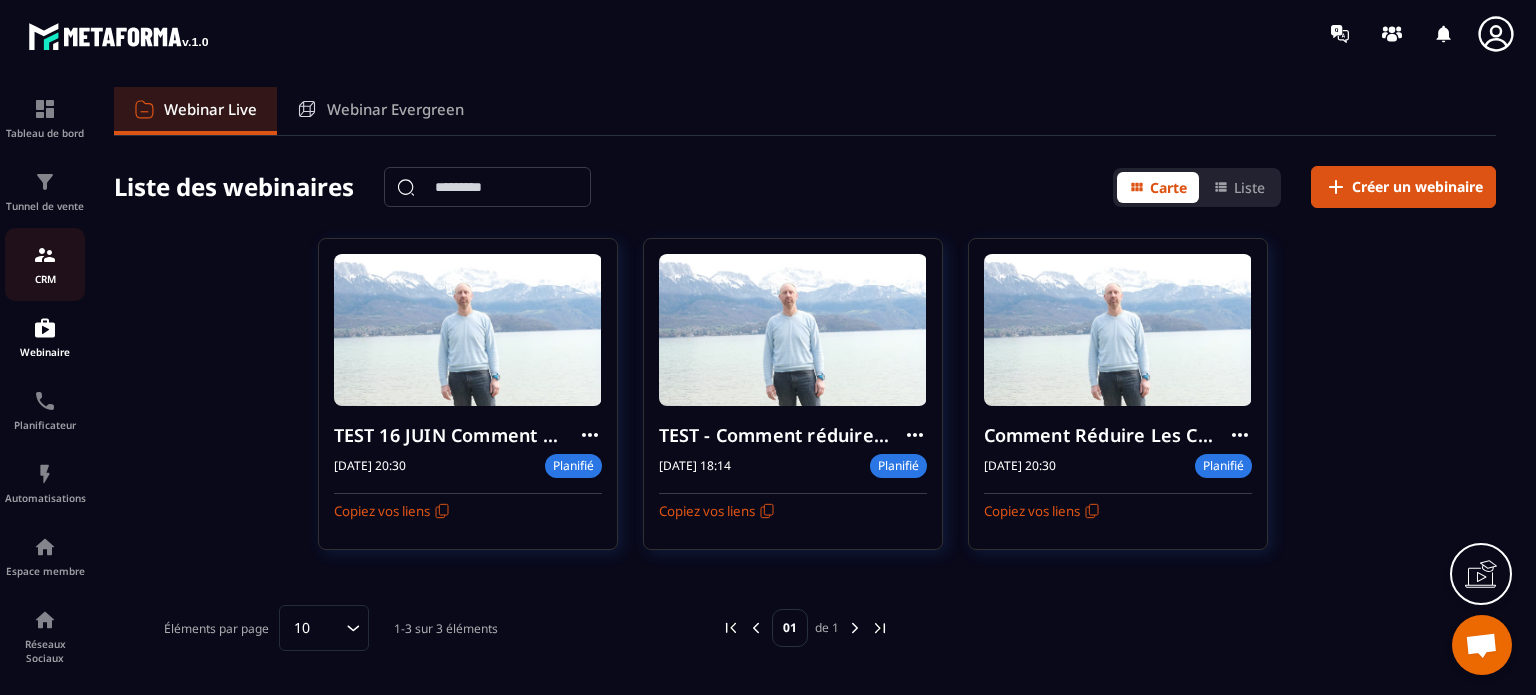 click on "CRM" at bounding box center (45, 279) 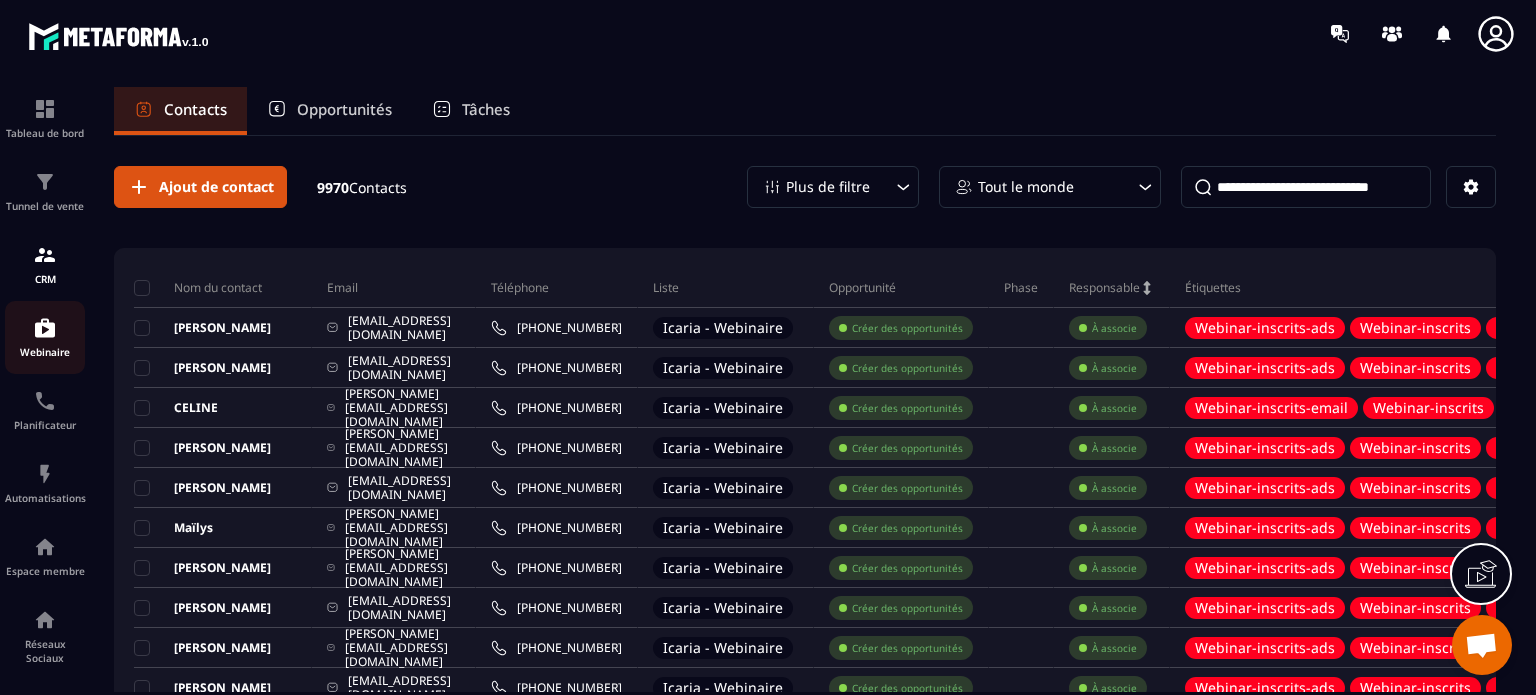 click at bounding box center (45, 328) 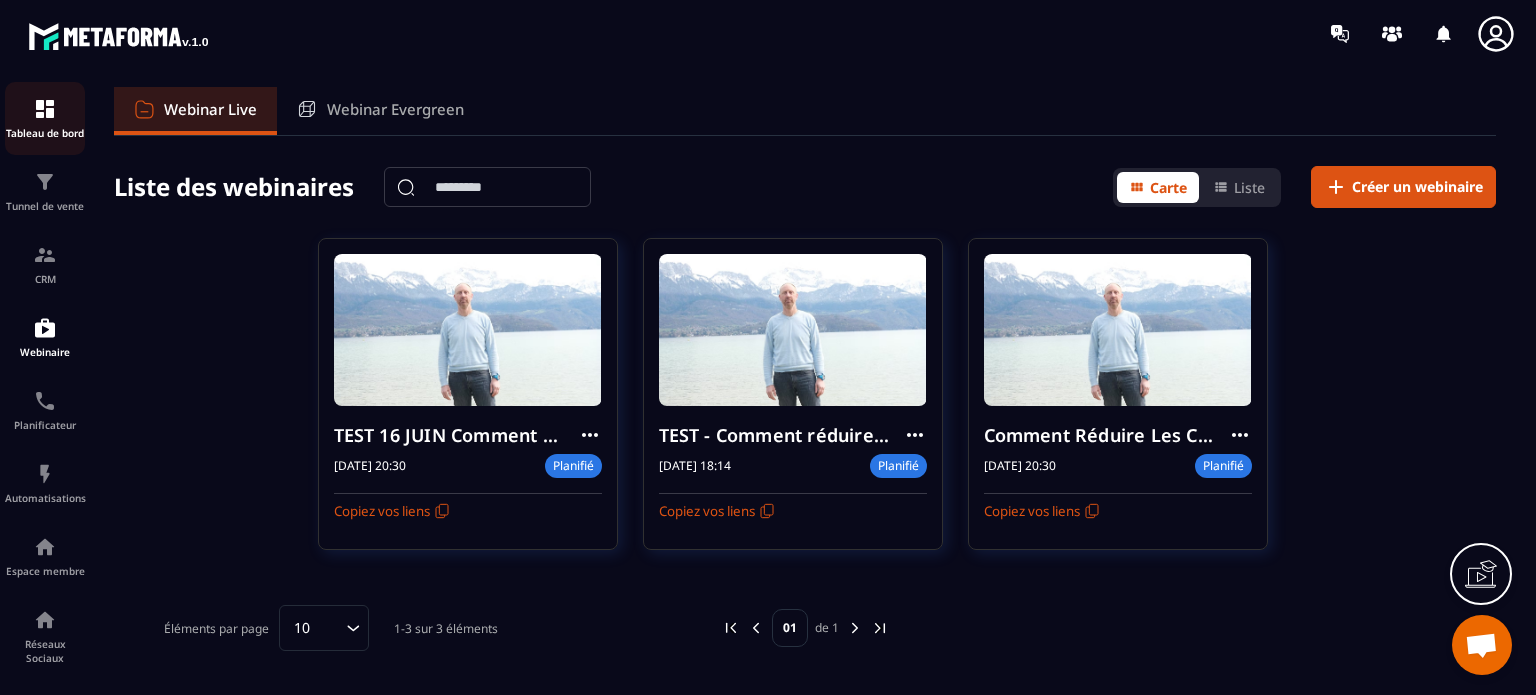 click on "Tableau de bord" at bounding box center (45, 133) 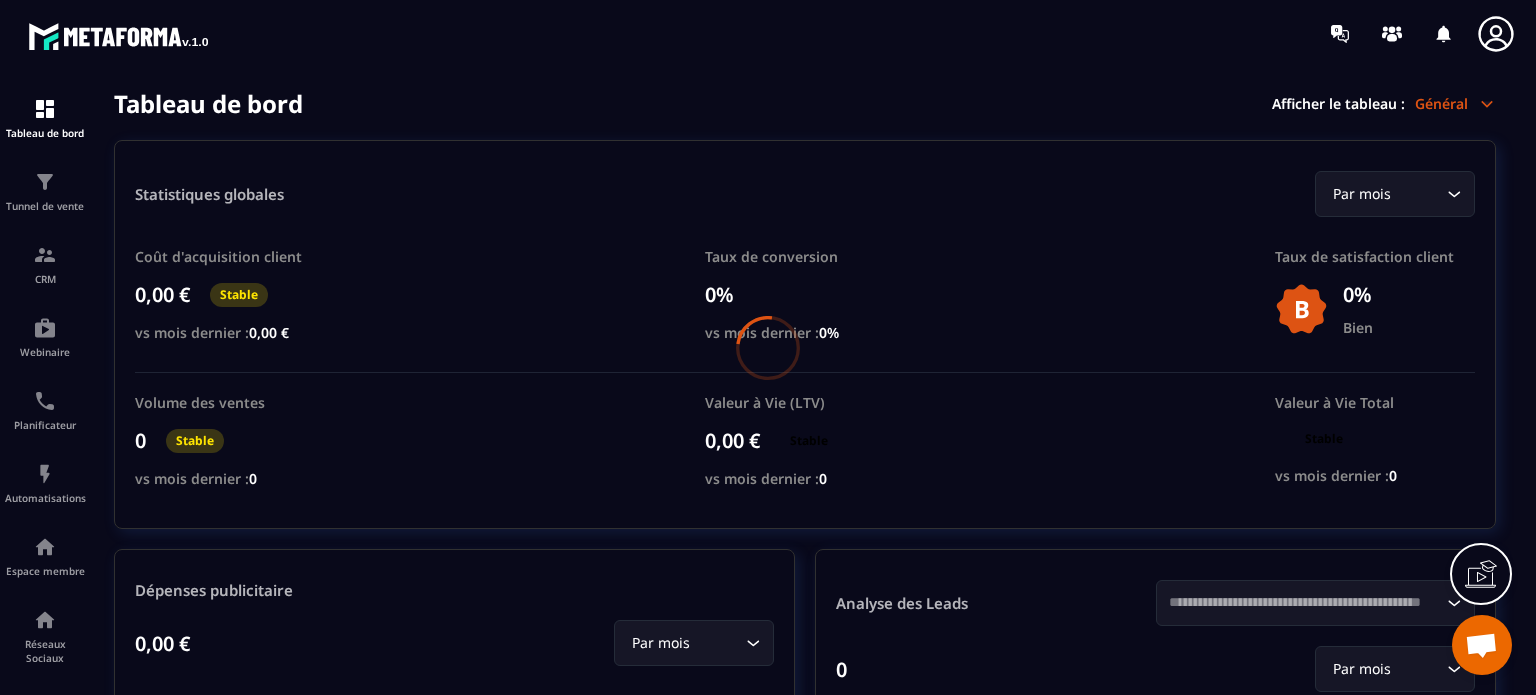 click at bounding box center [768, 347] 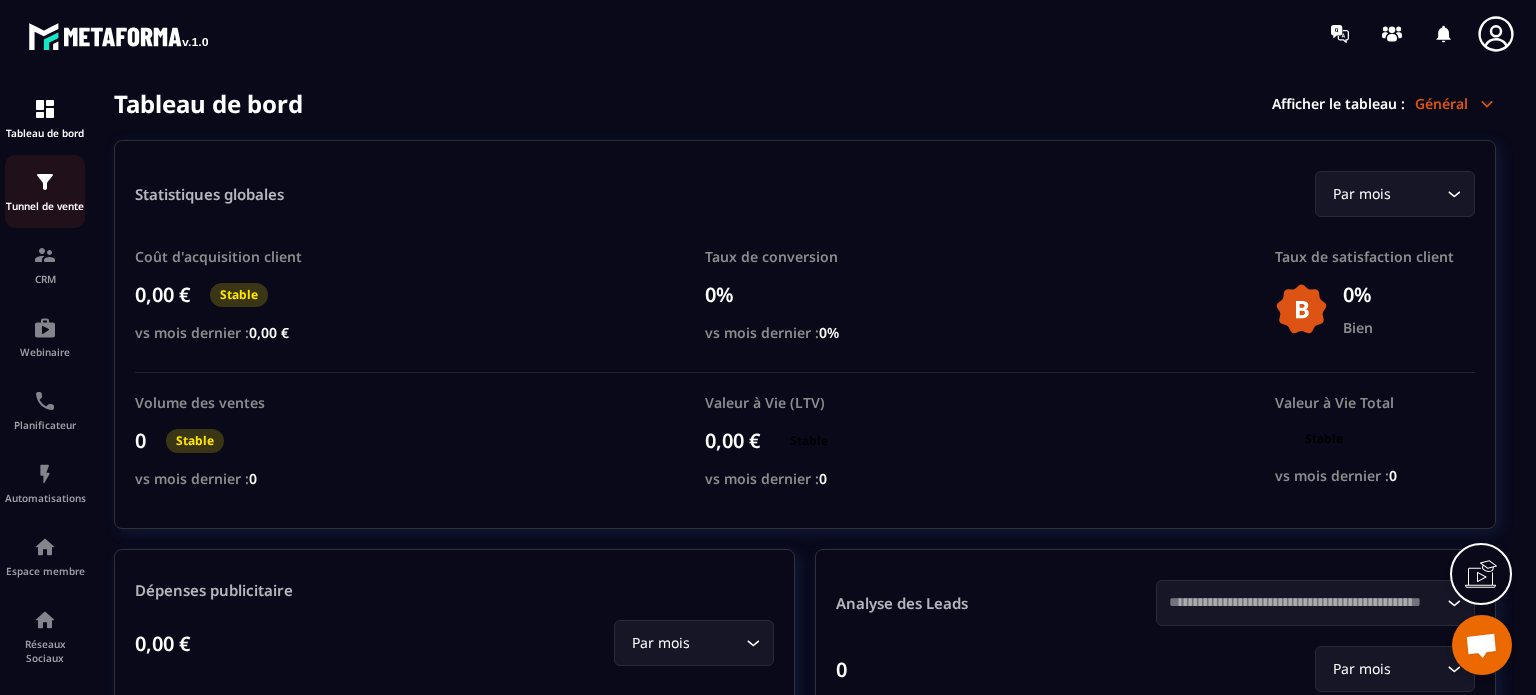 click at bounding box center [45, 182] 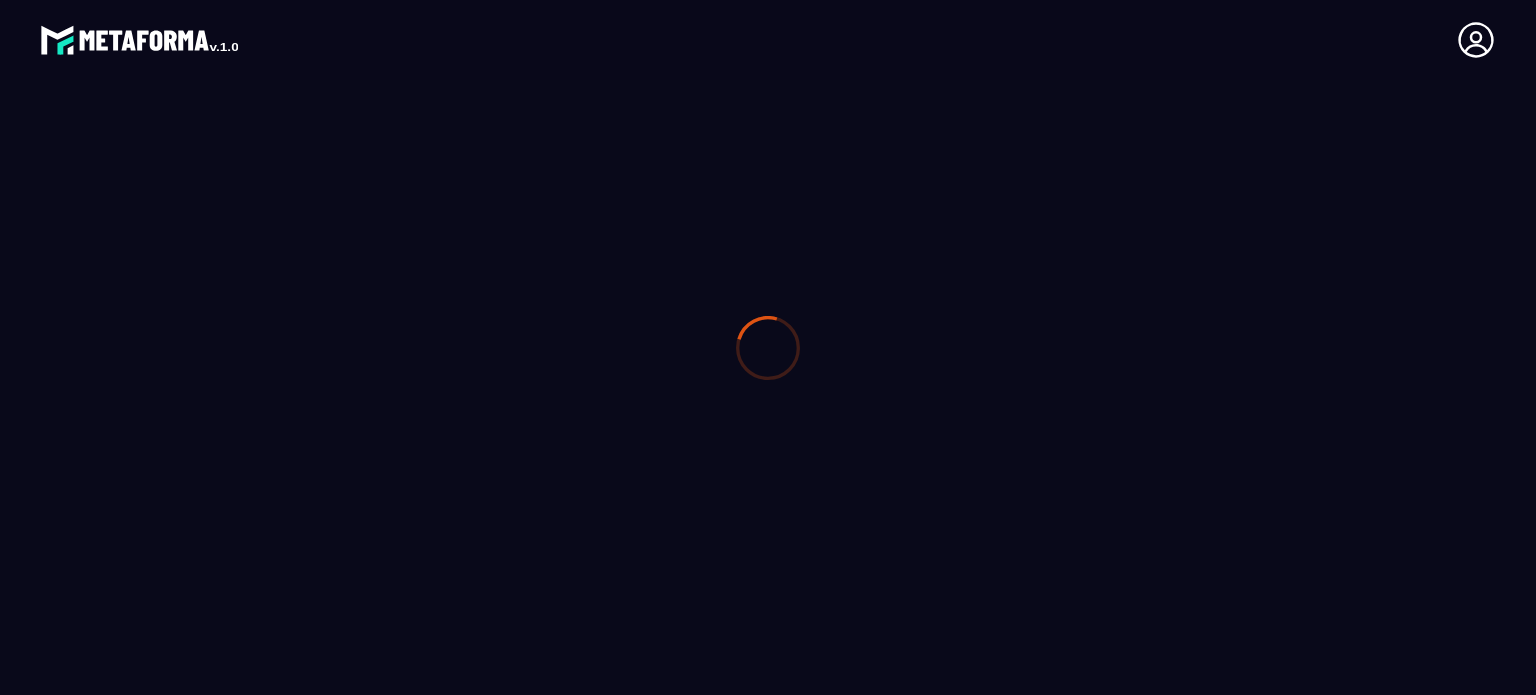 scroll, scrollTop: 0, scrollLeft: 0, axis: both 